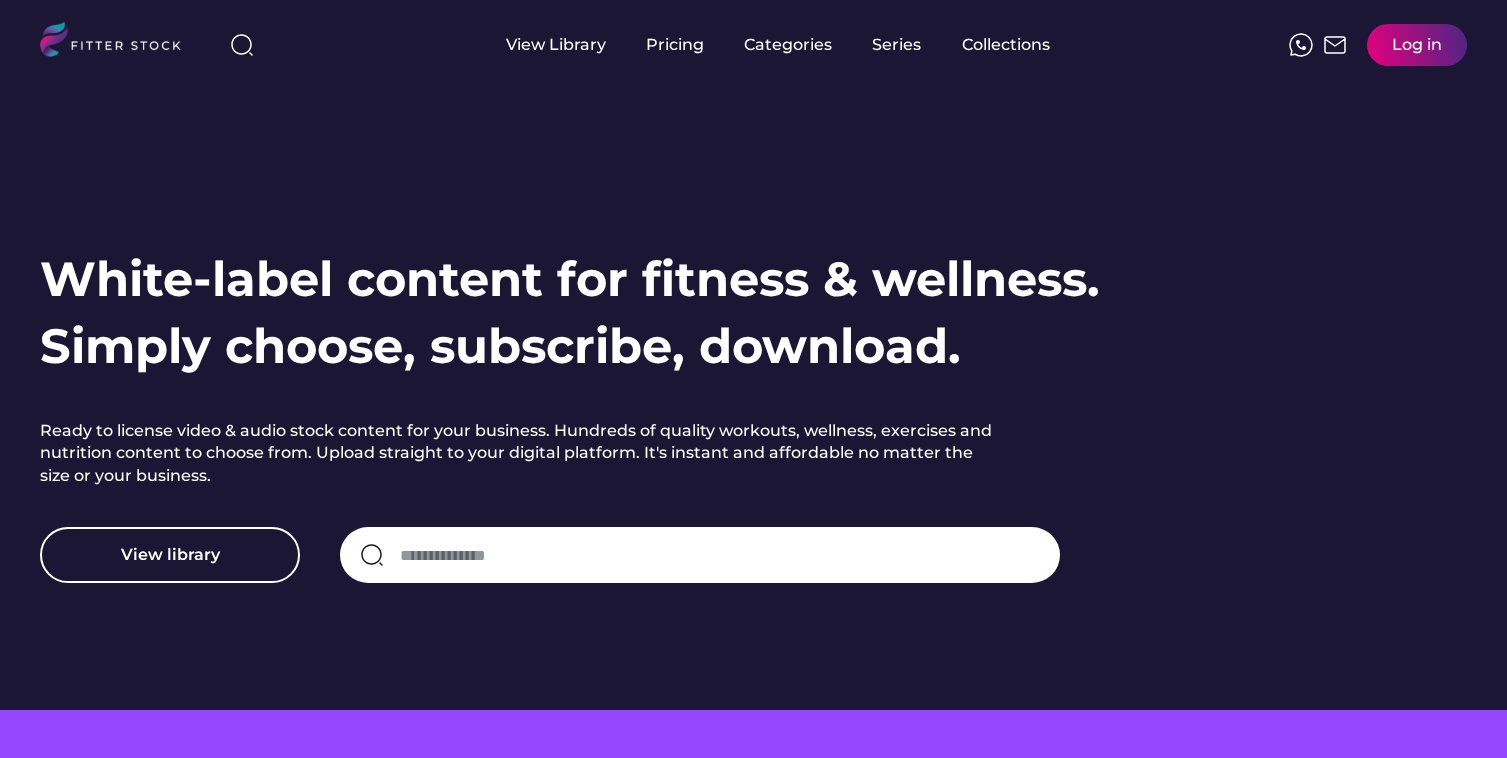 scroll, scrollTop: 0, scrollLeft: 0, axis: both 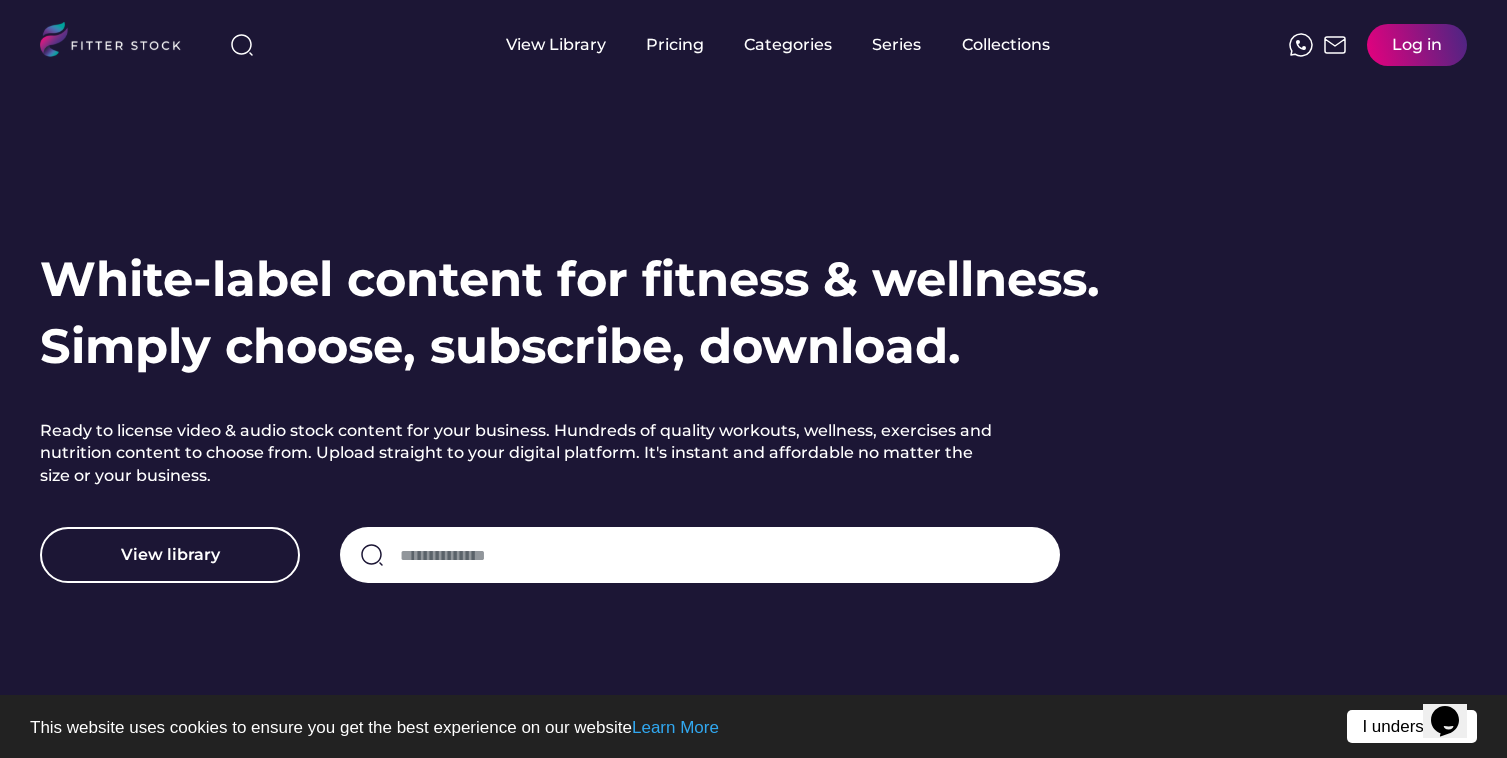 click on "I understand!" at bounding box center [1412, 726] 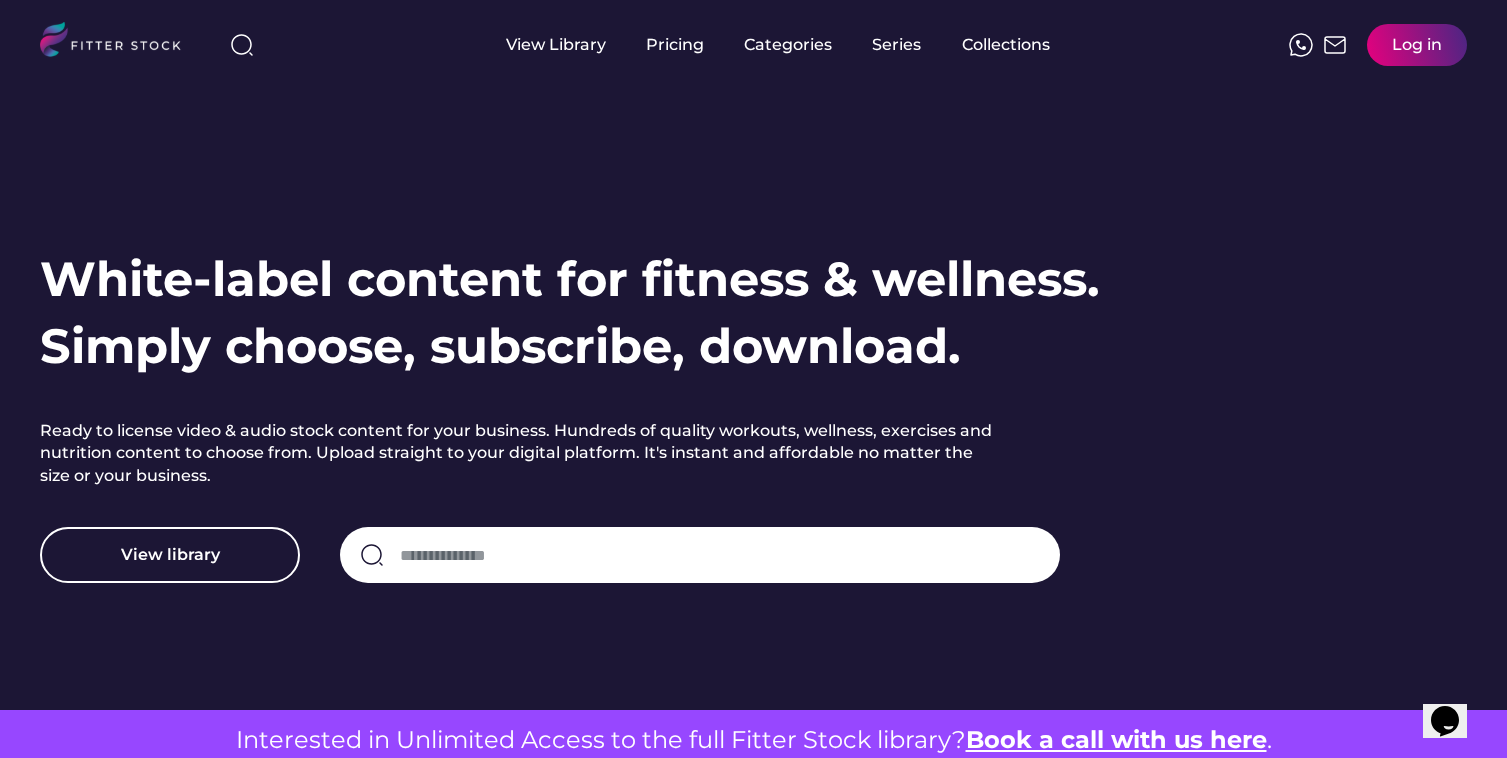 click on "Log in" at bounding box center [1417, 45] 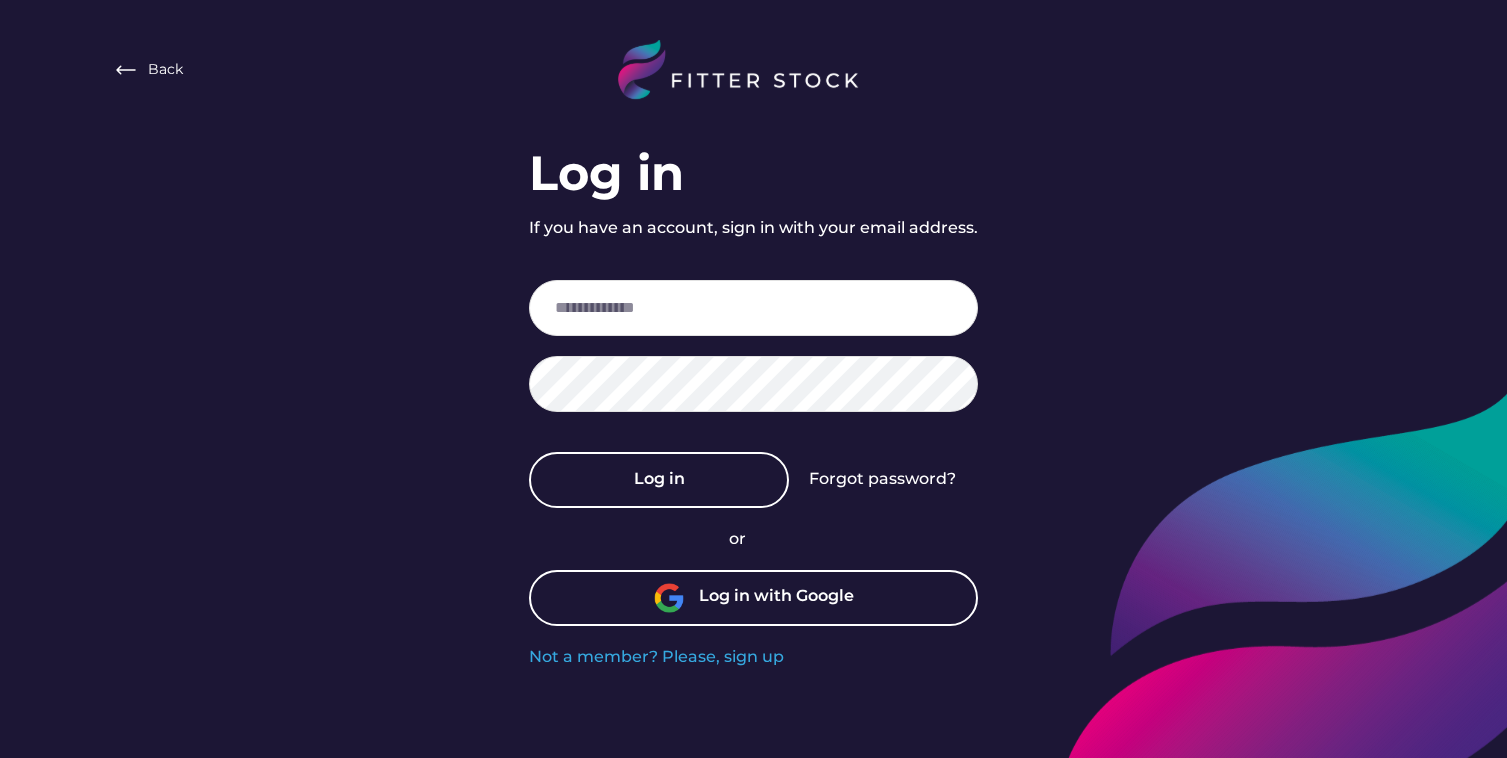 scroll, scrollTop: 0, scrollLeft: 0, axis: both 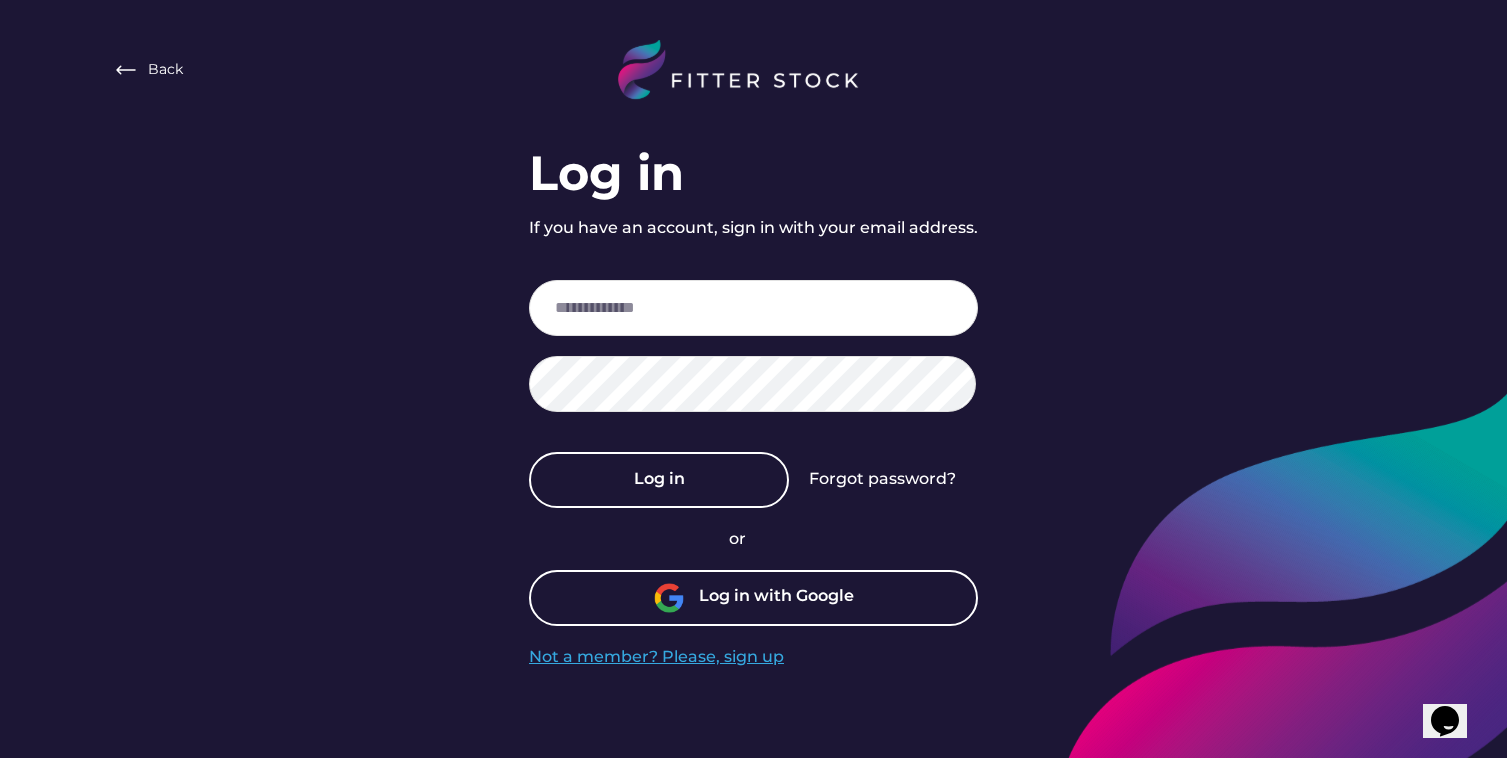 click on "Not a member? Please, sign up" at bounding box center [656, 657] 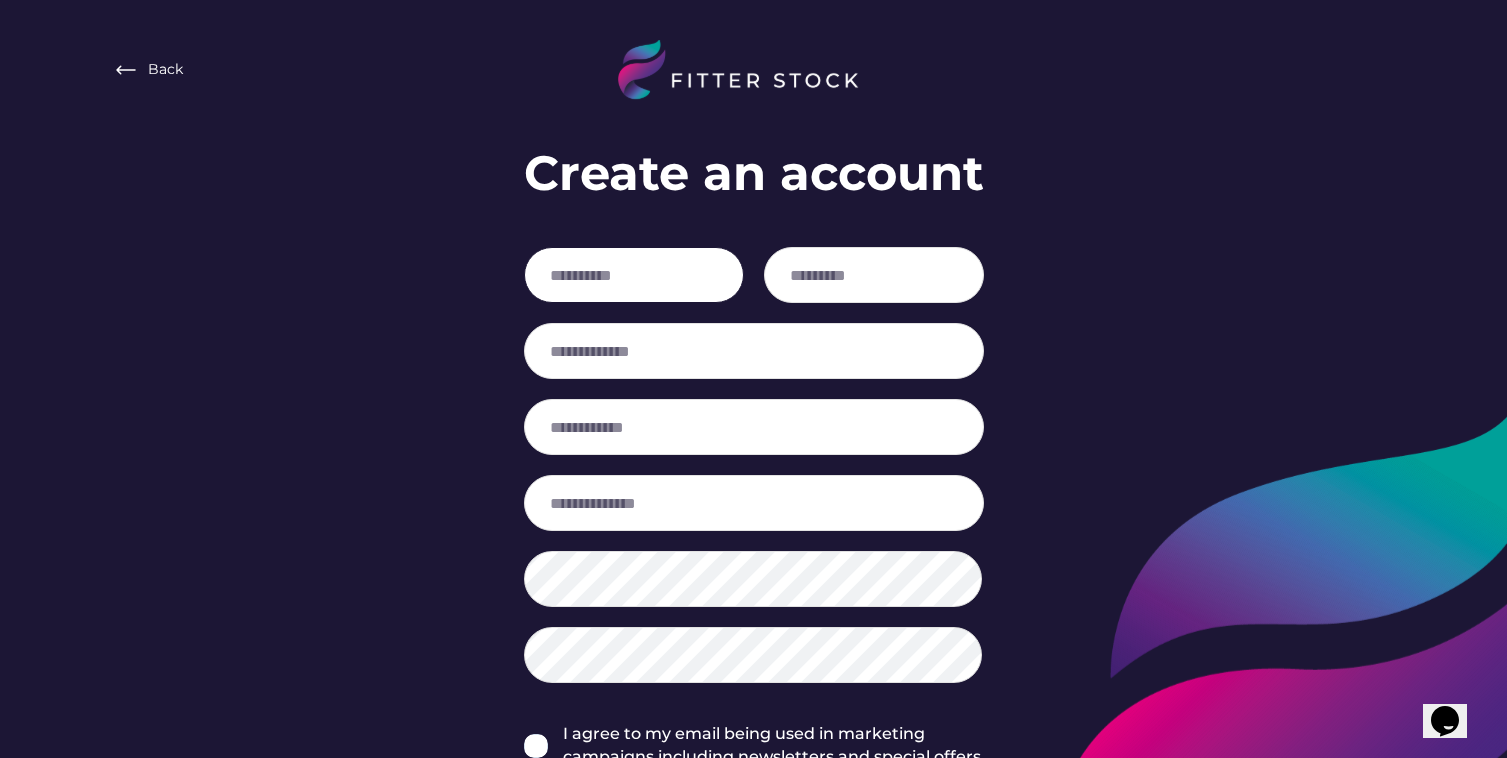 click at bounding box center (634, 275) 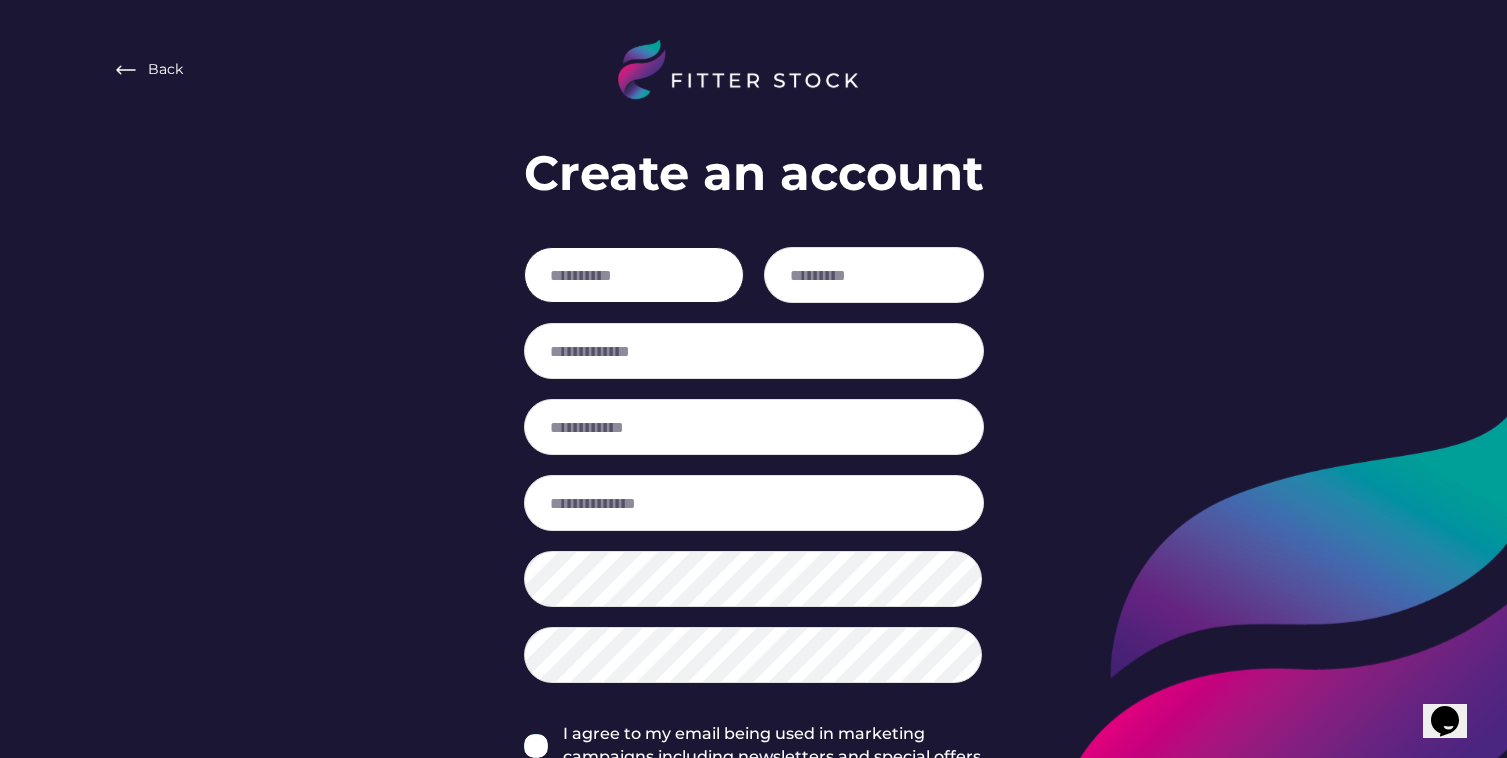 type on "**********" 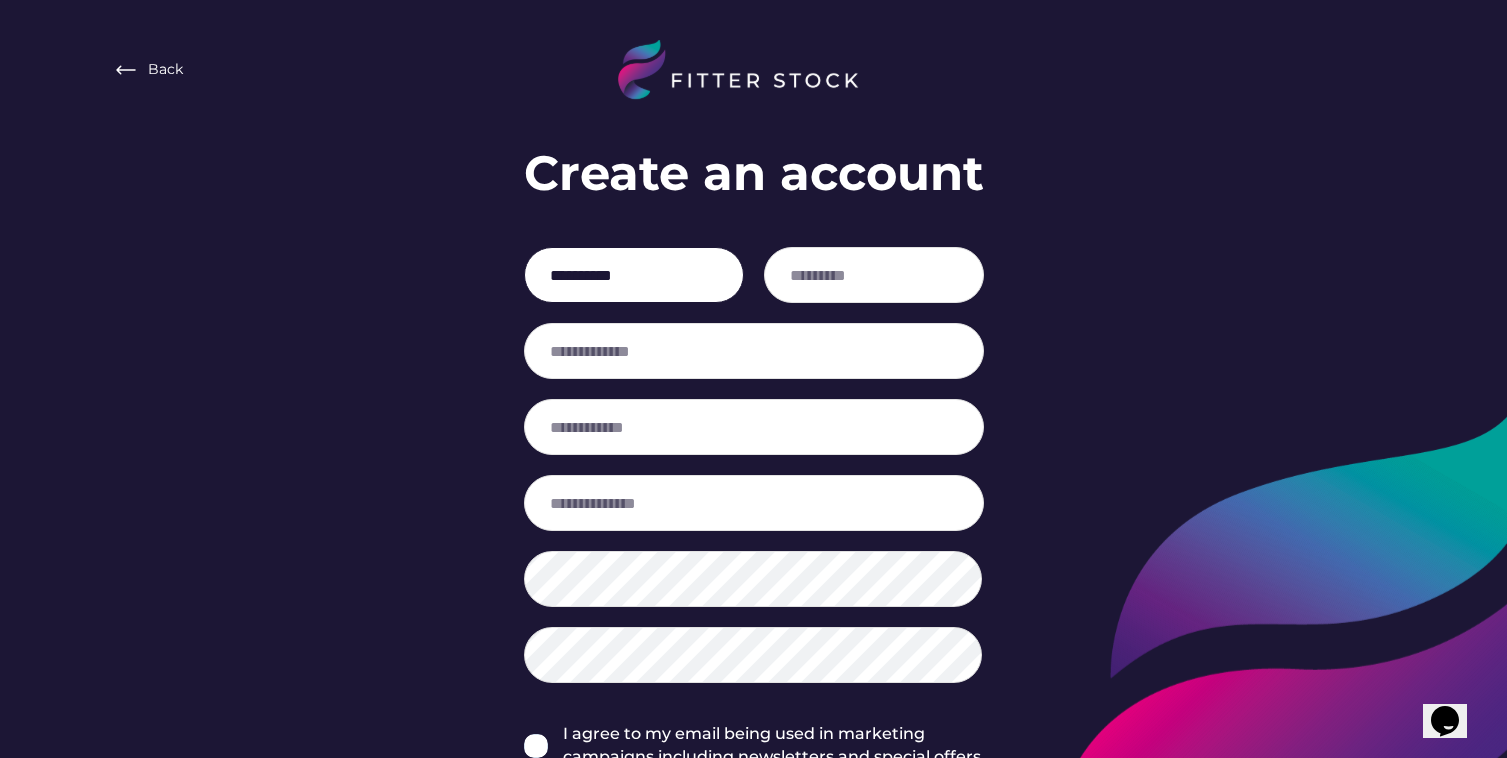 type on "*******" 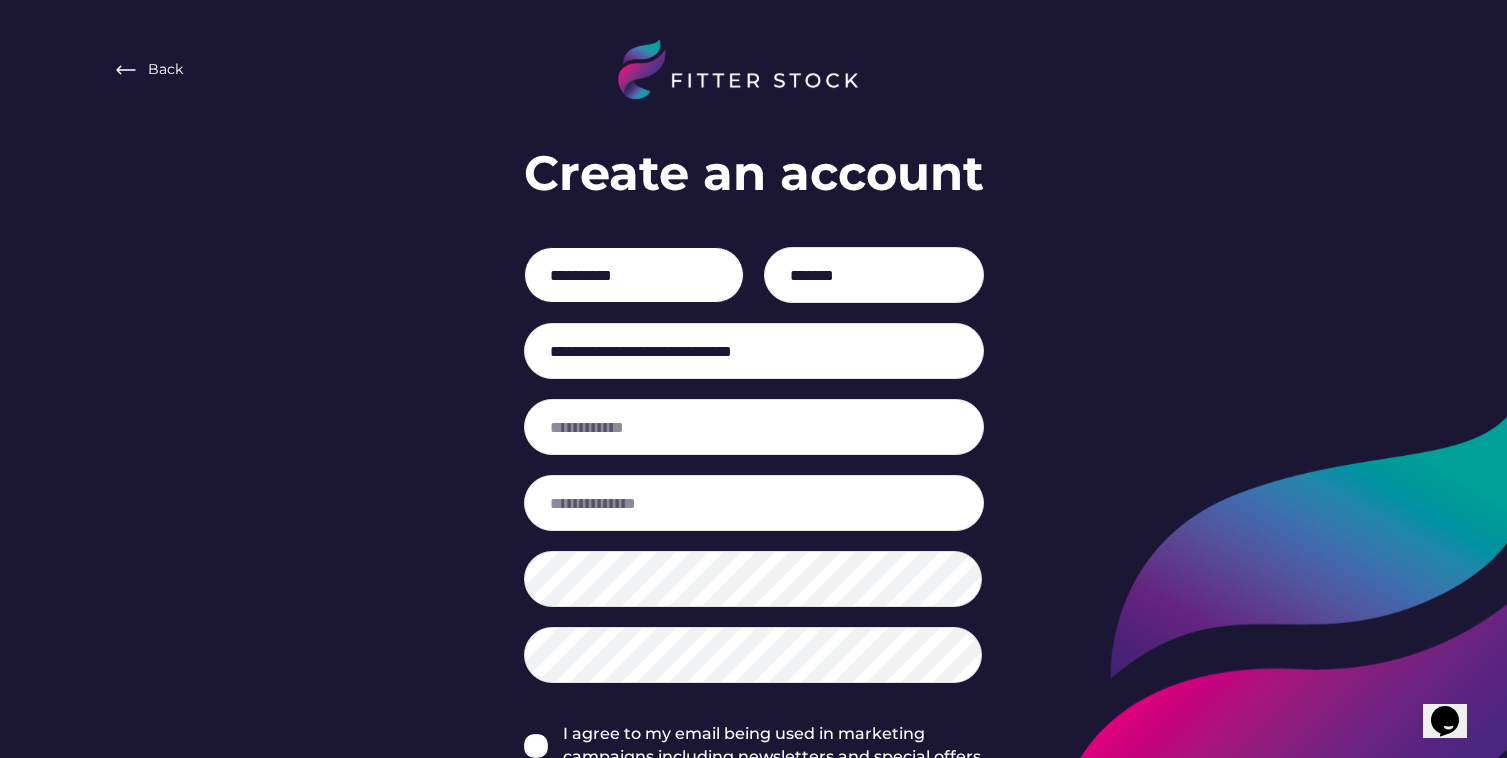type on "**********" 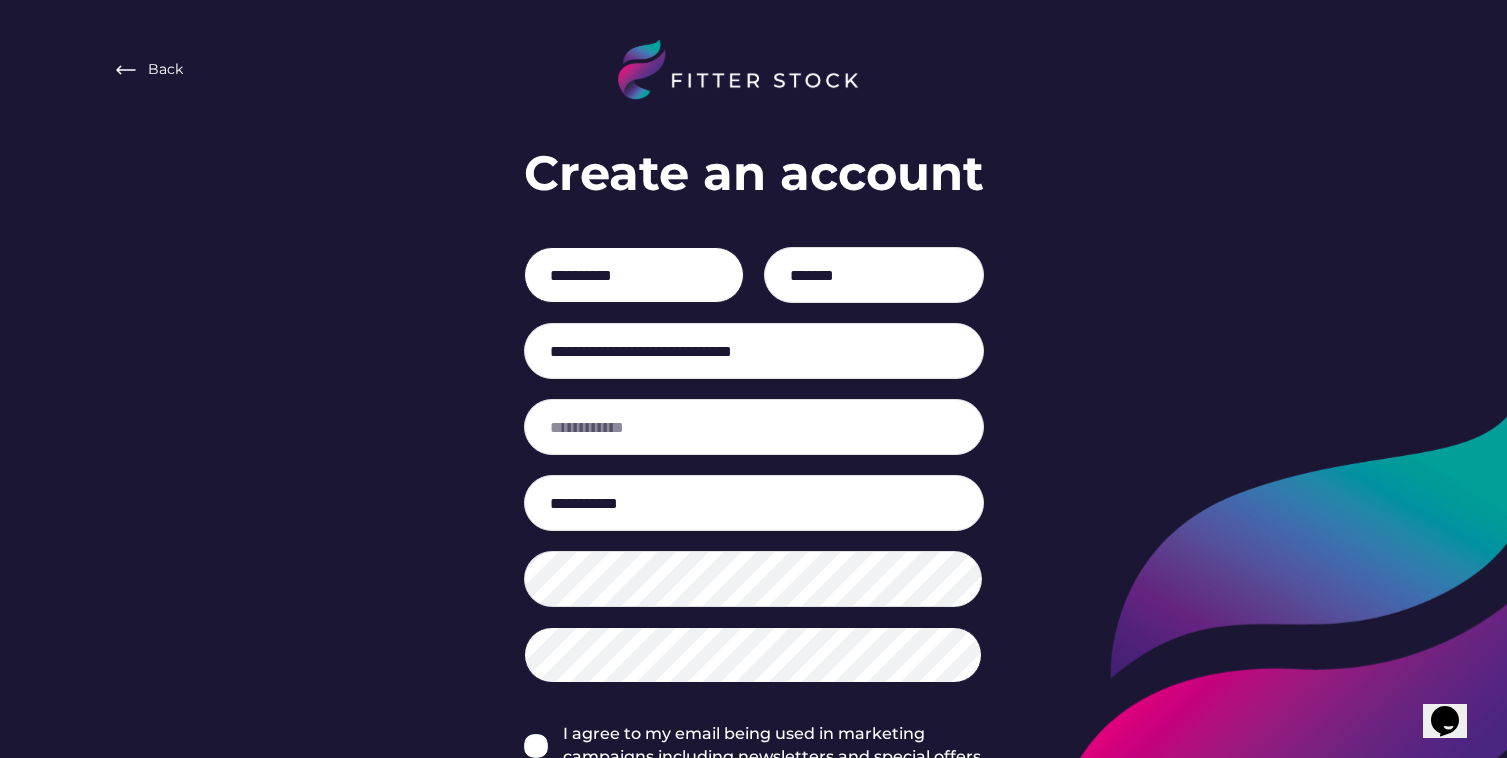 scroll, scrollTop: 224, scrollLeft: 0, axis: vertical 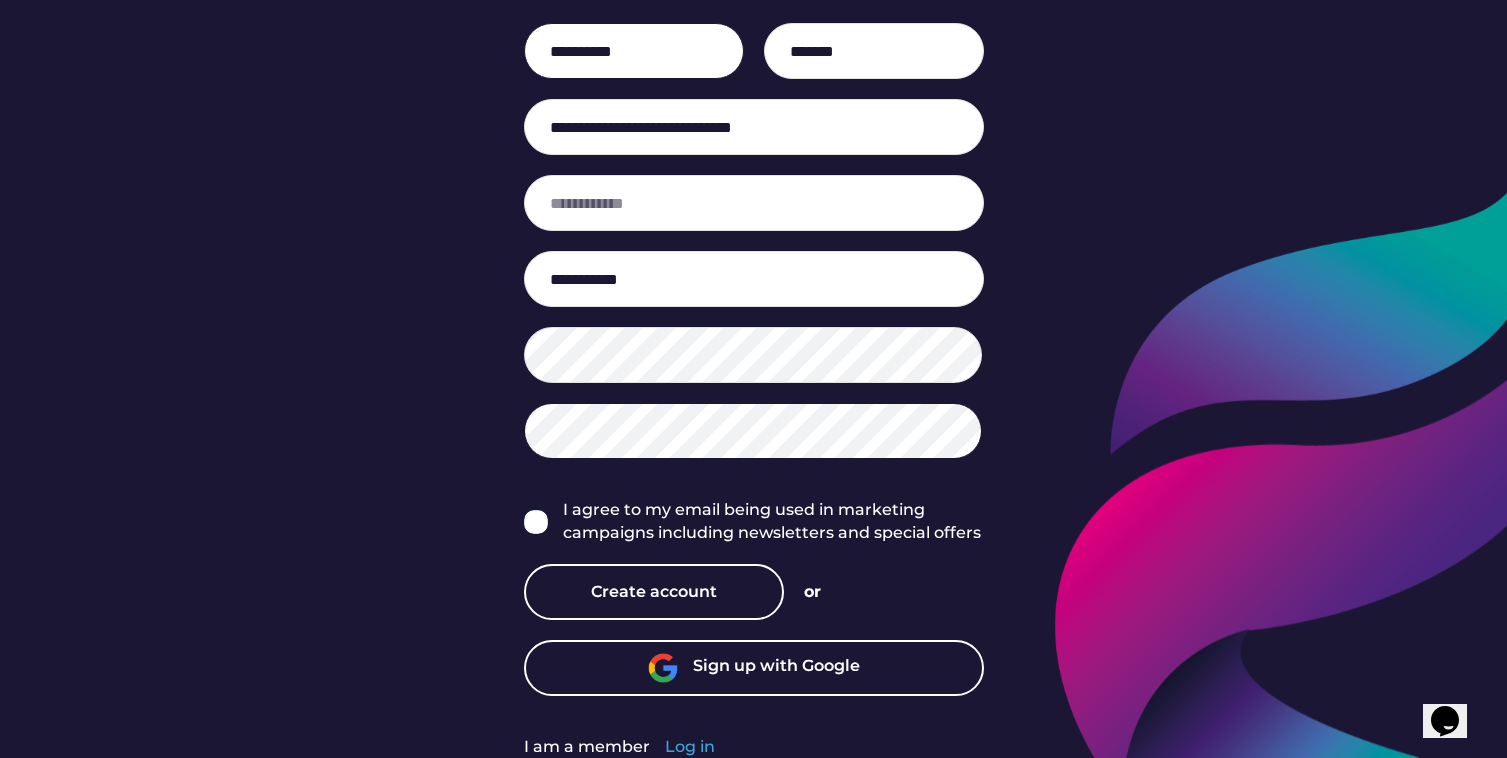 type 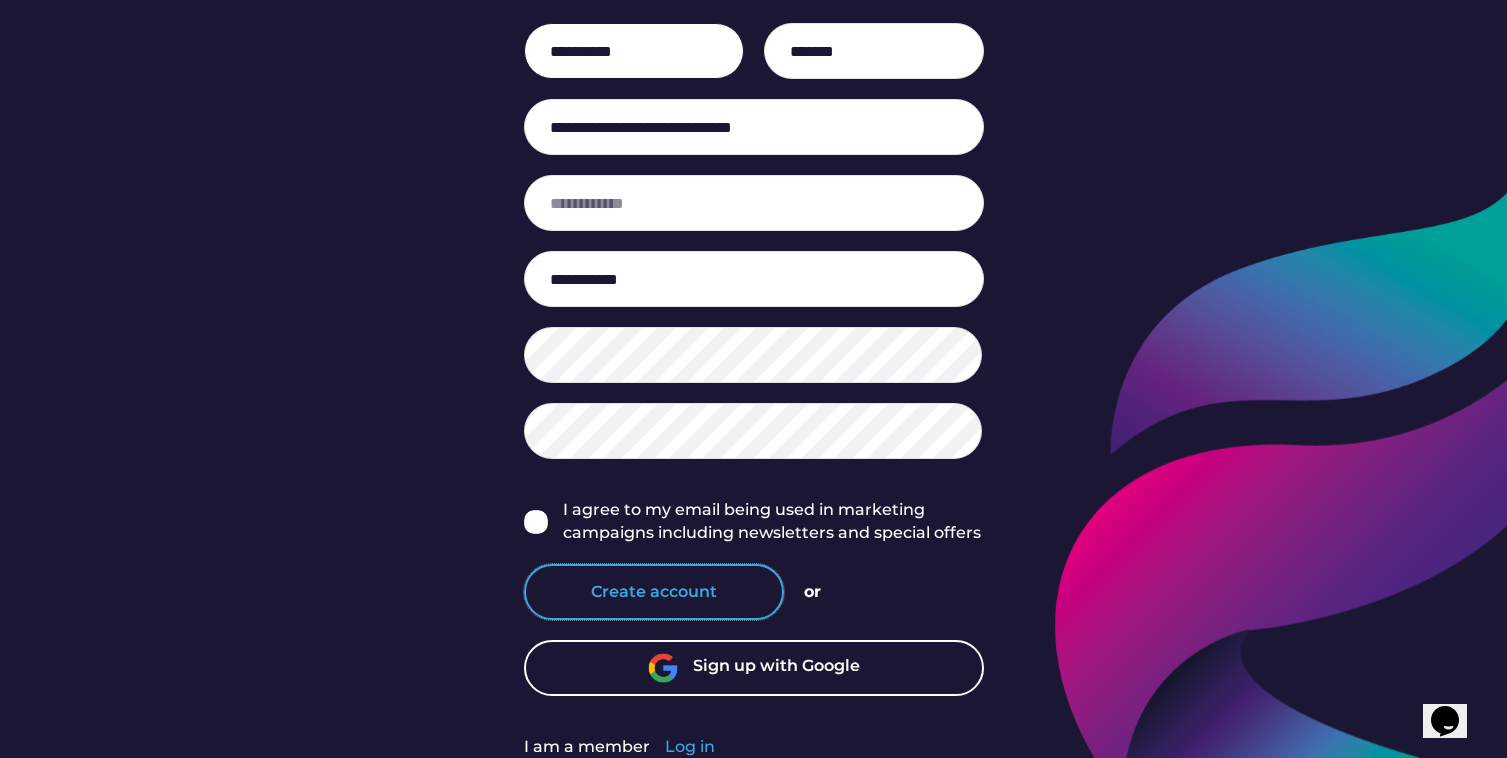 click on "Create account" at bounding box center [654, 592] 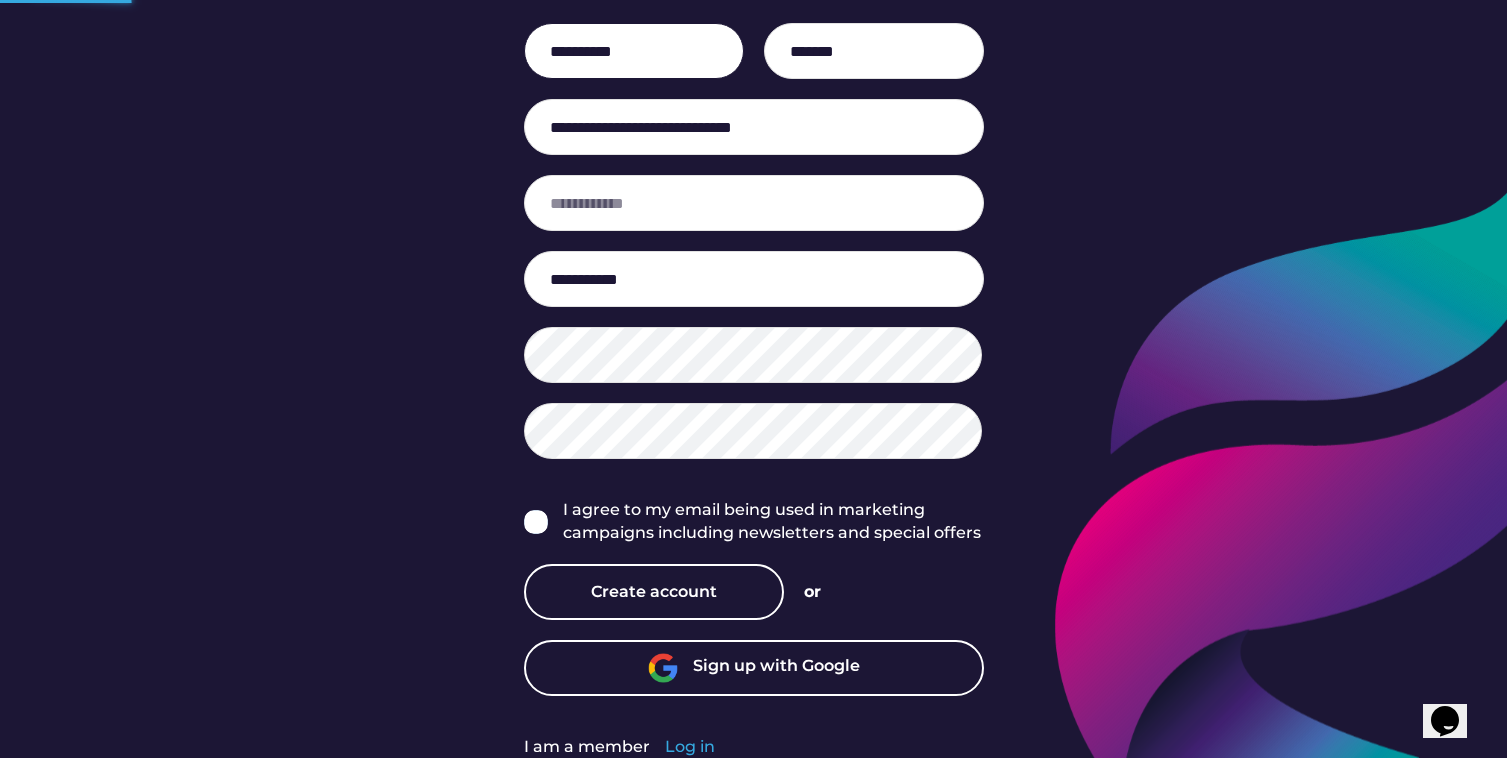 click at bounding box center [536, 522] 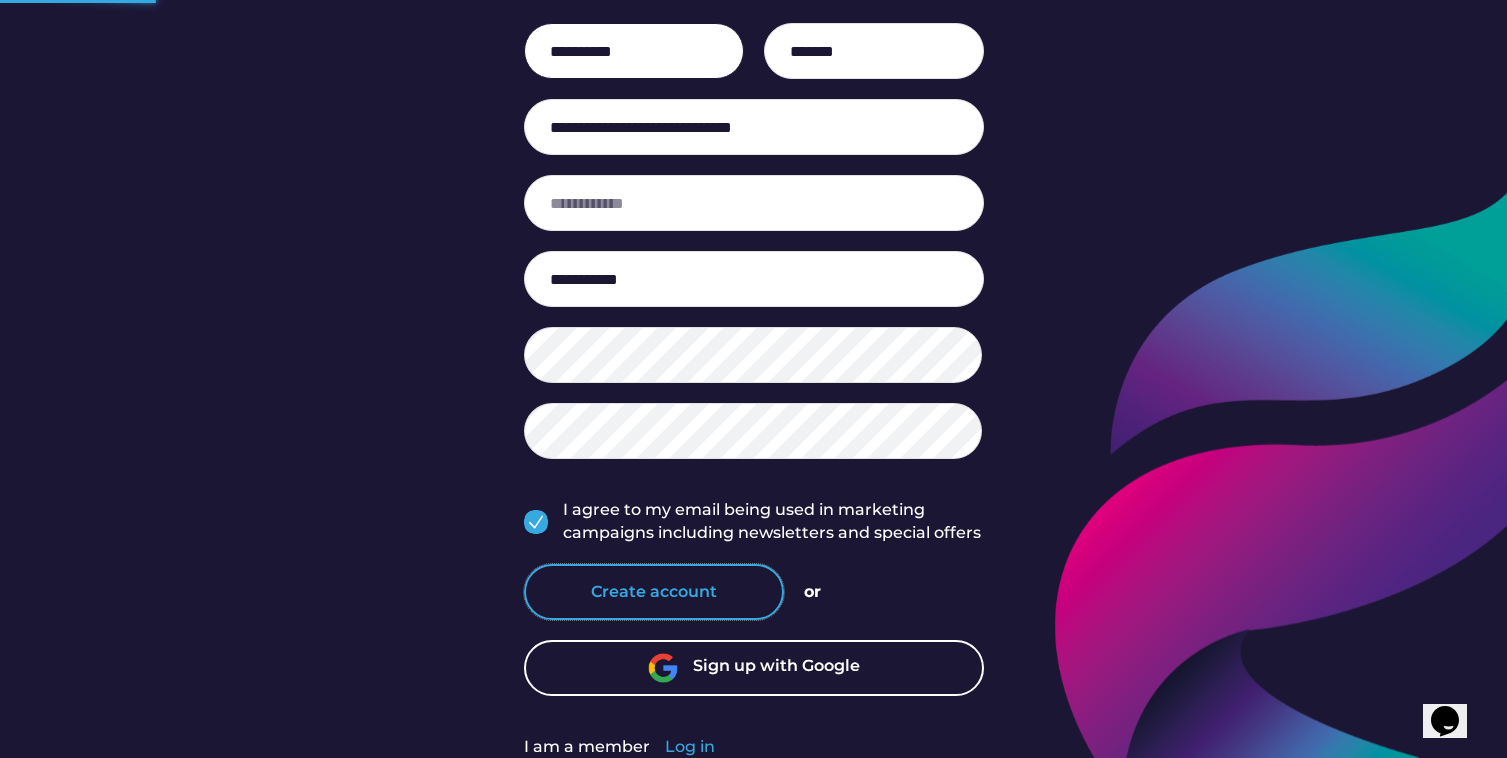 click on "Create account" at bounding box center [654, 592] 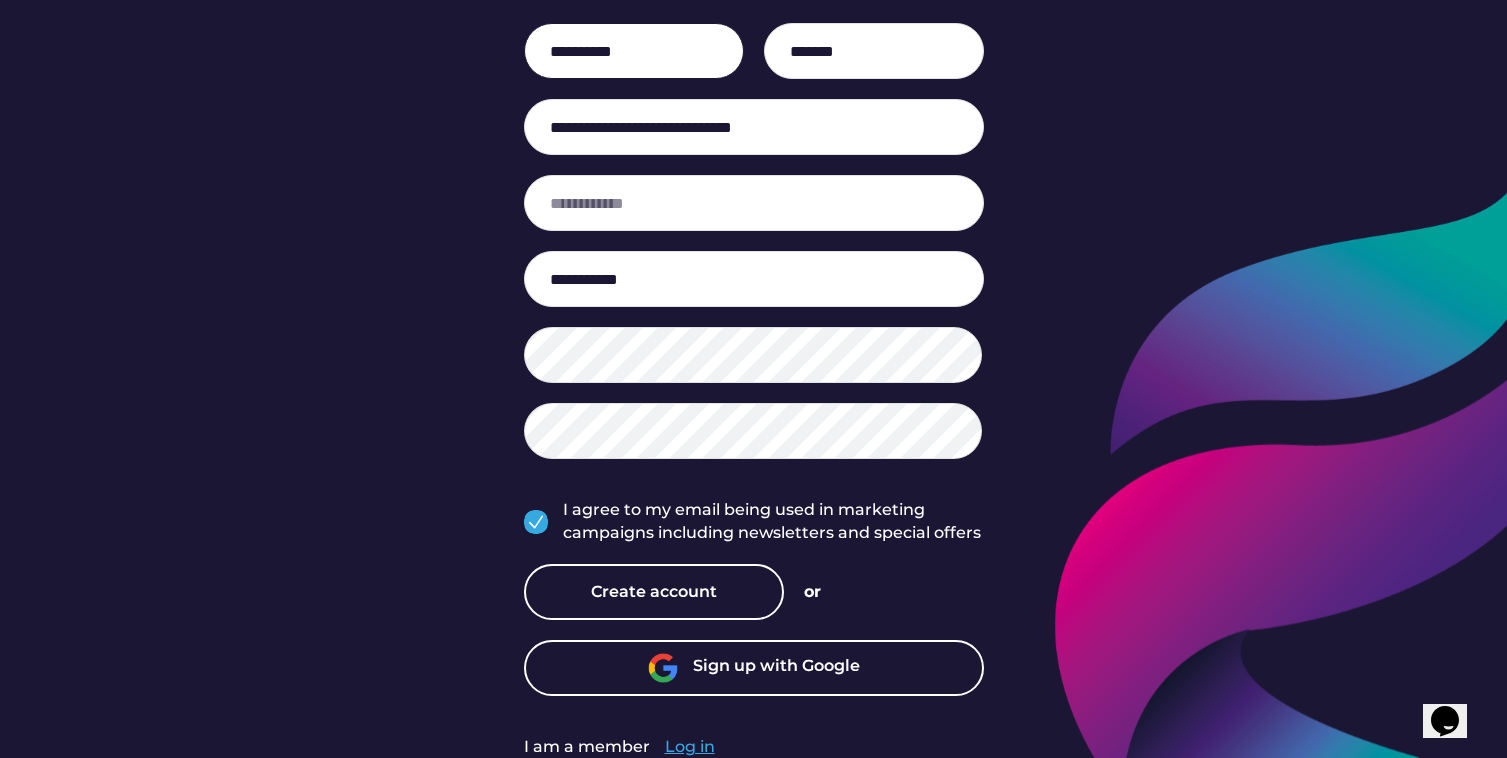 click on "Log in" at bounding box center [690, 747] 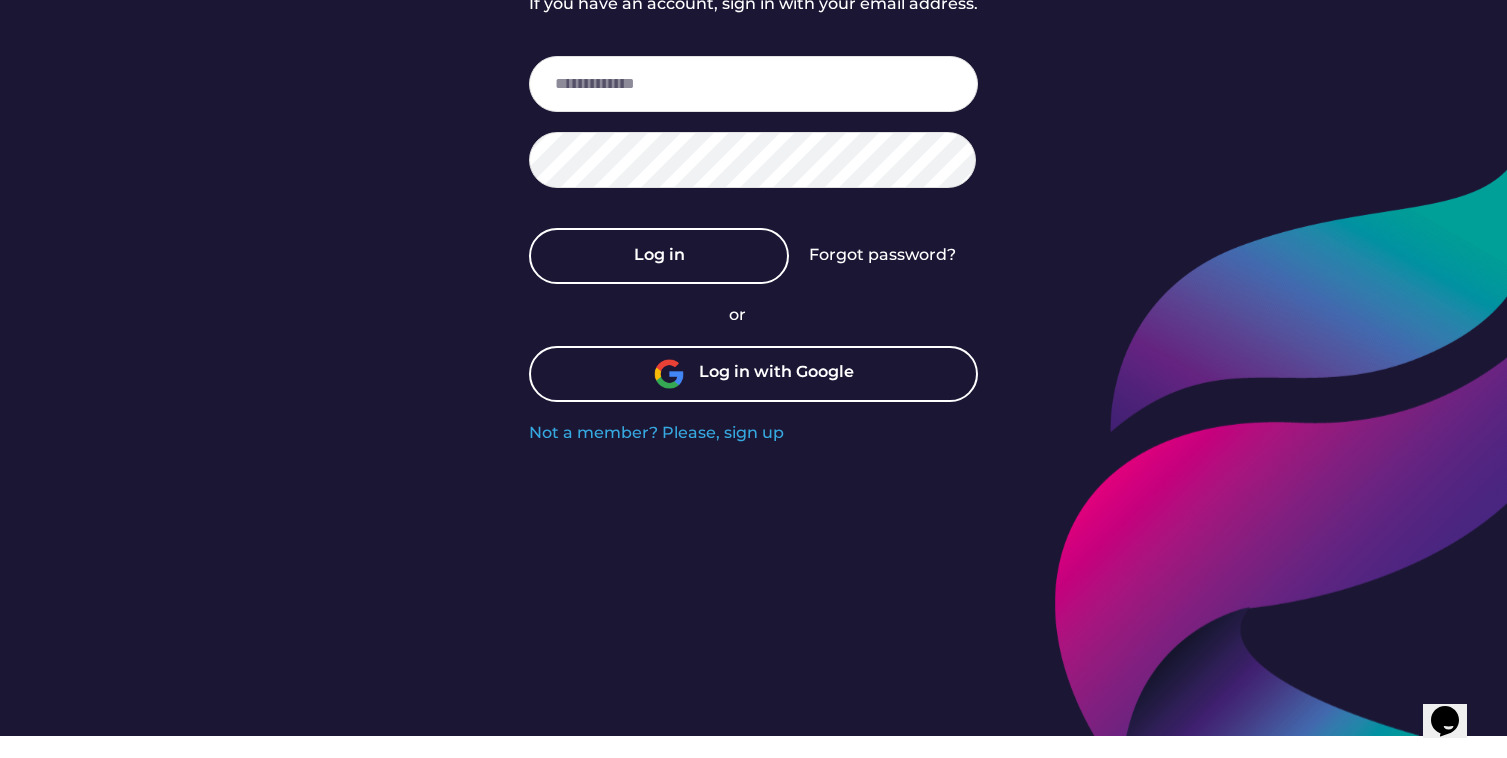 scroll, scrollTop: 202, scrollLeft: 0, axis: vertical 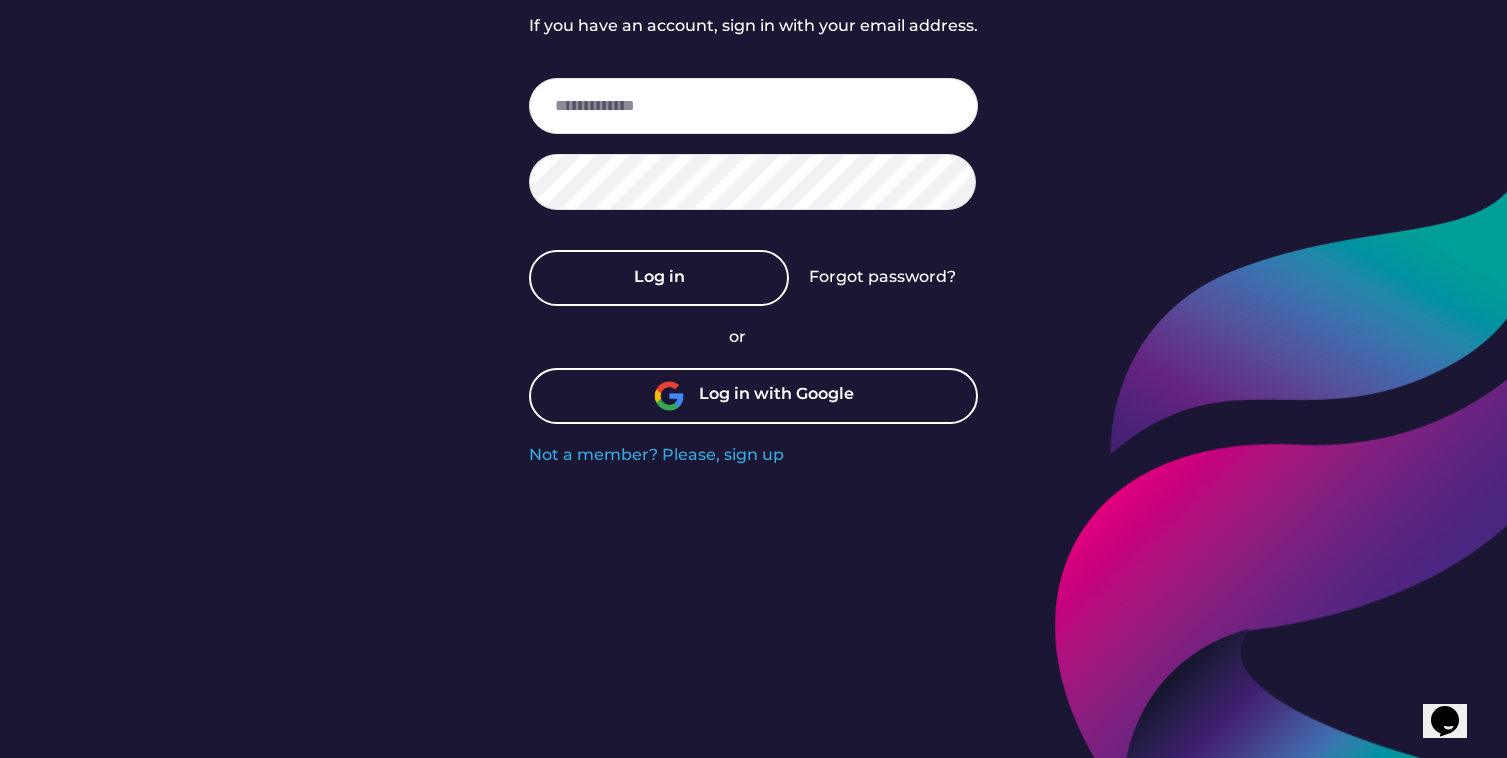 click on "Log in with Google" at bounding box center [776, 396] 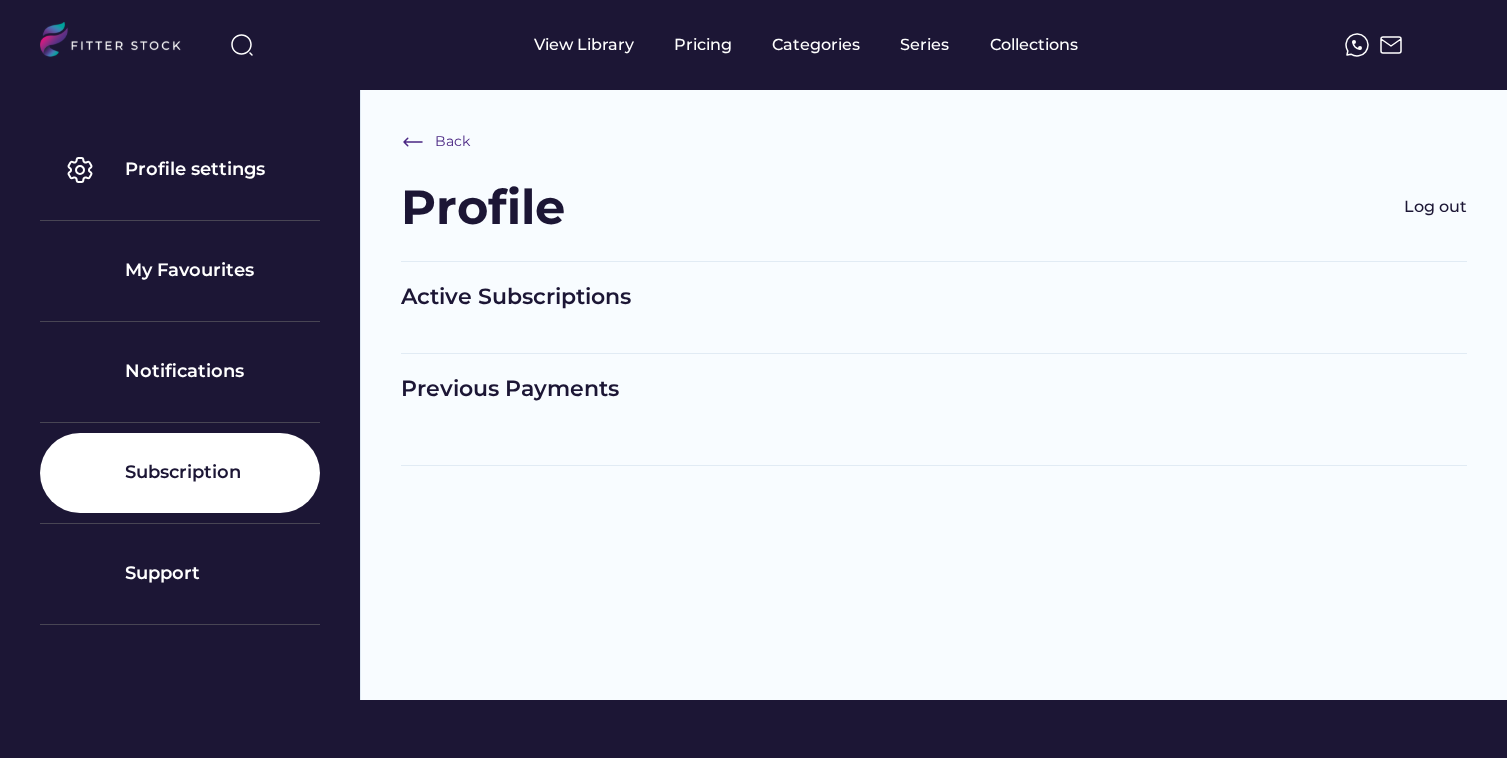 scroll, scrollTop: 0, scrollLeft: 0, axis: both 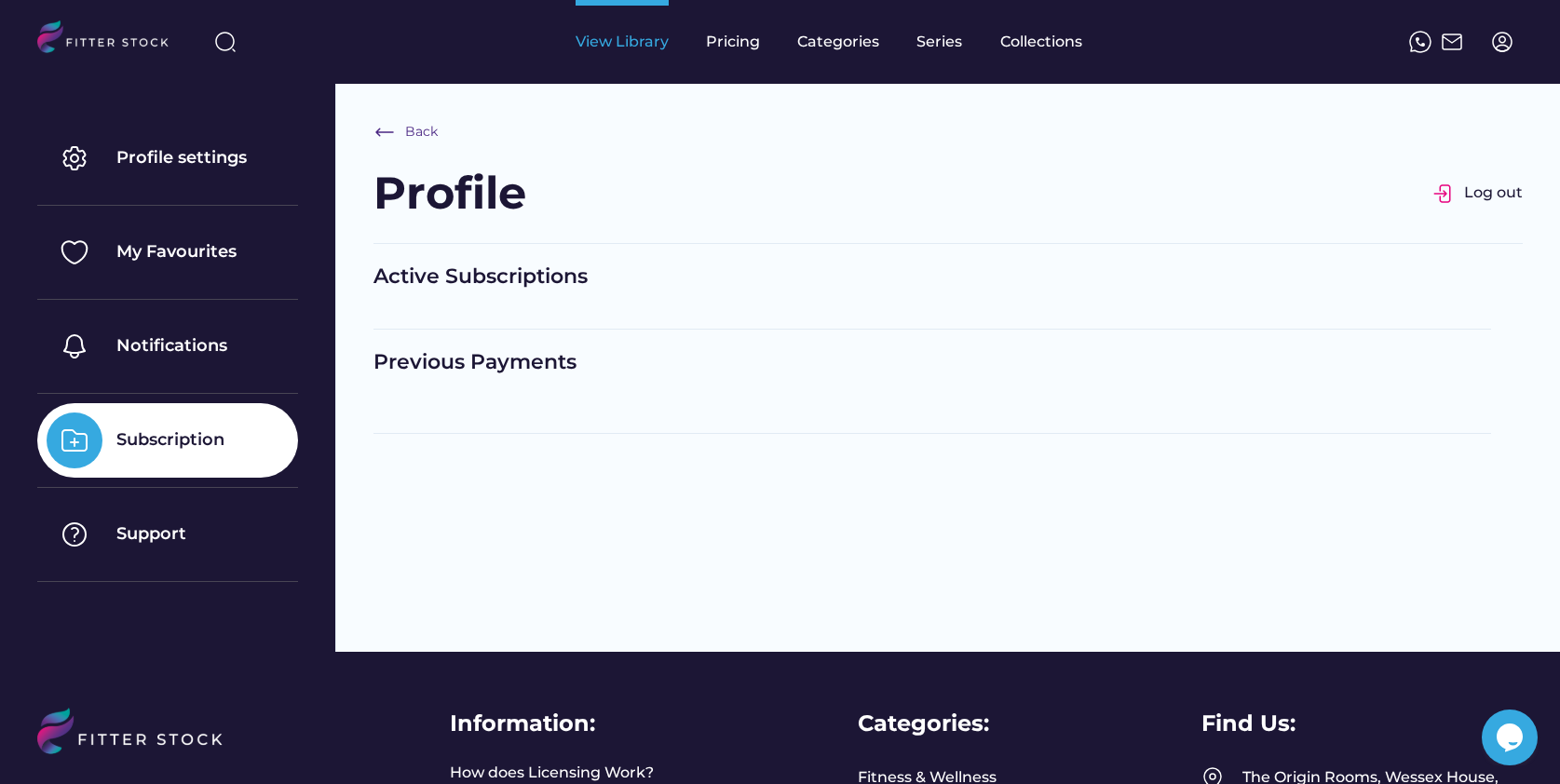 click on "View Library" at bounding box center (622, 42) 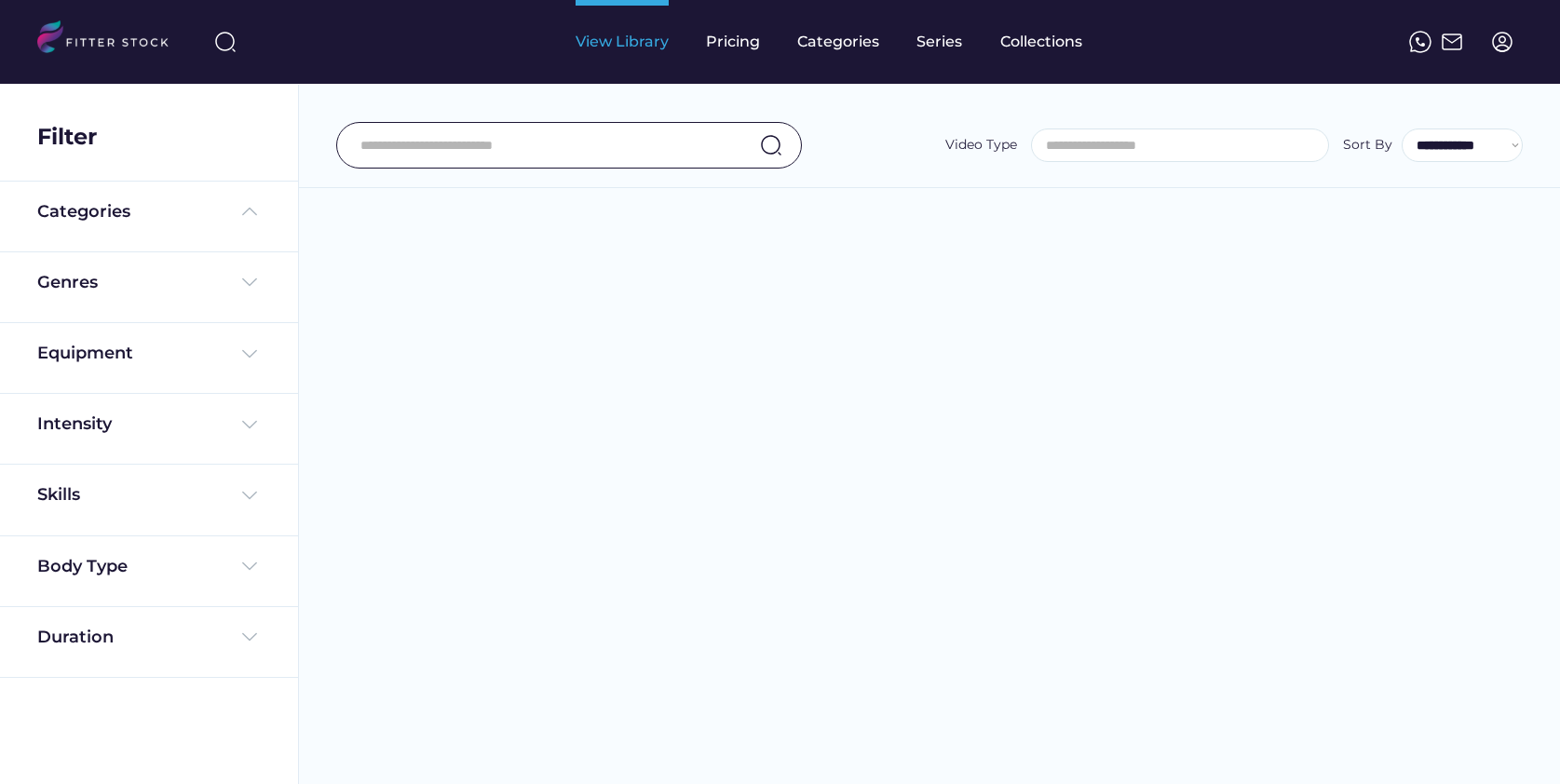 select 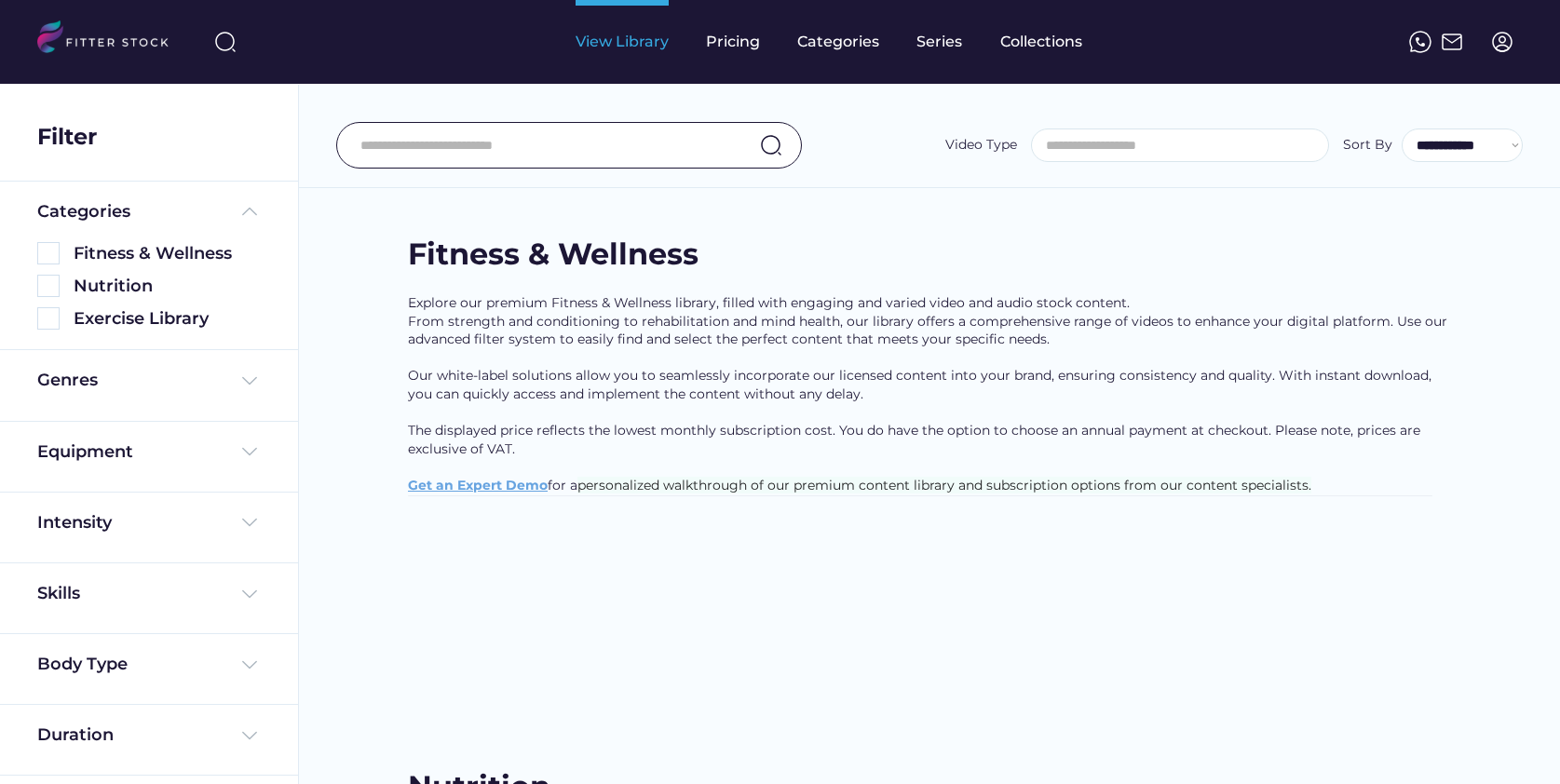 select on "**********" 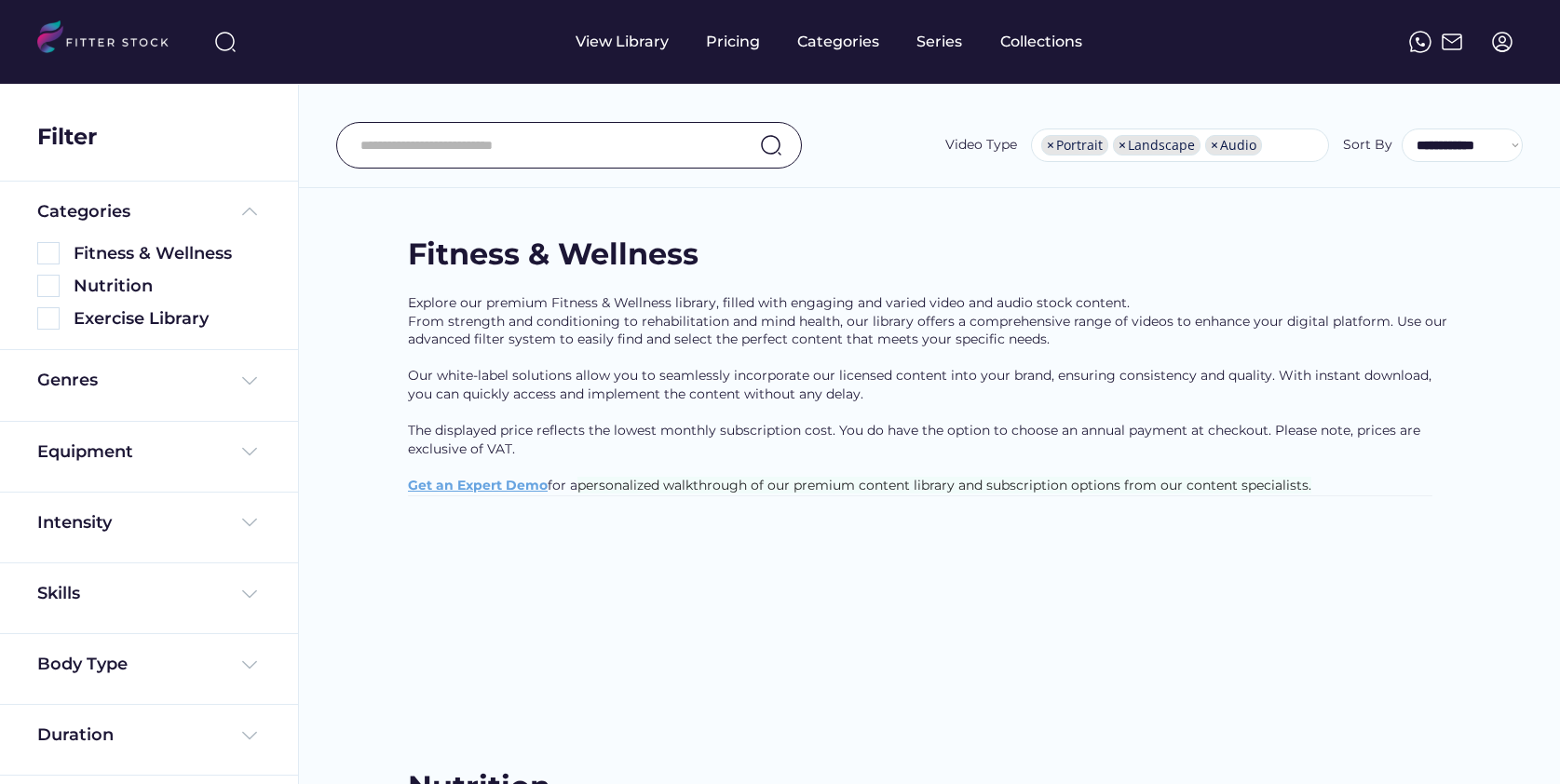 scroll, scrollTop: 0, scrollLeft: 0, axis: both 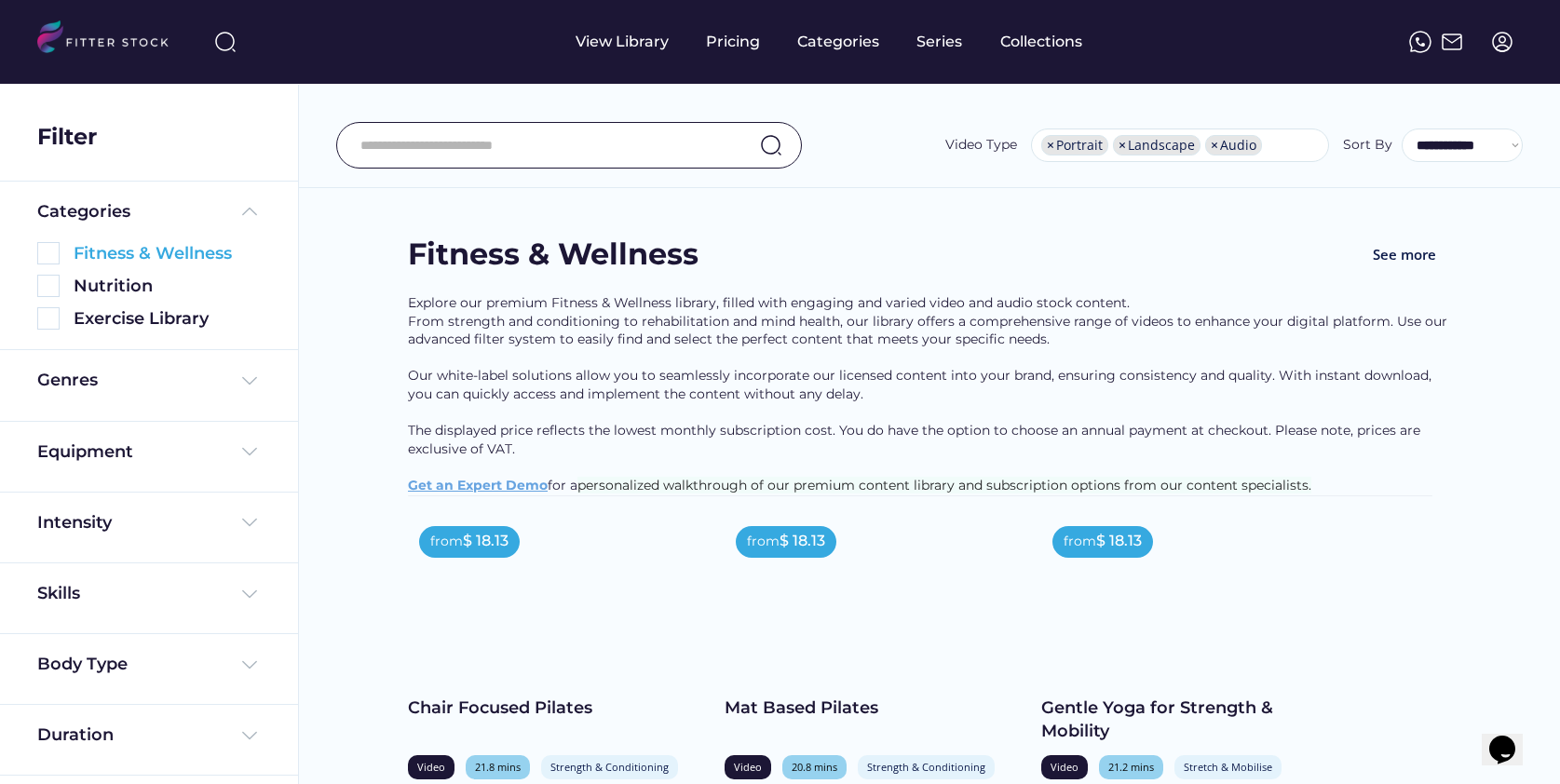 click at bounding box center (48, 253) 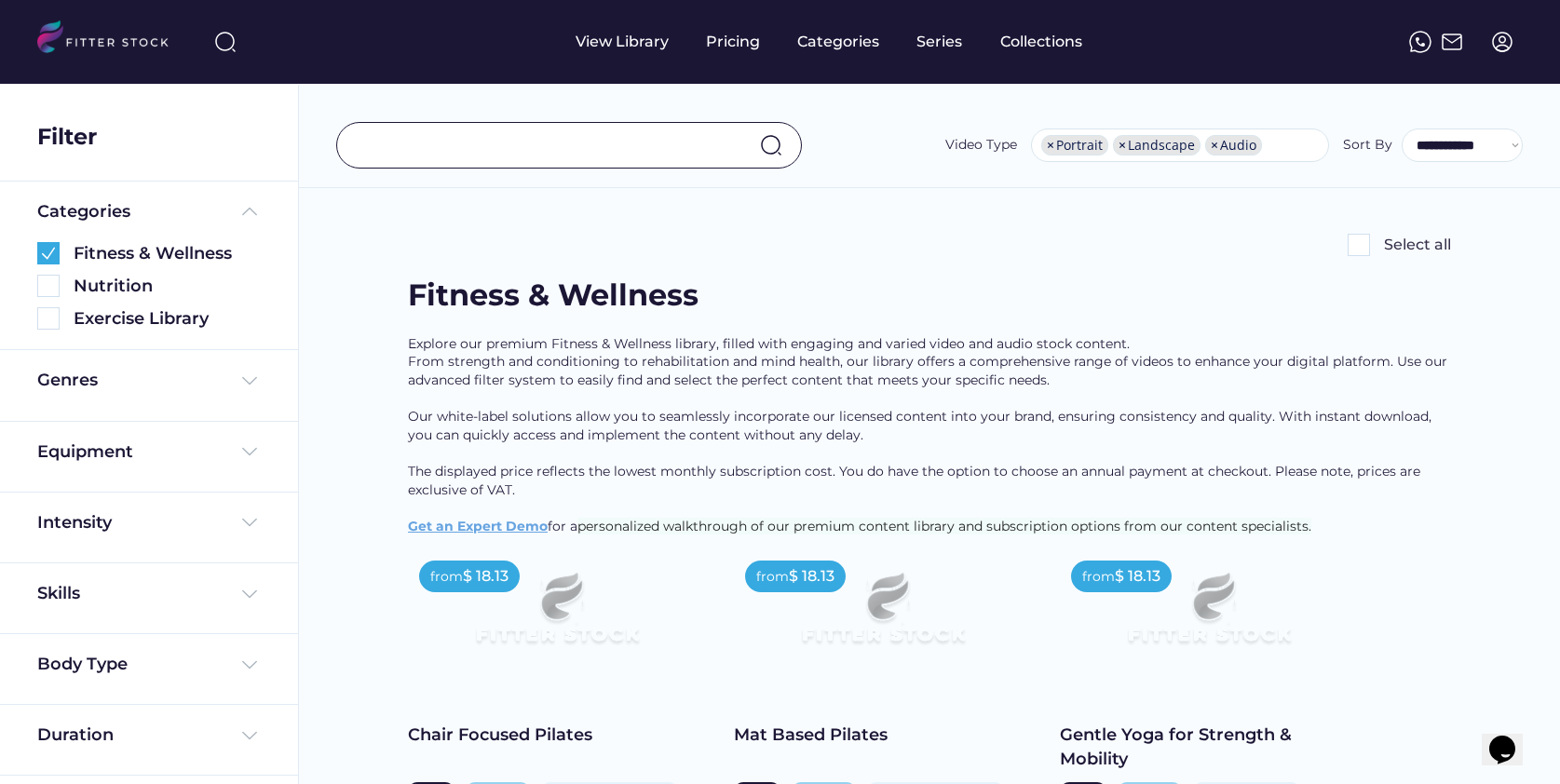 click at bounding box center [552, 145] 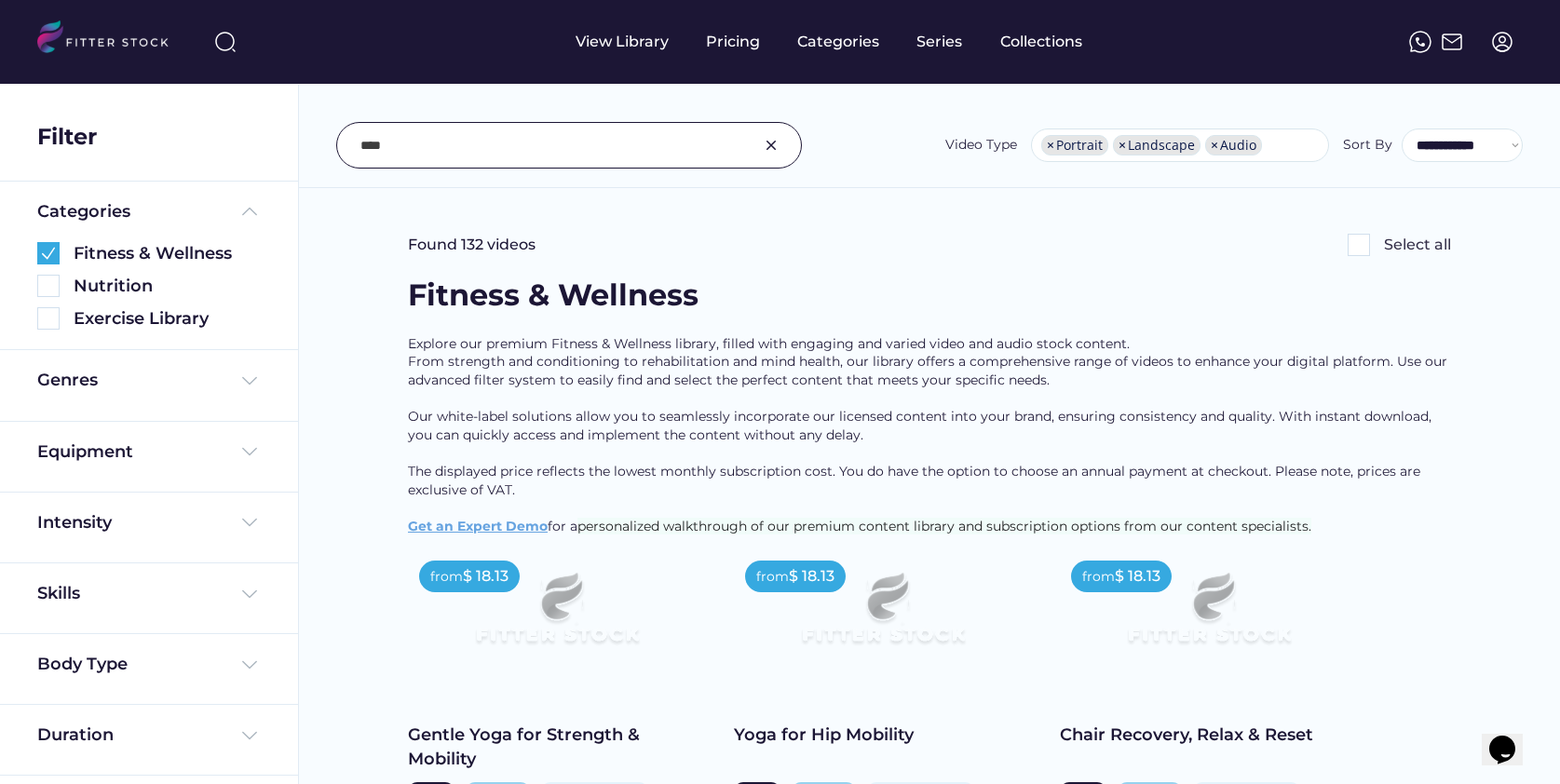 type on "****" 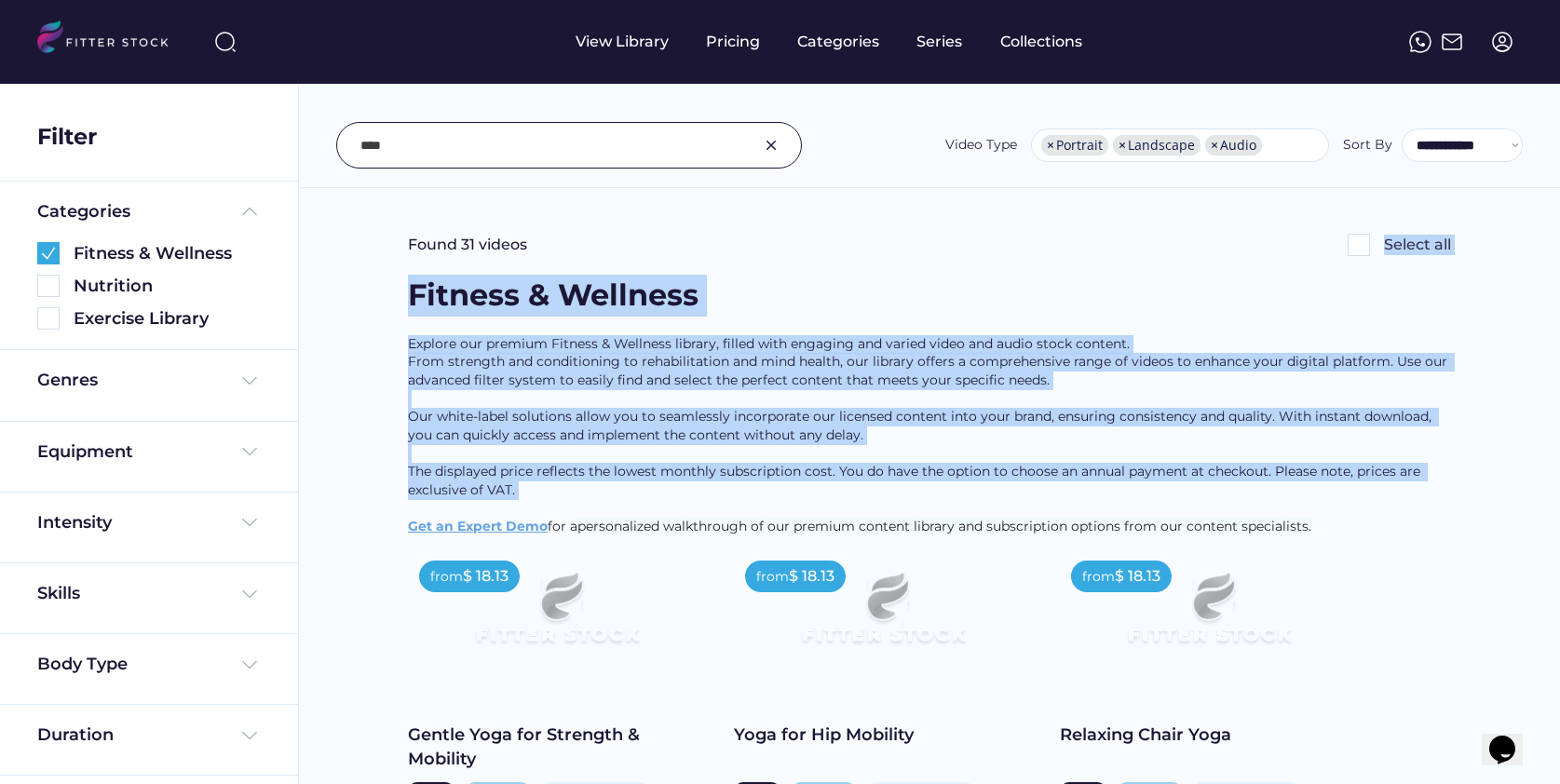drag, startPoint x: 1556, startPoint y: 218, endPoint x: 1540, endPoint y: 512, distance: 294.43505 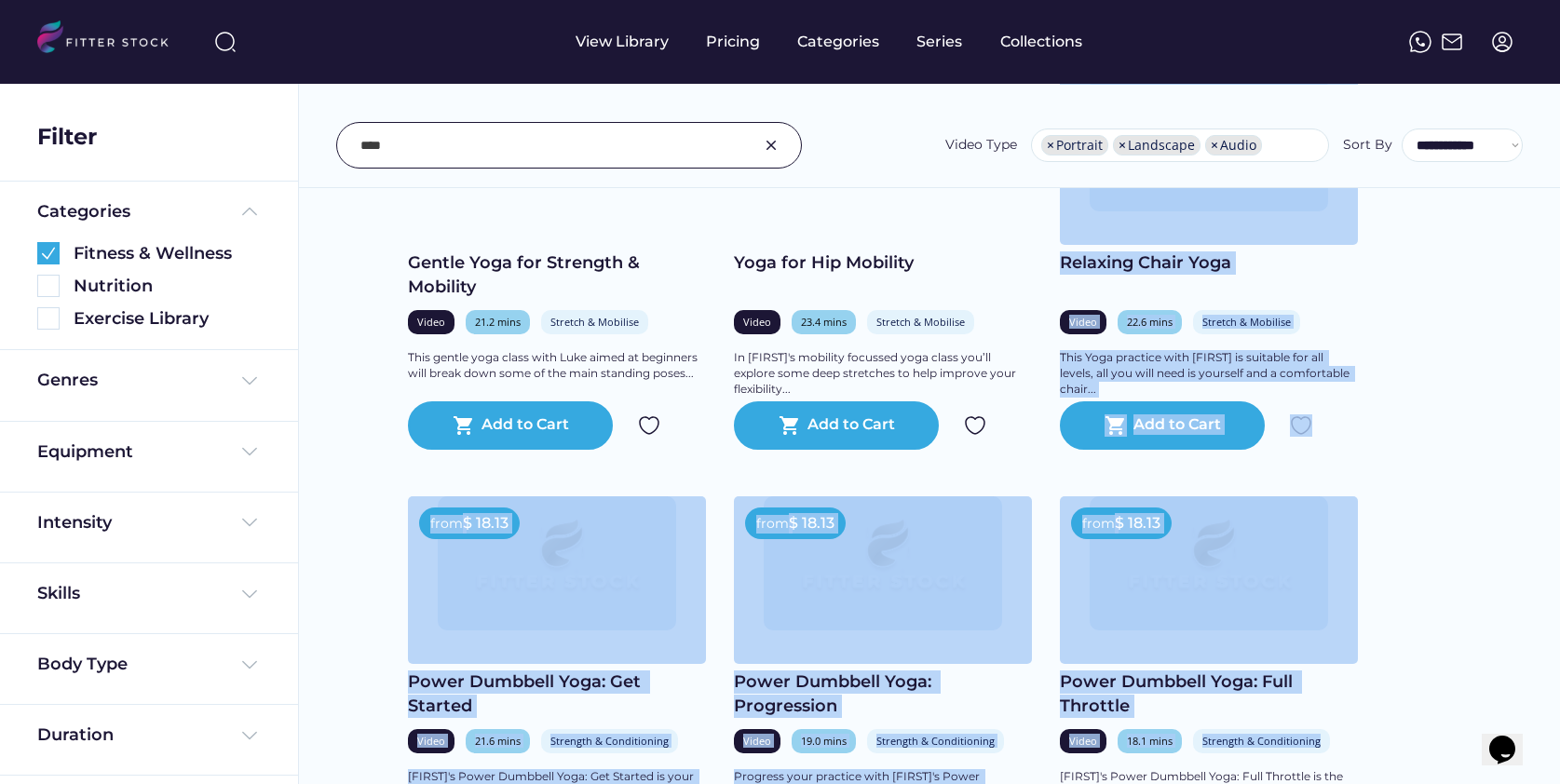 drag, startPoint x: 1544, startPoint y: 669, endPoint x: 1540, endPoint y: 803, distance: 134.05969 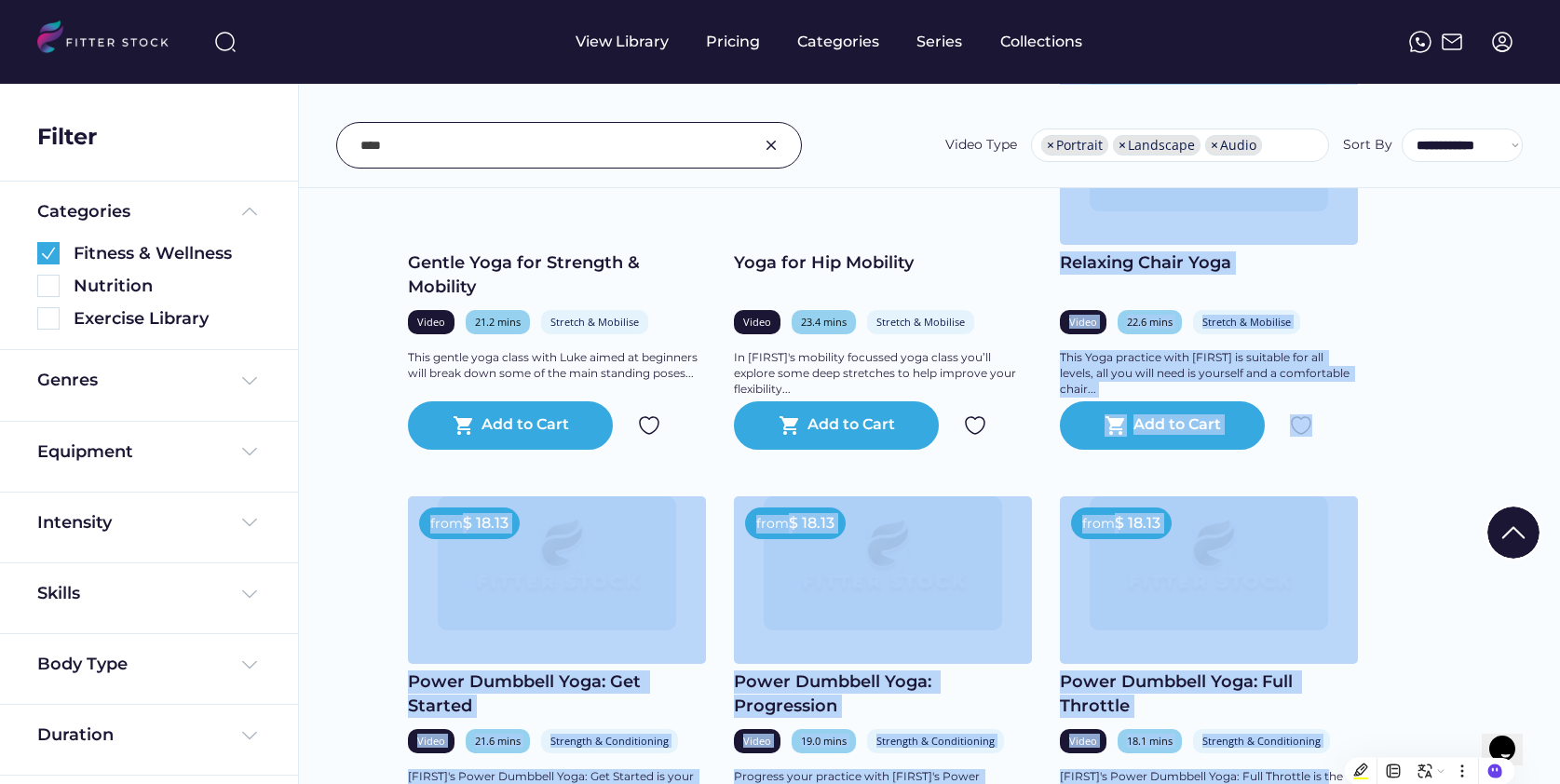 scroll, scrollTop: 501, scrollLeft: 0, axis: vertical 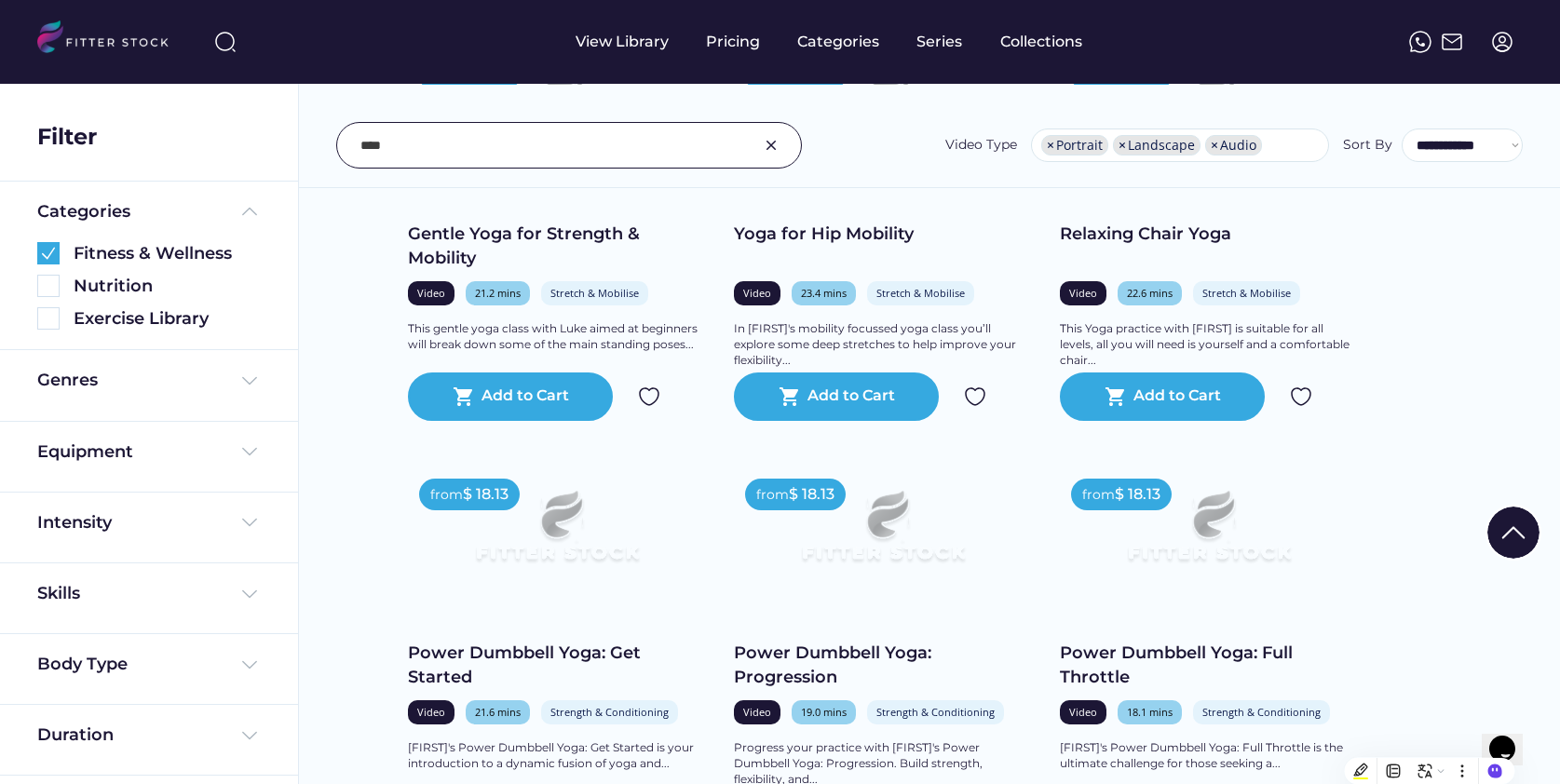 click on "Found 31 videos Select all Fitness & Wellness Explore our premium Fitness & Wellness library, filled with engaging and varied video and audio stock content.
From strength and conditioning to rehabilitation and mind health, our library offers a comprehensive range of videos to enhance your digital platform. Use our advanced filter system to easily find and select the perfect content that meets your specific needs. Our white-label solutions allow you to seamlessly incorporate our licensed content into your brand, ensuring consistency and quality. With instant download, you can quickly access and implement the content without any delay. The displayed price reflects the lowest monthly subscription cost. You do have the option to choose an annual payment at checkout. Please note, prices are exclusive of VAT. ﻿ Get an Expert Demo  for a  personalized walkthrough of our premium content library and subscription options from our content specialists.  from  $ 18.13 Gentle Yoga for Strength & Mobility Video" at bounding box center (929, 1485) 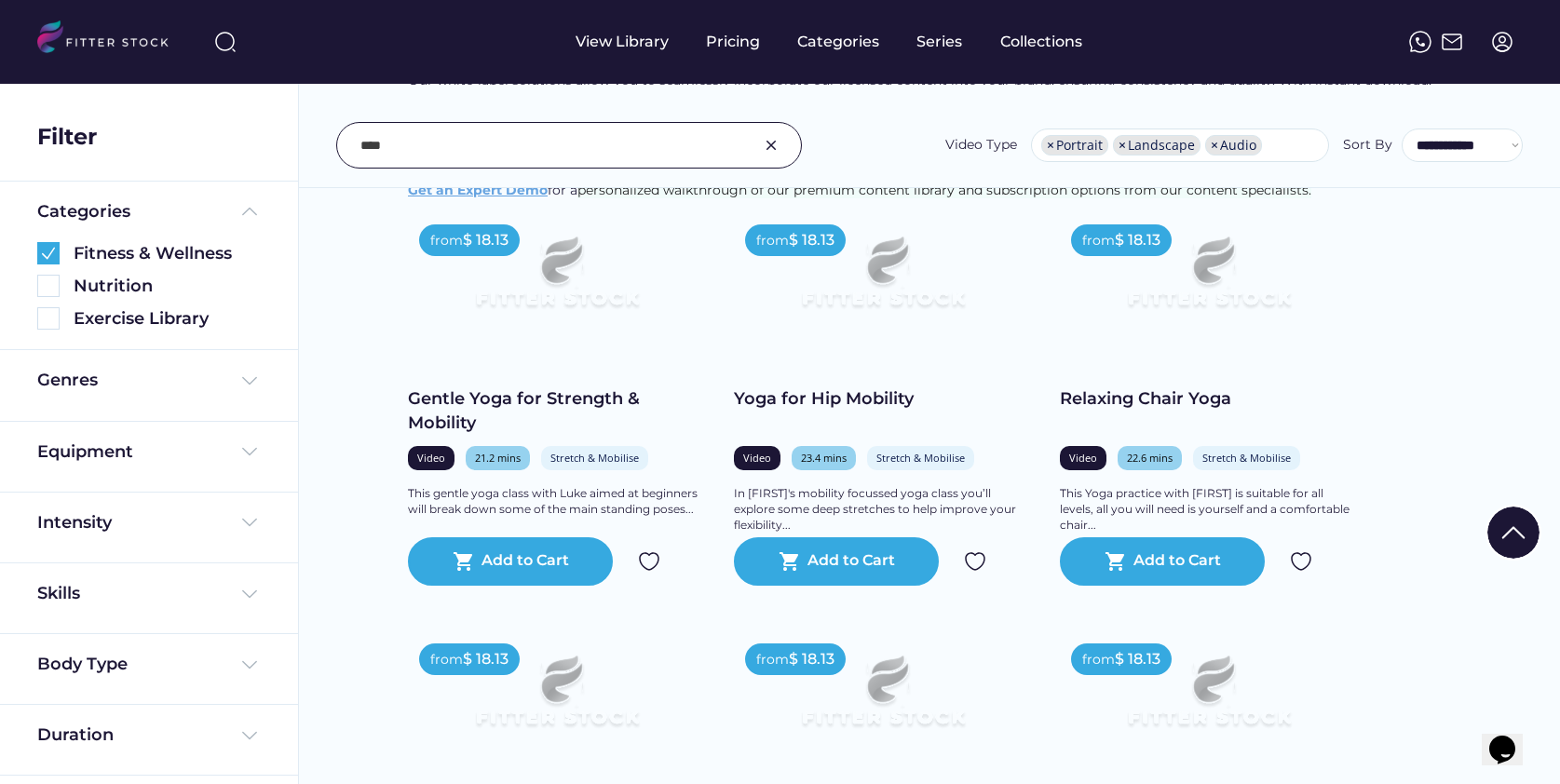 scroll, scrollTop: 294, scrollLeft: 0, axis: vertical 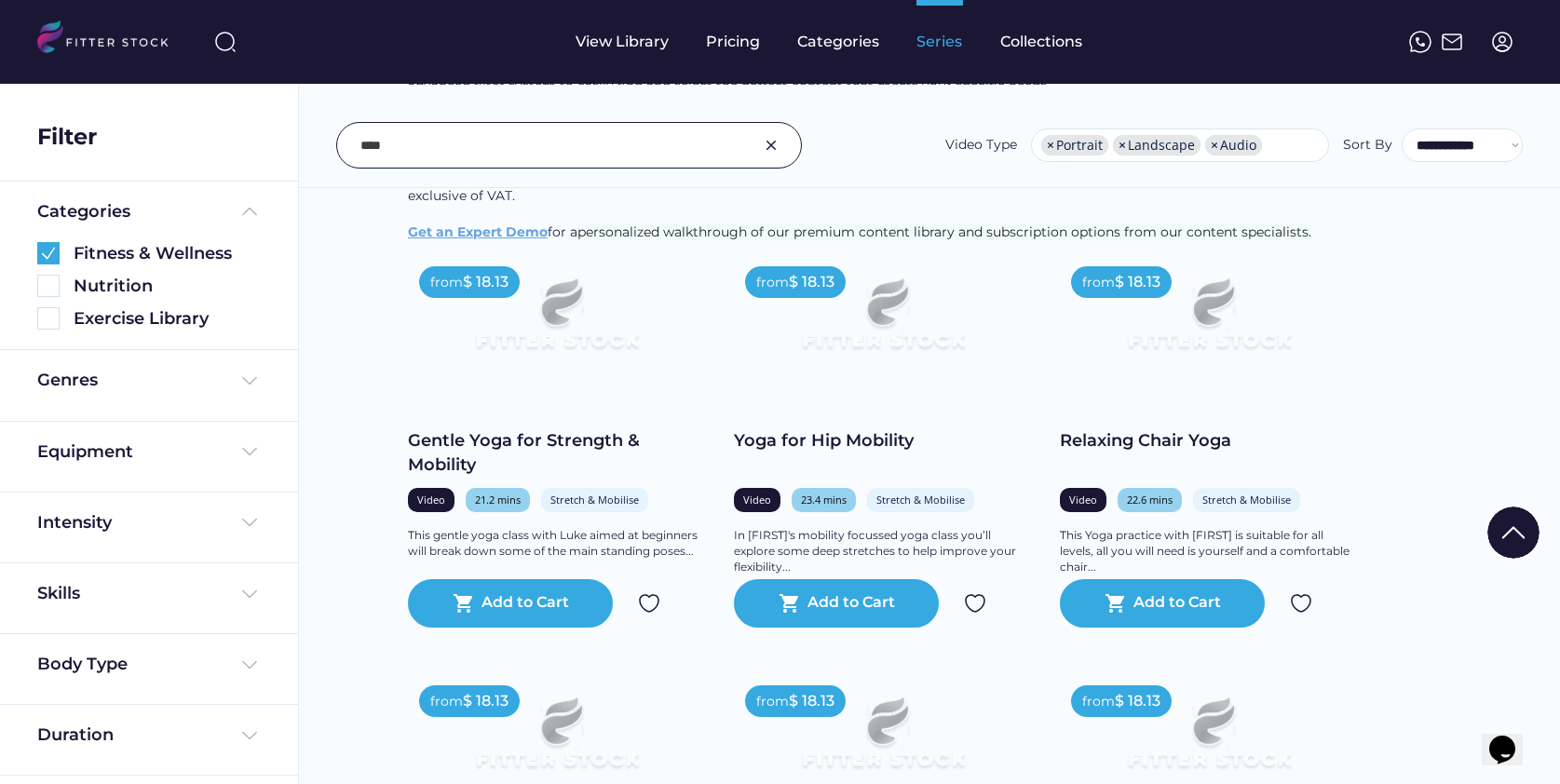 click on "Series" at bounding box center (940, 42) 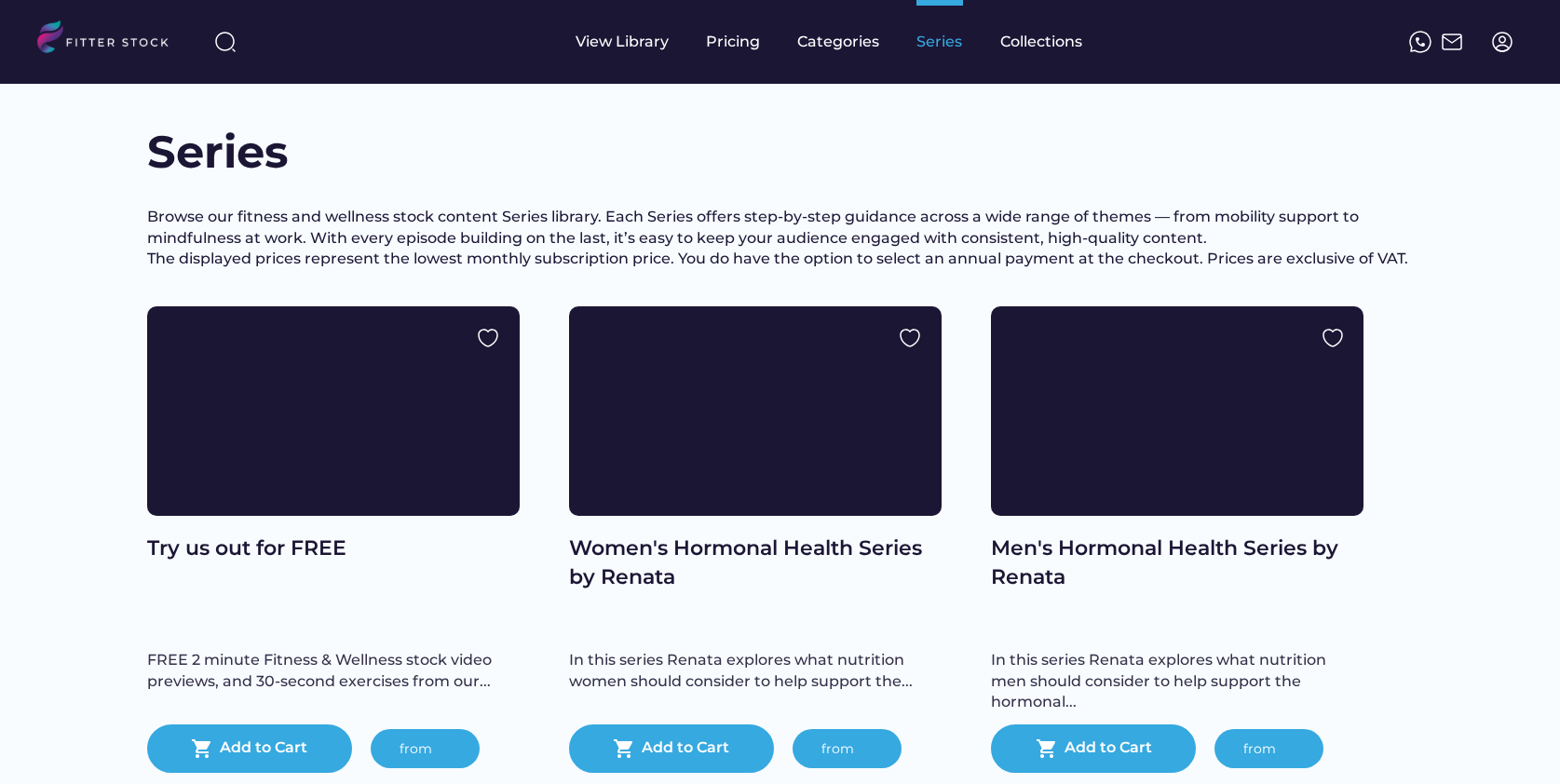 scroll, scrollTop: 0, scrollLeft: 0, axis: both 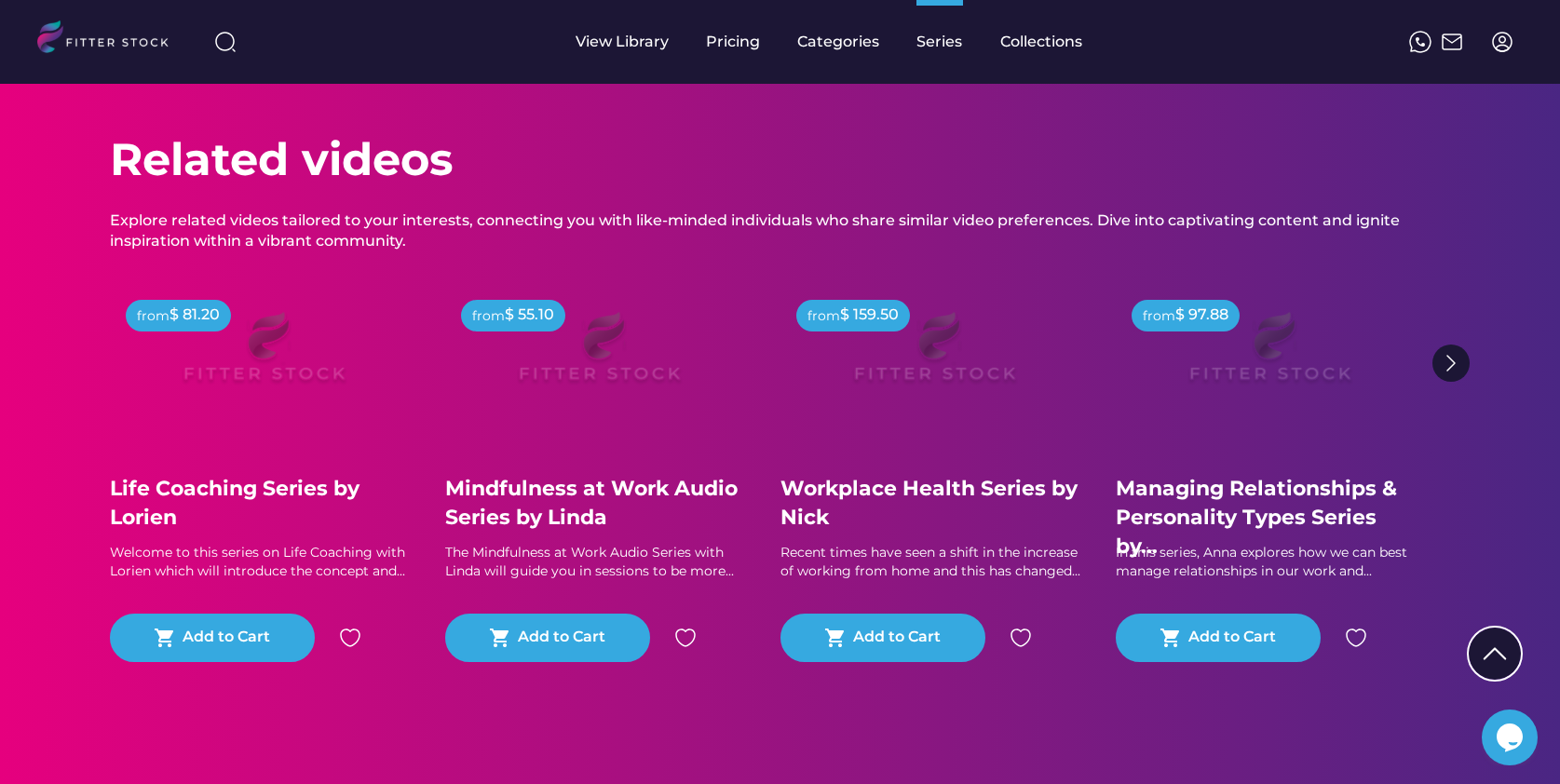 click on "Related videos  Explore related videos tailored to your interests, connecting you with like-minded individuals who share similar video preferences. Dive into captivating content and ignite inspiration within a vibrant community. from  $ 8.70 $ 81.20 Life Coaching Series by [NAME] Welcome to this series on Life Coaching with [NAME] which will introduce the concept and...
shopping_cart
Add to Cart from  $ 8.70 $ 55.10 Mindfulness at Work Audio Series by [NAME] The Mindfulness at Work Audio Series with [NAME] will guide you in sessions to be more...
shopping_cart
Add to Cart from  $ 14.50 $ 159.50 Workplace Health Series by [NAME] Recent times have seen a shift in the increase of working from home and this has changed...
shopping_cart
Add to Cart from  $ 18.13 $ 97.88 Managing Relationships & Personality Types Series by...  In this series, [NAME] explores how we can best manage relationships in our work and...
shopping_cart" at bounding box center (780, 429) 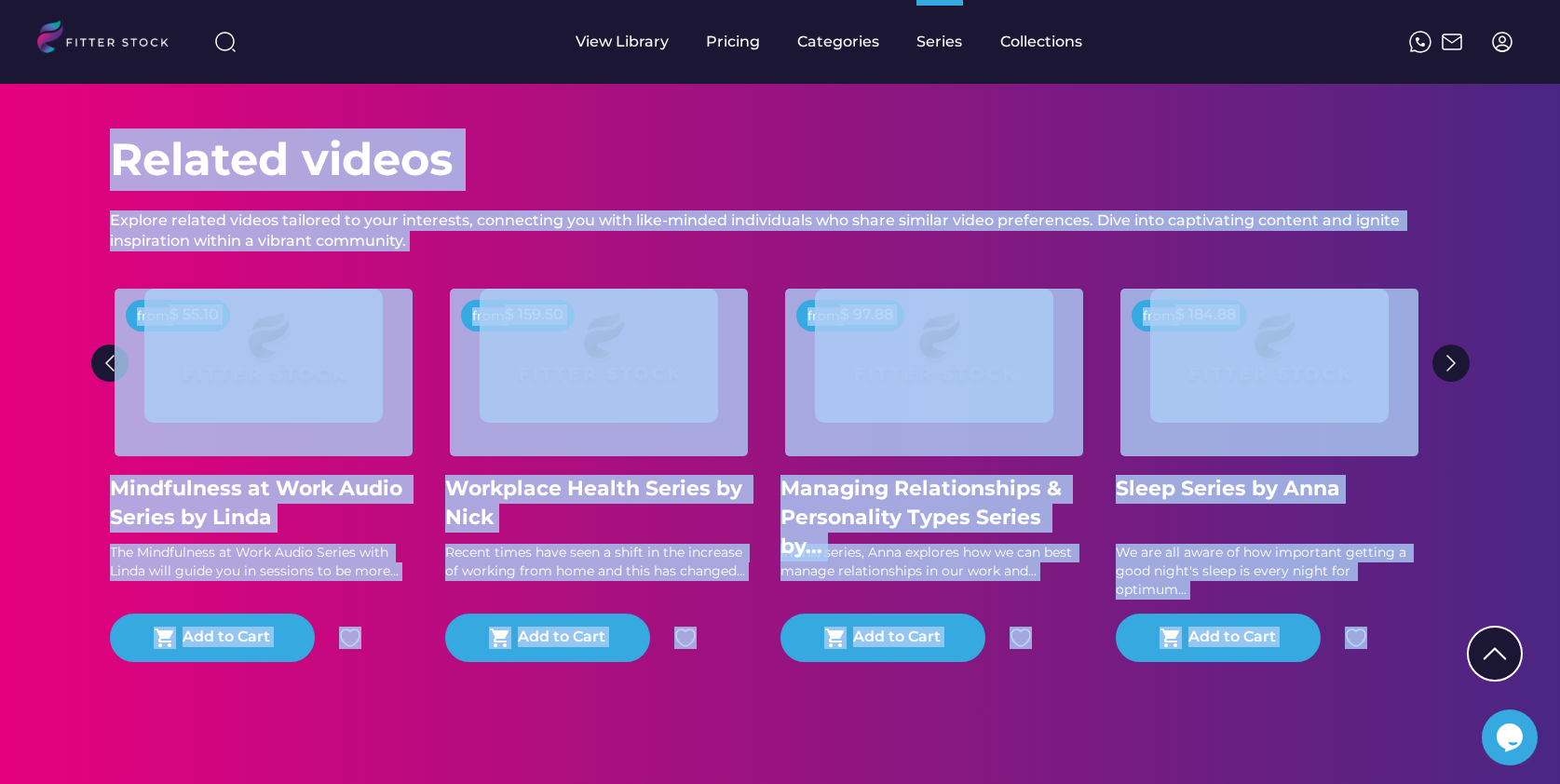 drag, startPoint x: 1551, startPoint y: 356, endPoint x: 1494, endPoint y: 87, distance: 274.97273 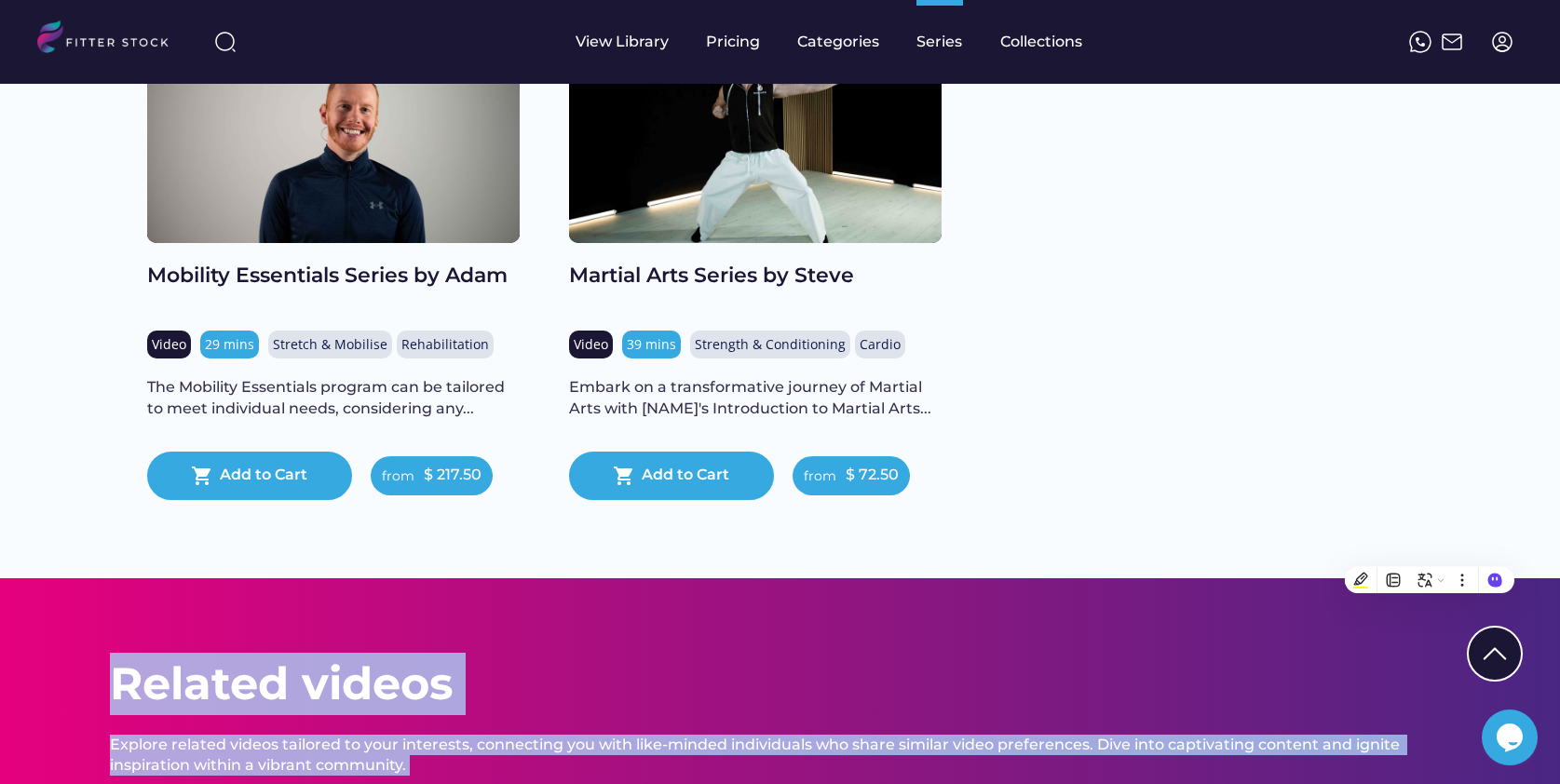scroll, scrollTop: 2689, scrollLeft: 0, axis: vertical 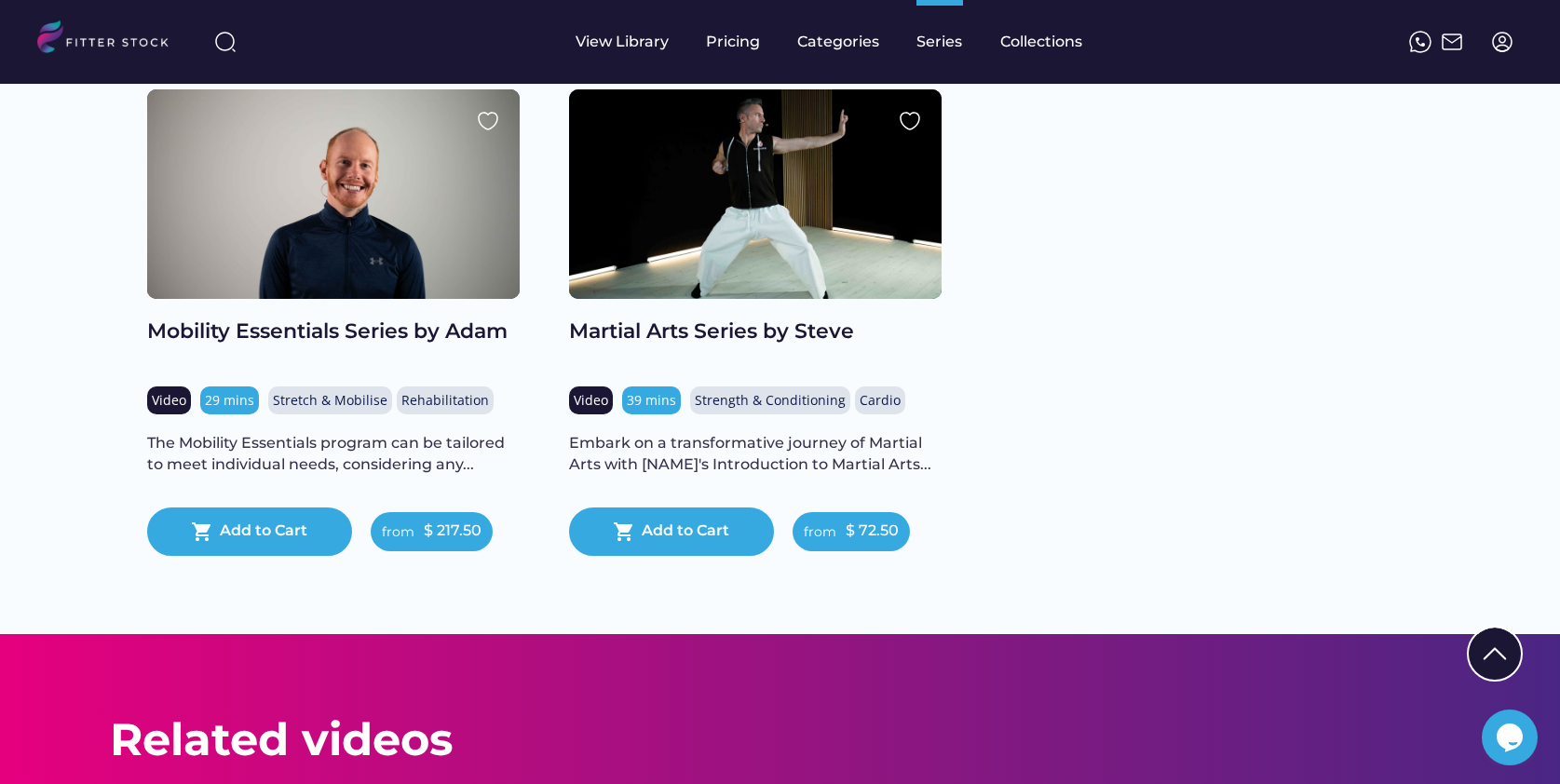 click on "Try us out for FREE Video Strength & Conditioning Cardio Full Body FREE 2 minute Fitness & Wellness stock video previews, and 30-second exercises from our...
shopping_cart
Add to Cart from $ 0.00 Women's Hormonal Health Series by Renata Audio 22 mins Mind Health The Mind In this series Renata explores what nutrition women should consider to help support the...
shopping_cart
Add to Cart from $ 46.40 Men's Hormonal Health Series by Renata Audio 19 mins Mind Health The Mind In this series Renata explores what nutrition men should consider to help support the hormonal...
shopping_cart
Add to Cart from $ 23.20 Row Like a Champion with Alex Gregory Video Strength & Conditioning Cardio Full Body Bring world-class rowing content to your audience with these carefully designed...
shopping_cart
Add to Cart from $ 353.08 Outdoor Rowing with Alex Gregory Video Strength & Conditioning Cardio Full Body
Add to Cart from Audio" at bounding box center [780, -899] 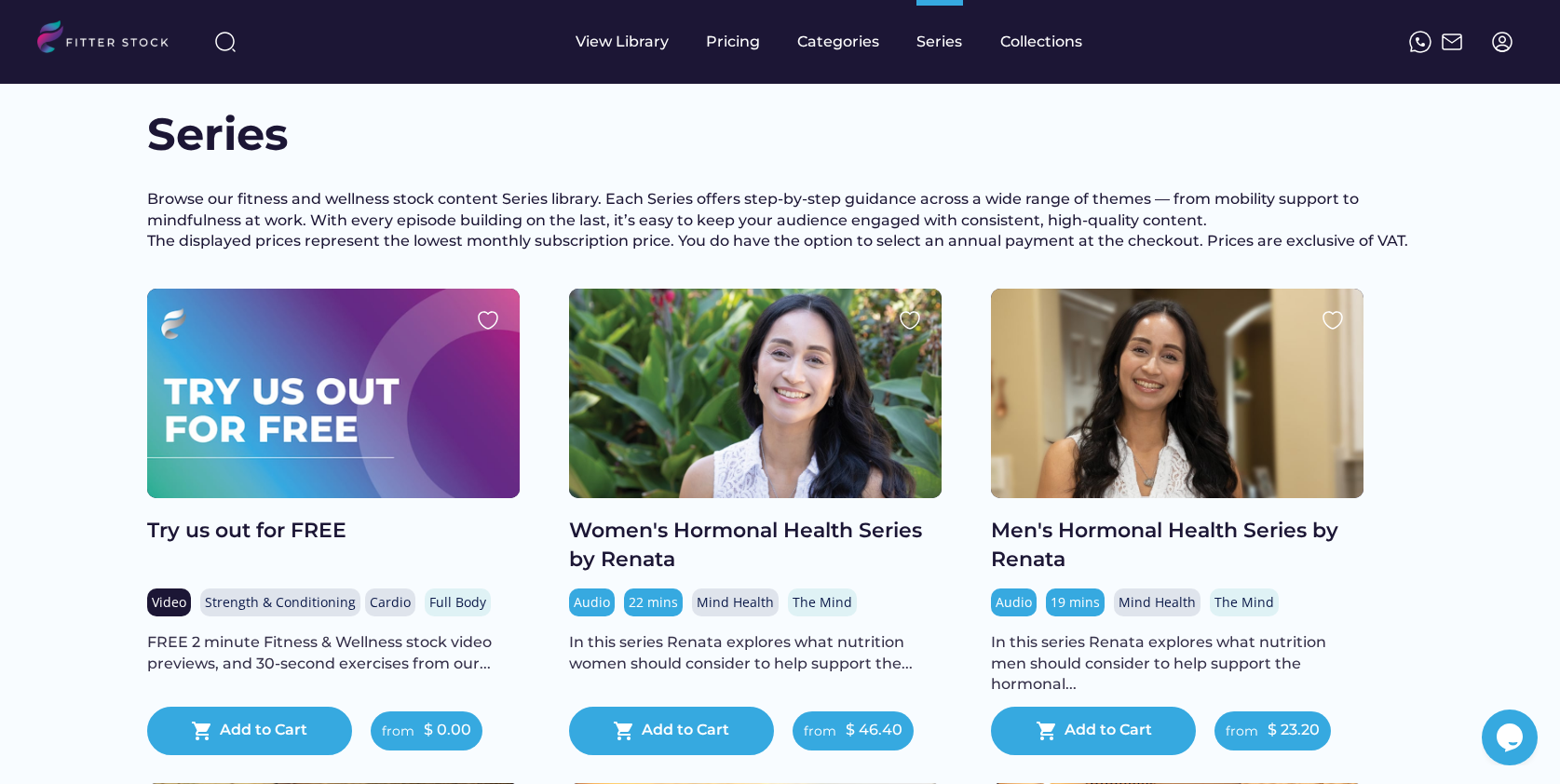 scroll, scrollTop: 0, scrollLeft: 0, axis: both 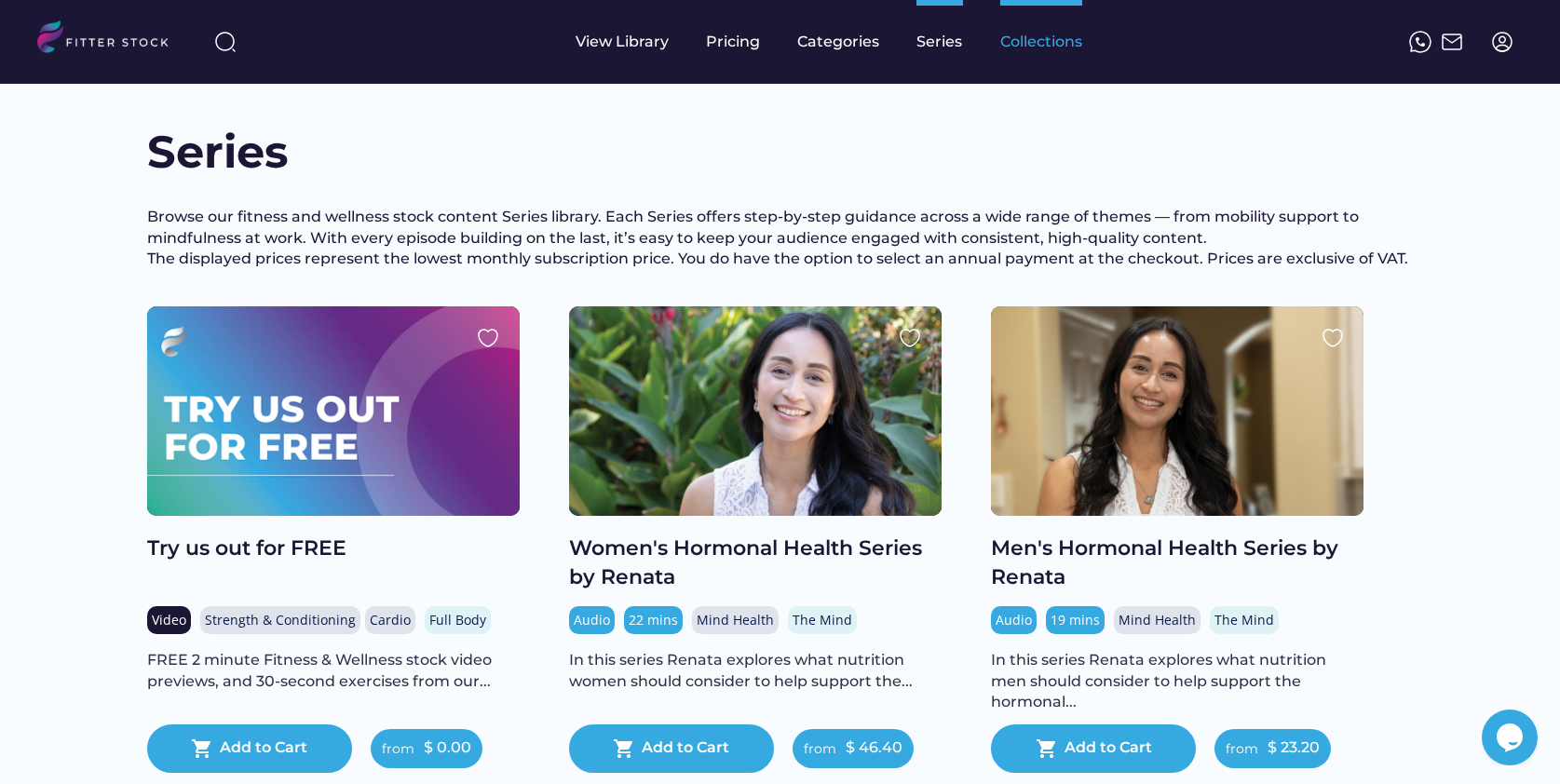 click on "Collections" at bounding box center [1041, 42] 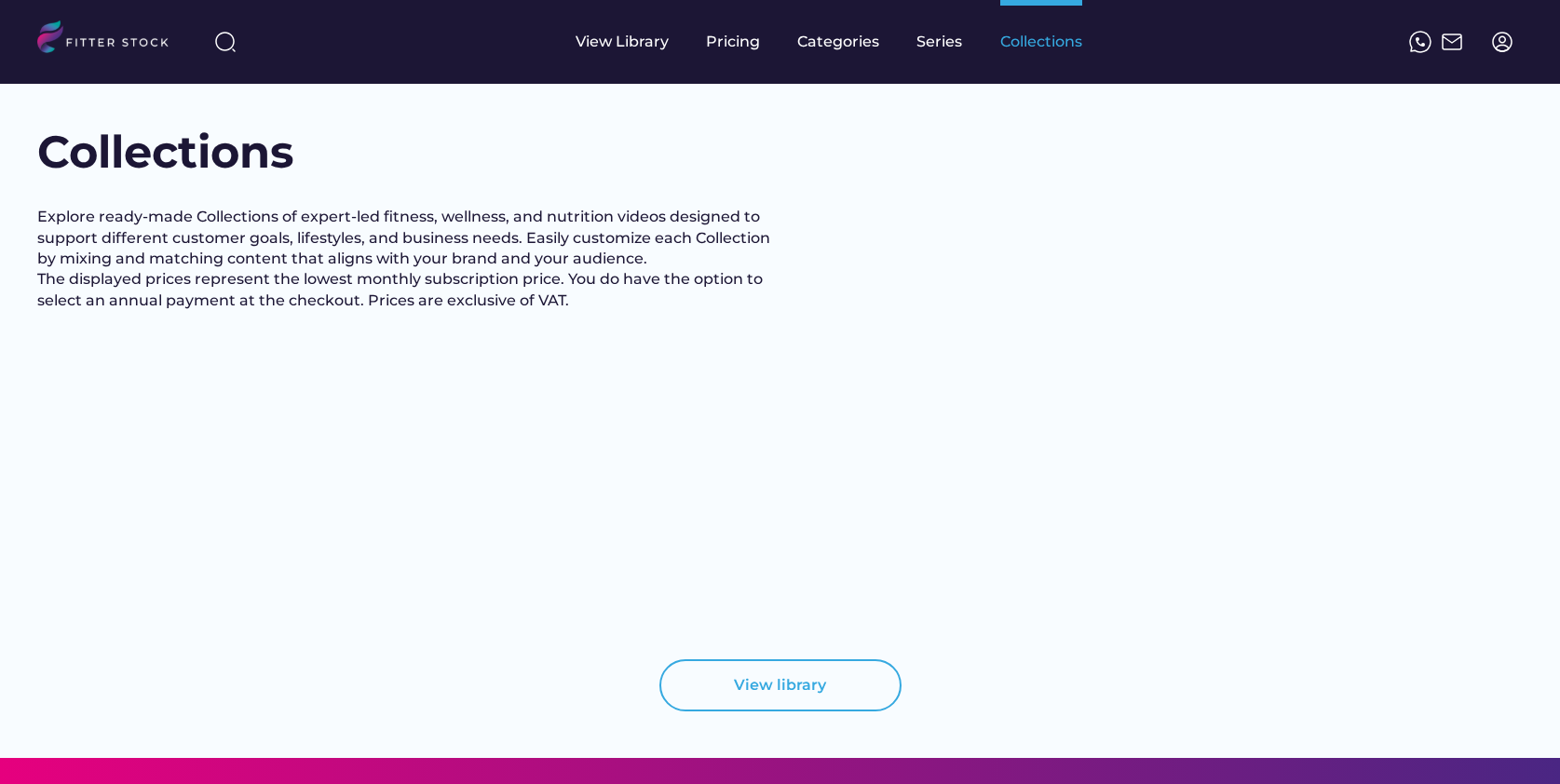 scroll, scrollTop: 0, scrollLeft: 0, axis: both 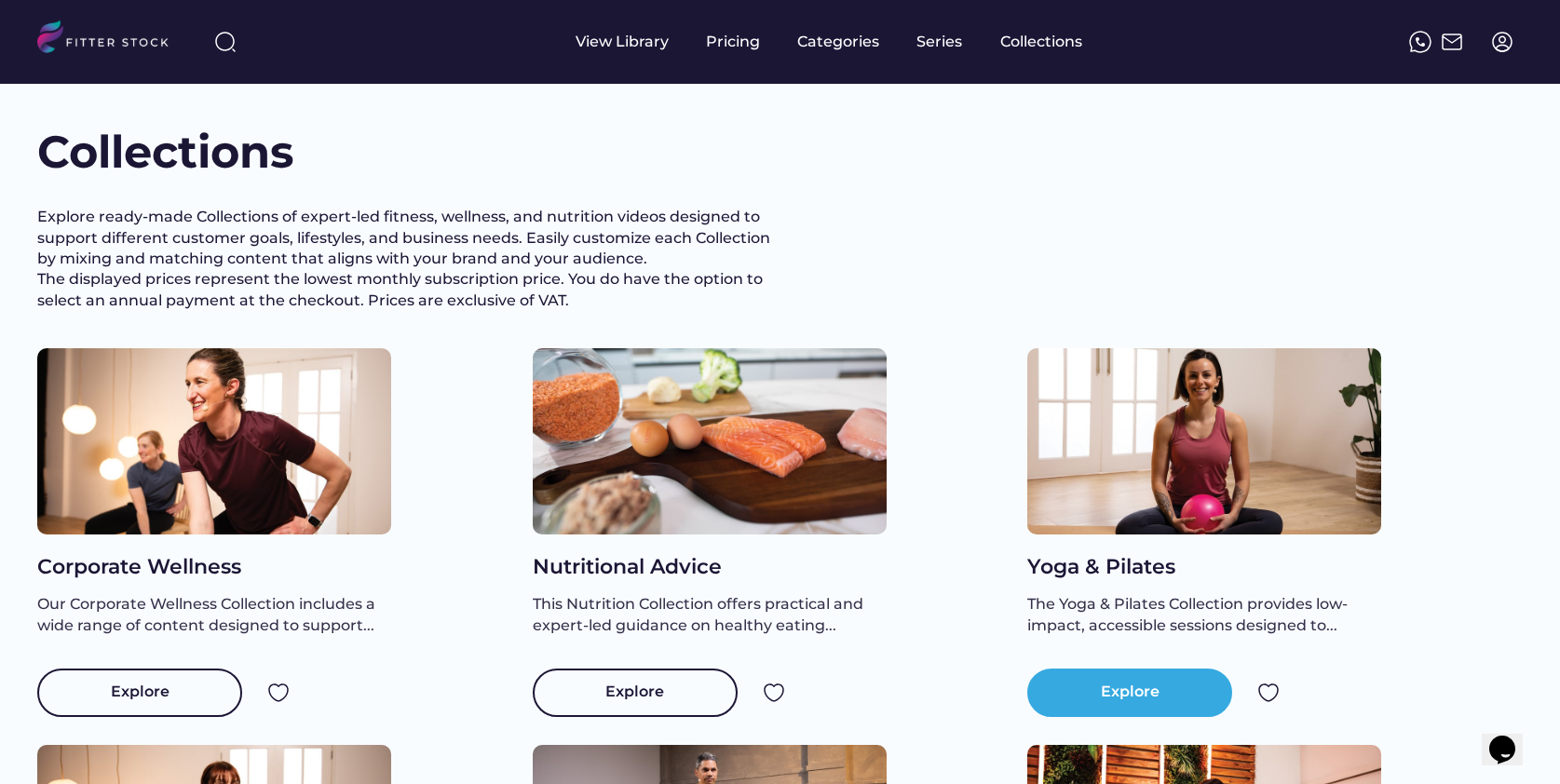 click on "Explore" at bounding box center [1130, 693] 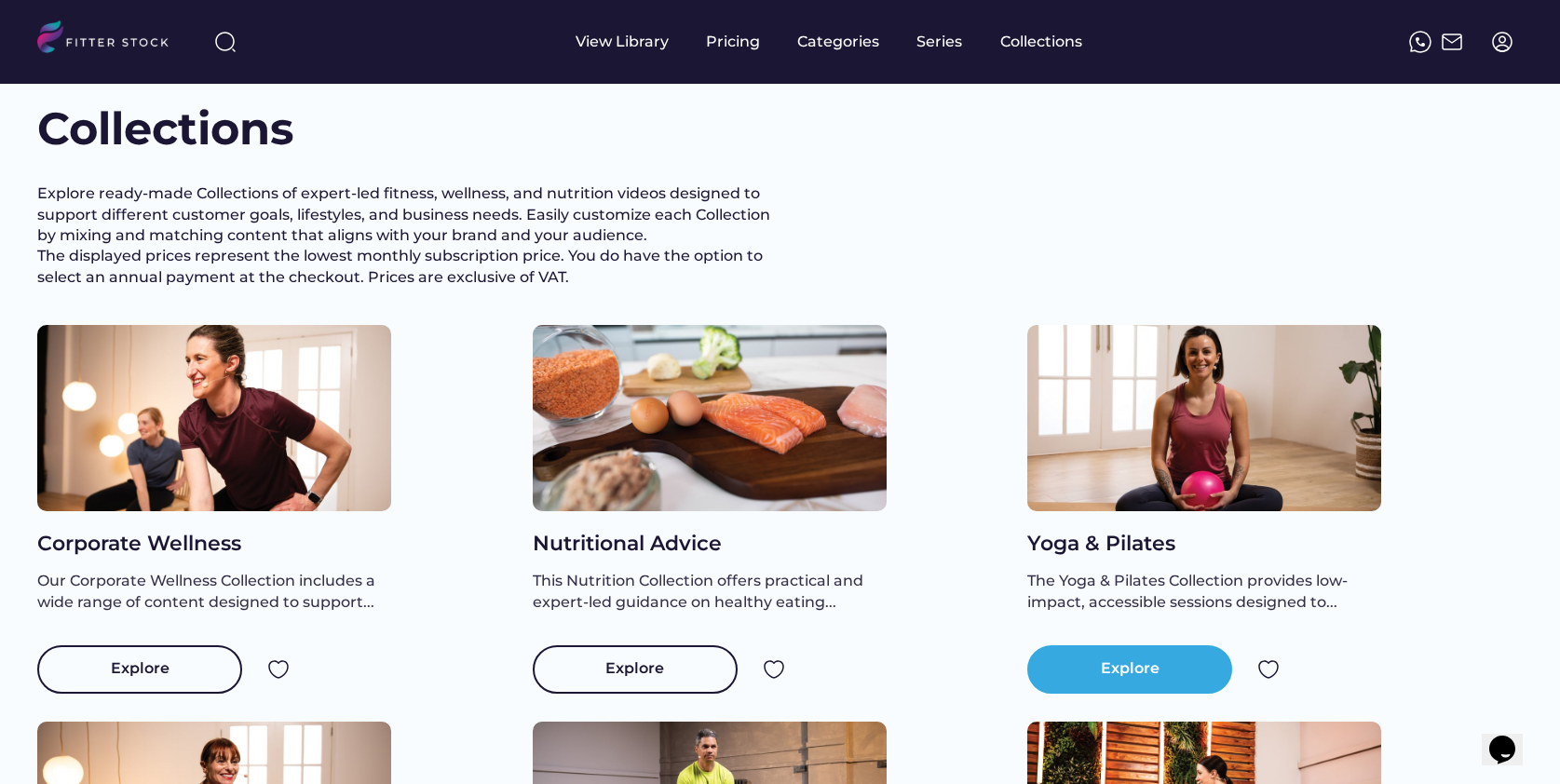 scroll, scrollTop: 37, scrollLeft: 0, axis: vertical 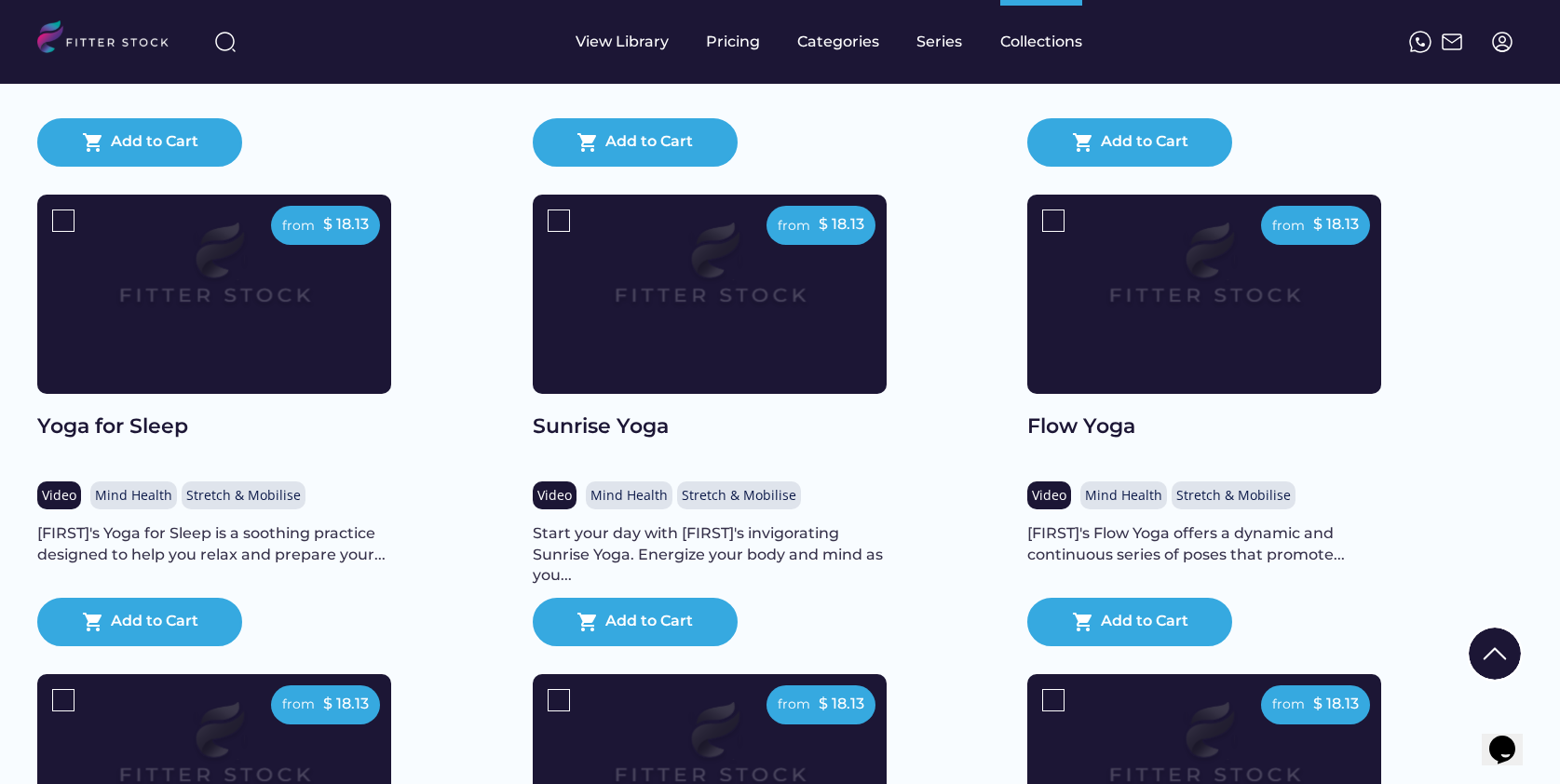click on "Joy's Yoga for Sleep is a soothing practice designed to help you relax and prepare your..." at bounding box center (214, 544) 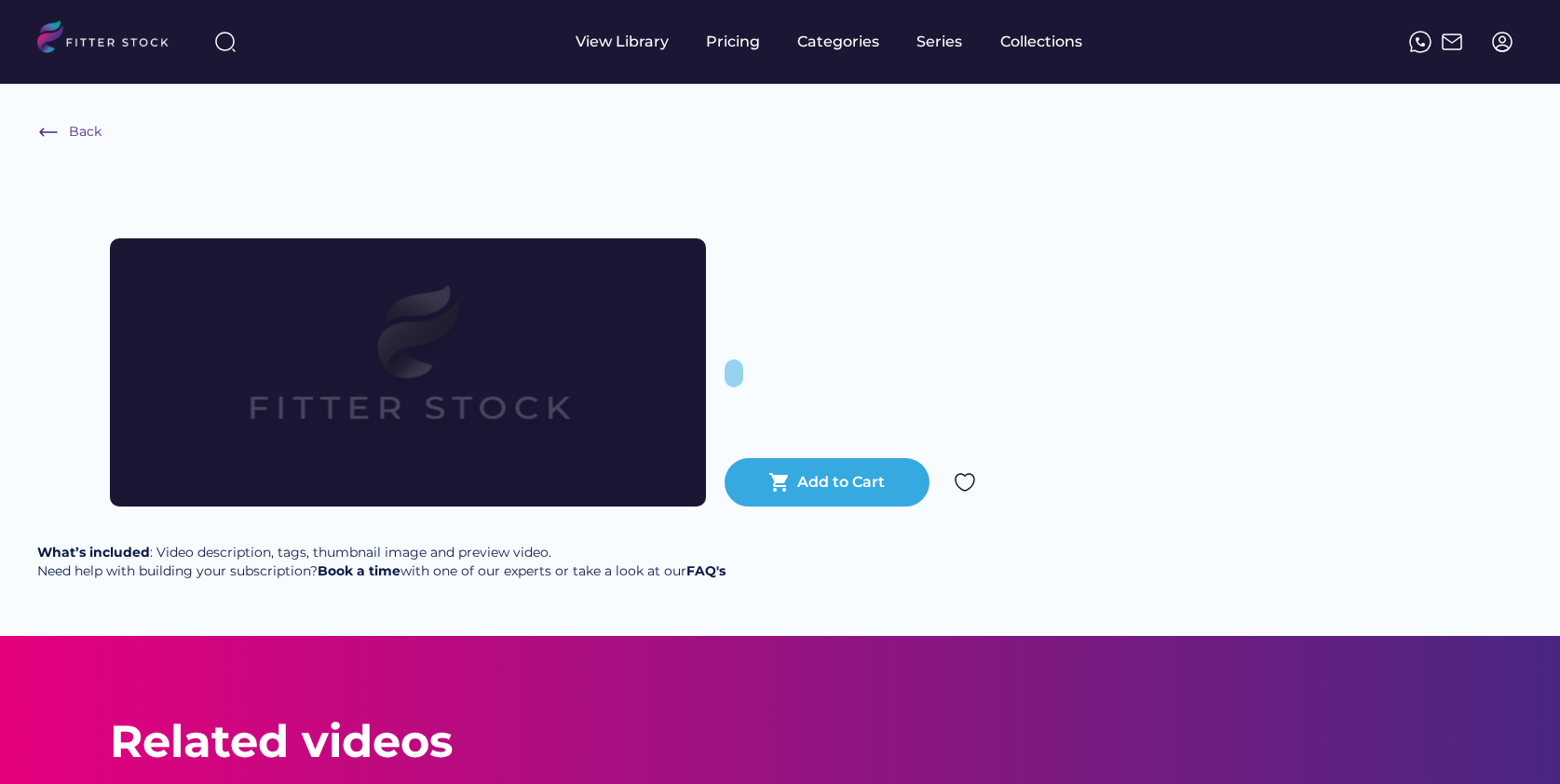 scroll, scrollTop: 0, scrollLeft: 0, axis: both 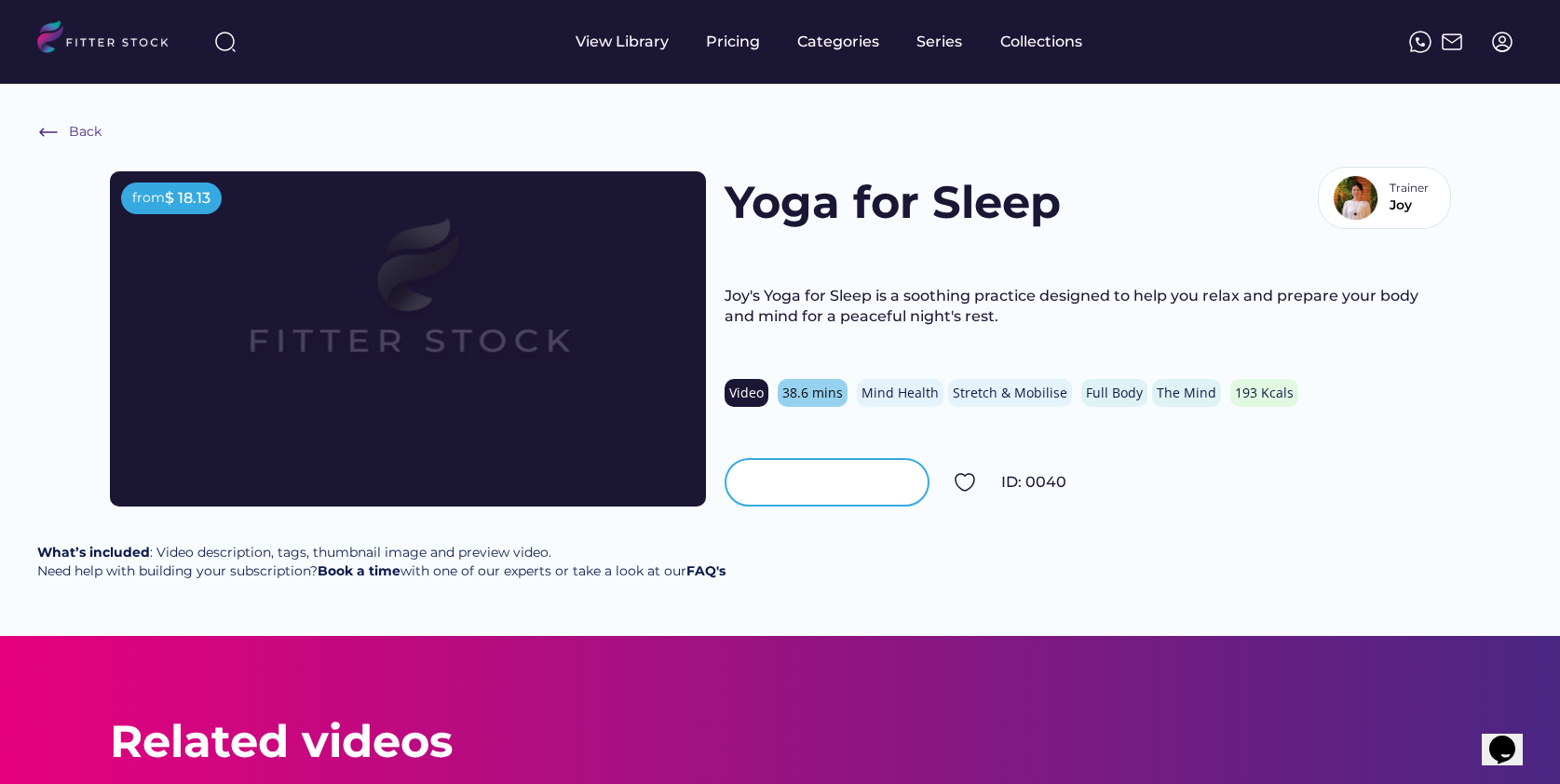 click on "shopping_cart
Add to Cart" at bounding box center [827, 482] 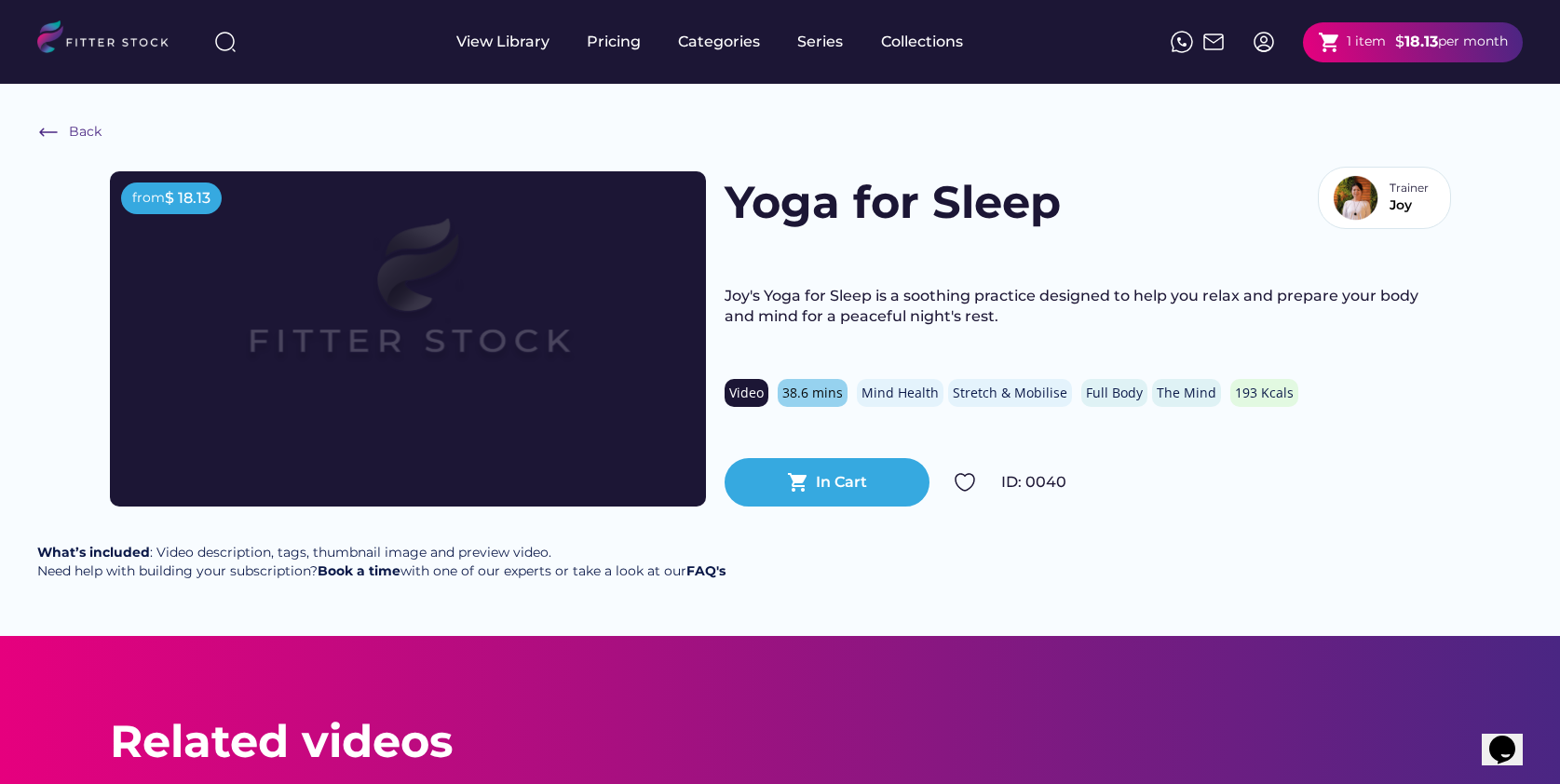 click on "$" at bounding box center [1400, 42] 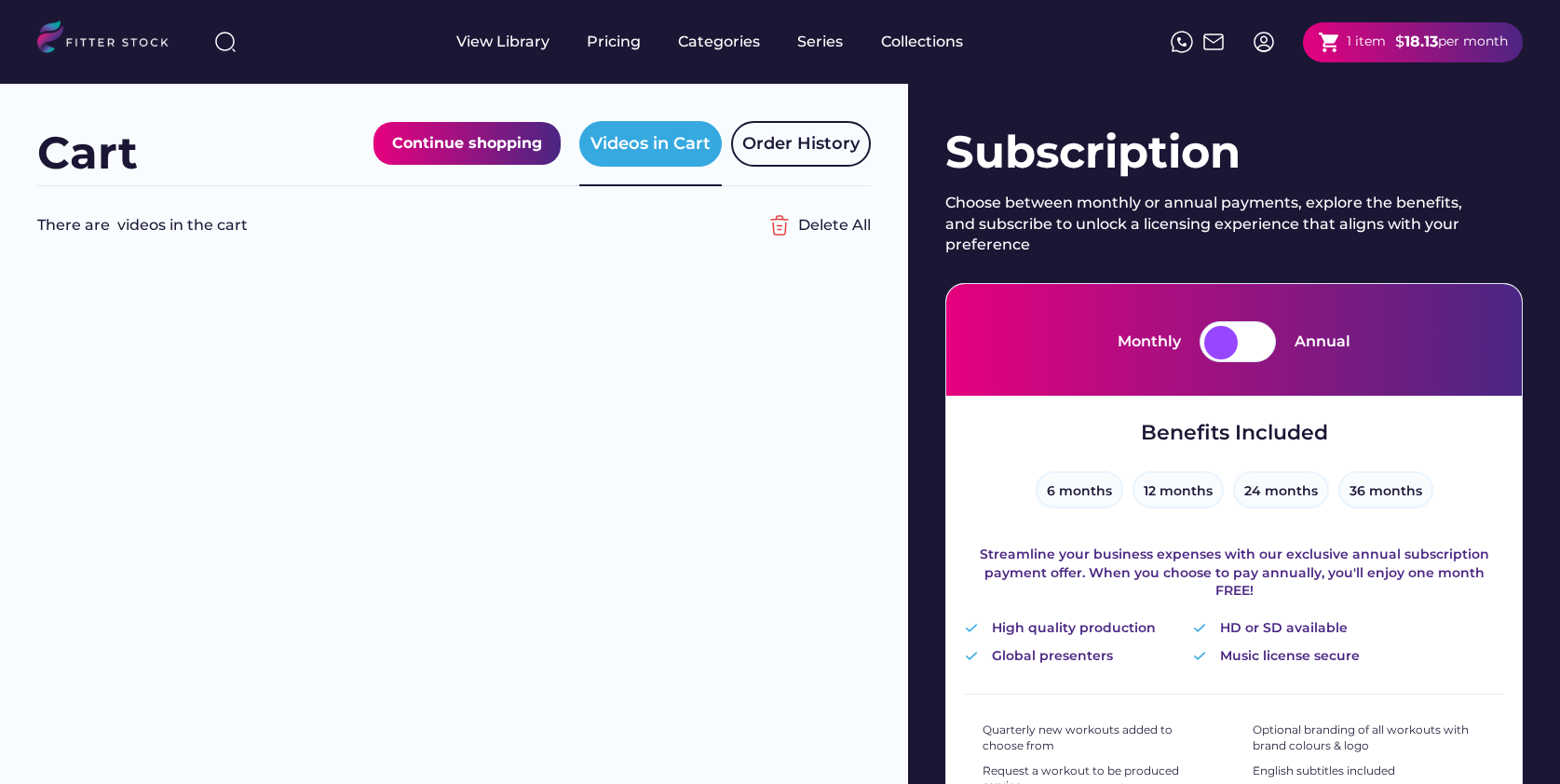 scroll, scrollTop: 0, scrollLeft: 0, axis: both 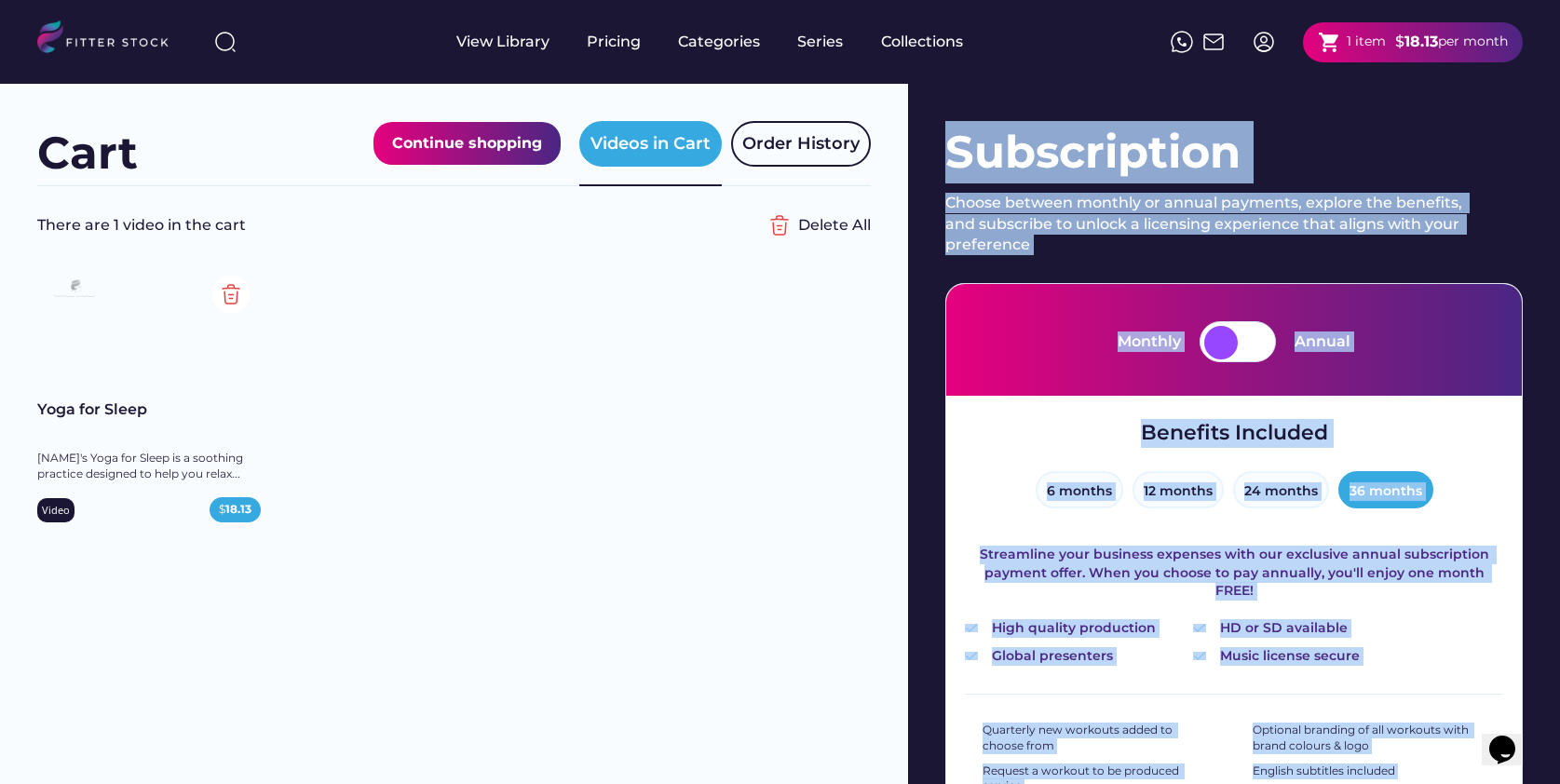 drag, startPoint x: 925, startPoint y: 252, endPoint x: 912, endPoint y: -34, distance: 286.2953 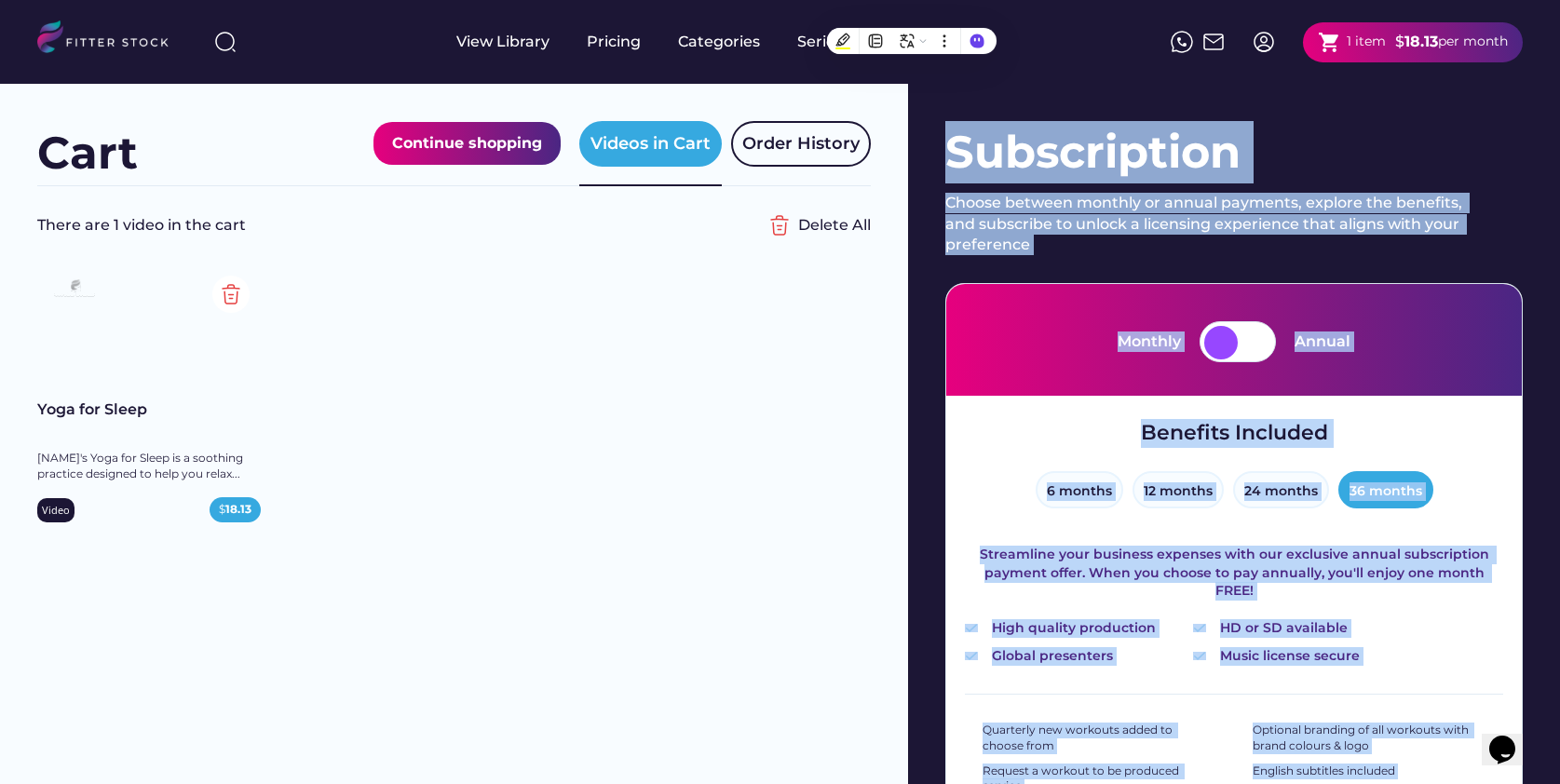 click on "Benefits Included 6 months 12 months 24 months 36 months Streamline your business expenses with our exclusive annual subscription payment offer. When you choose to pay annually, you'll enjoy one month FREE! High quality production Global presenters HD or SD available Music license secure" at bounding box center [1234, 545] 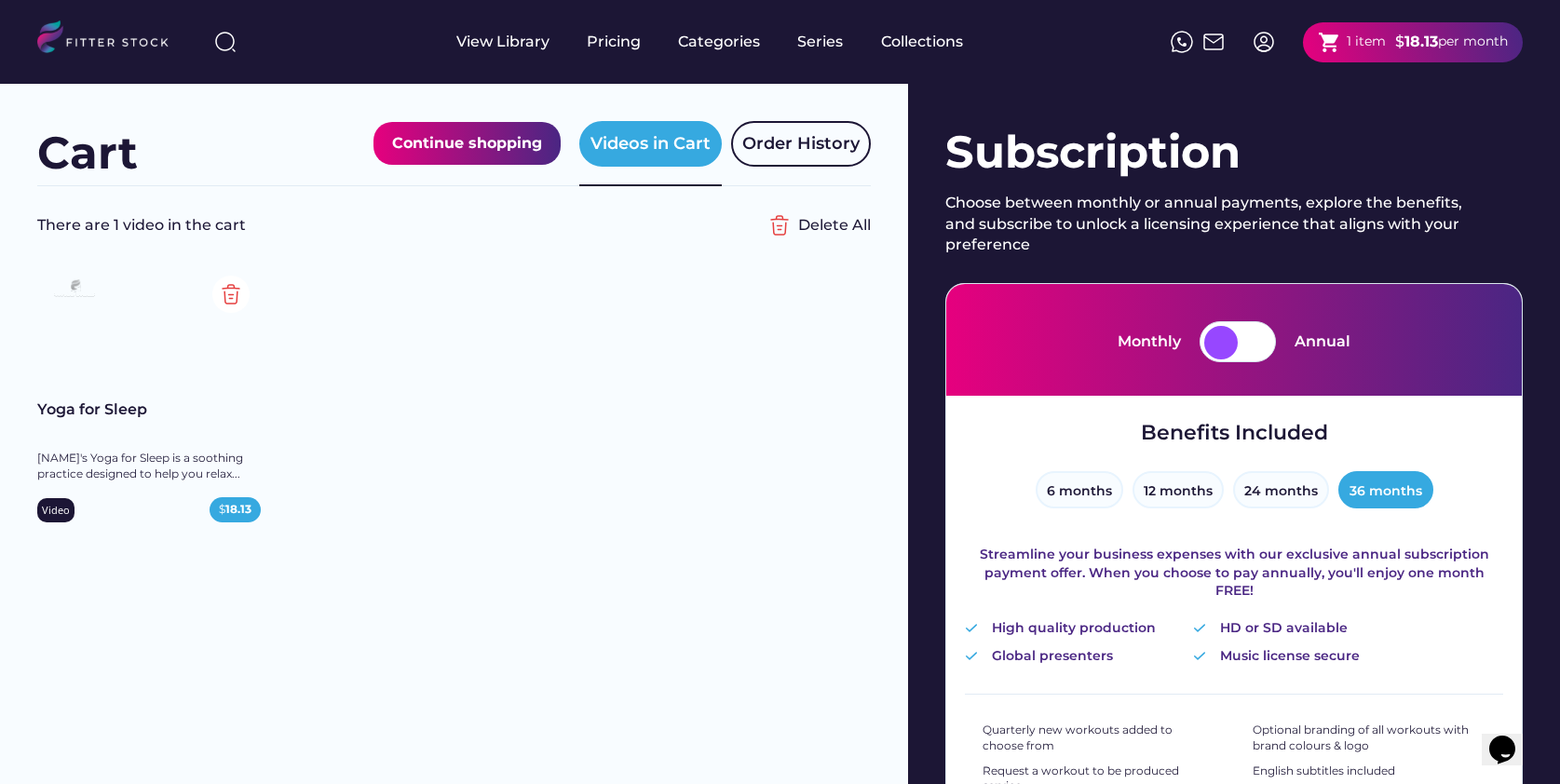 scroll, scrollTop: 41, scrollLeft: 0, axis: vertical 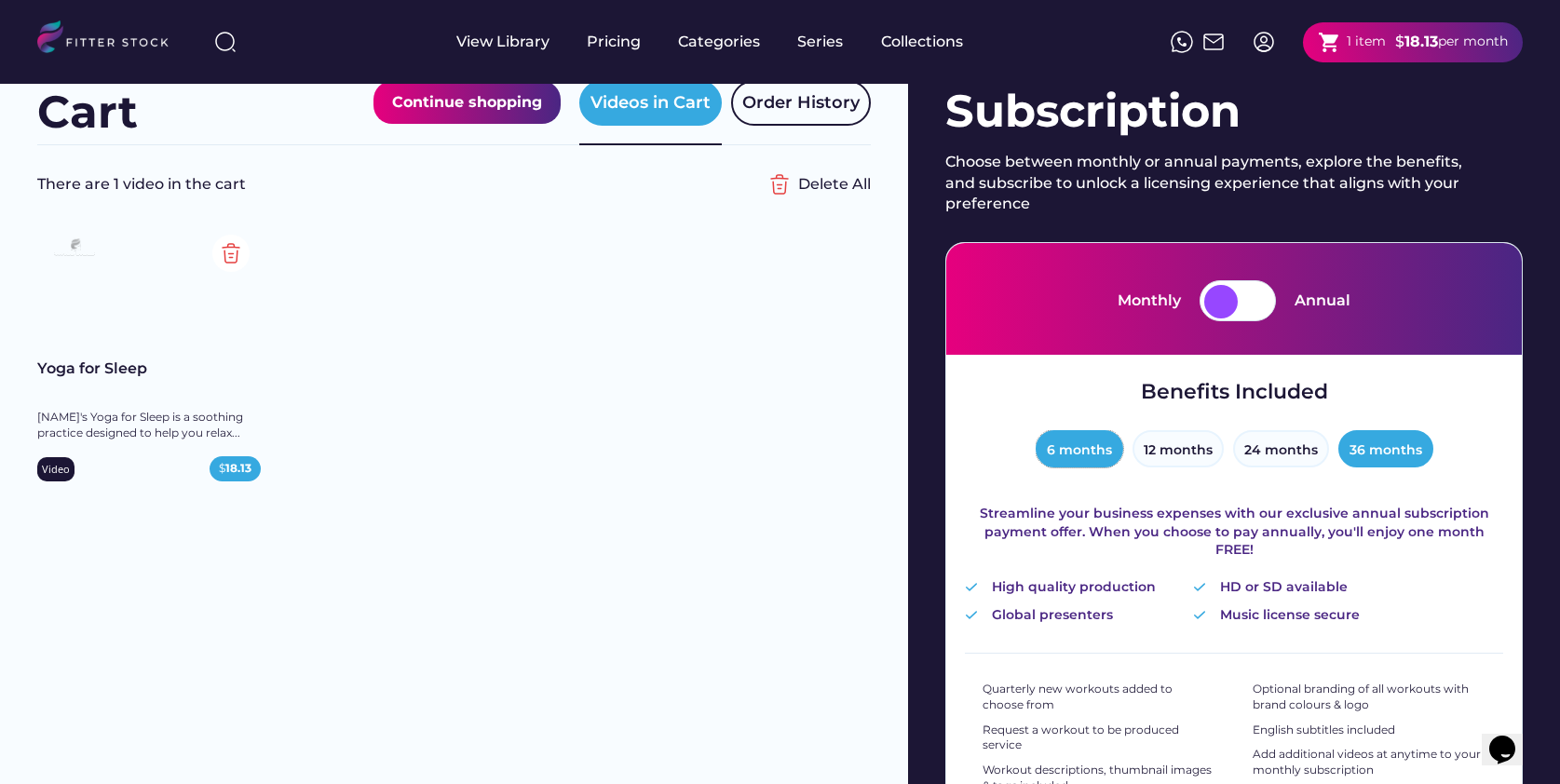 click on "6 months" at bounding box center [1079, 449] 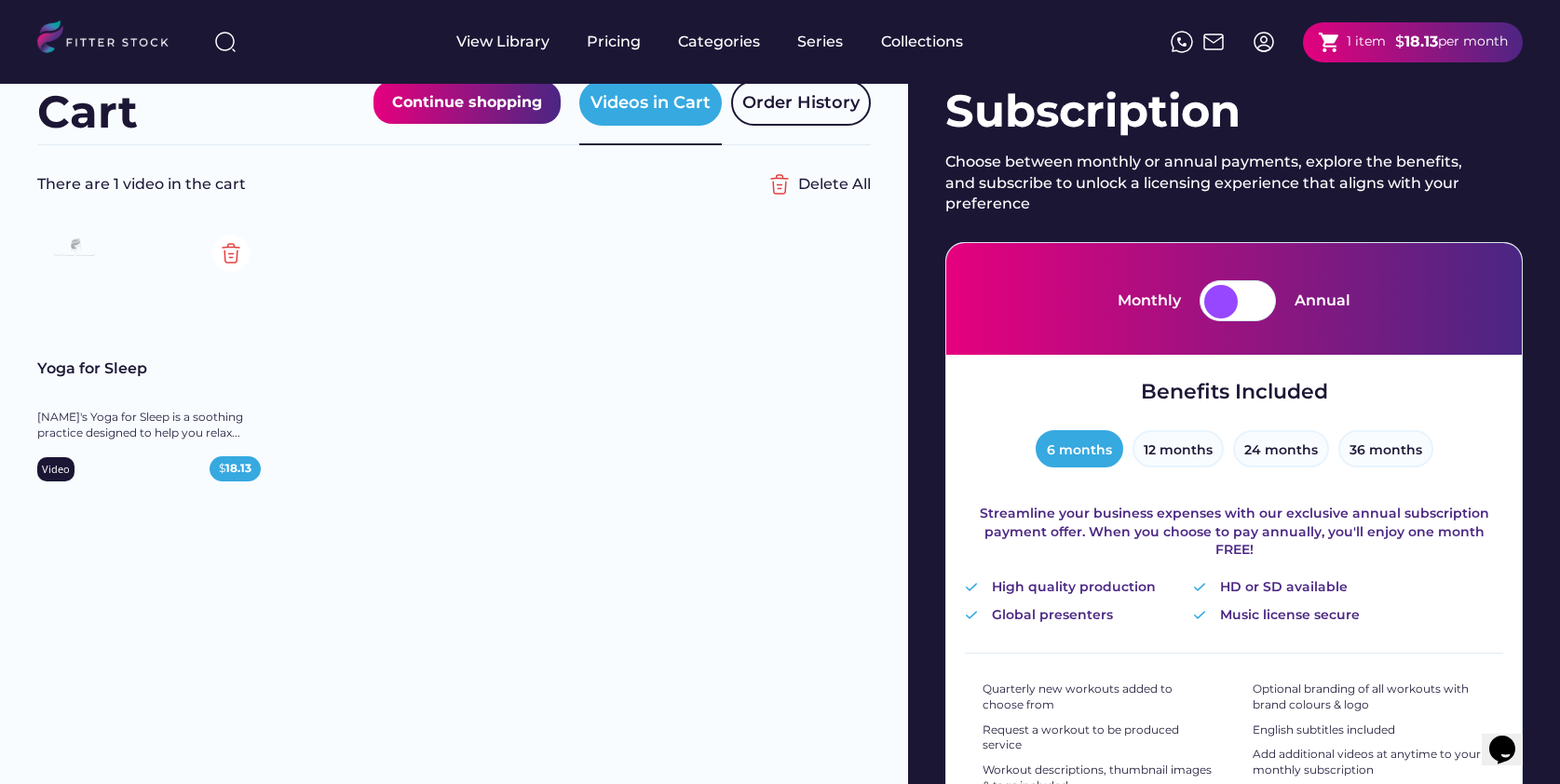 type 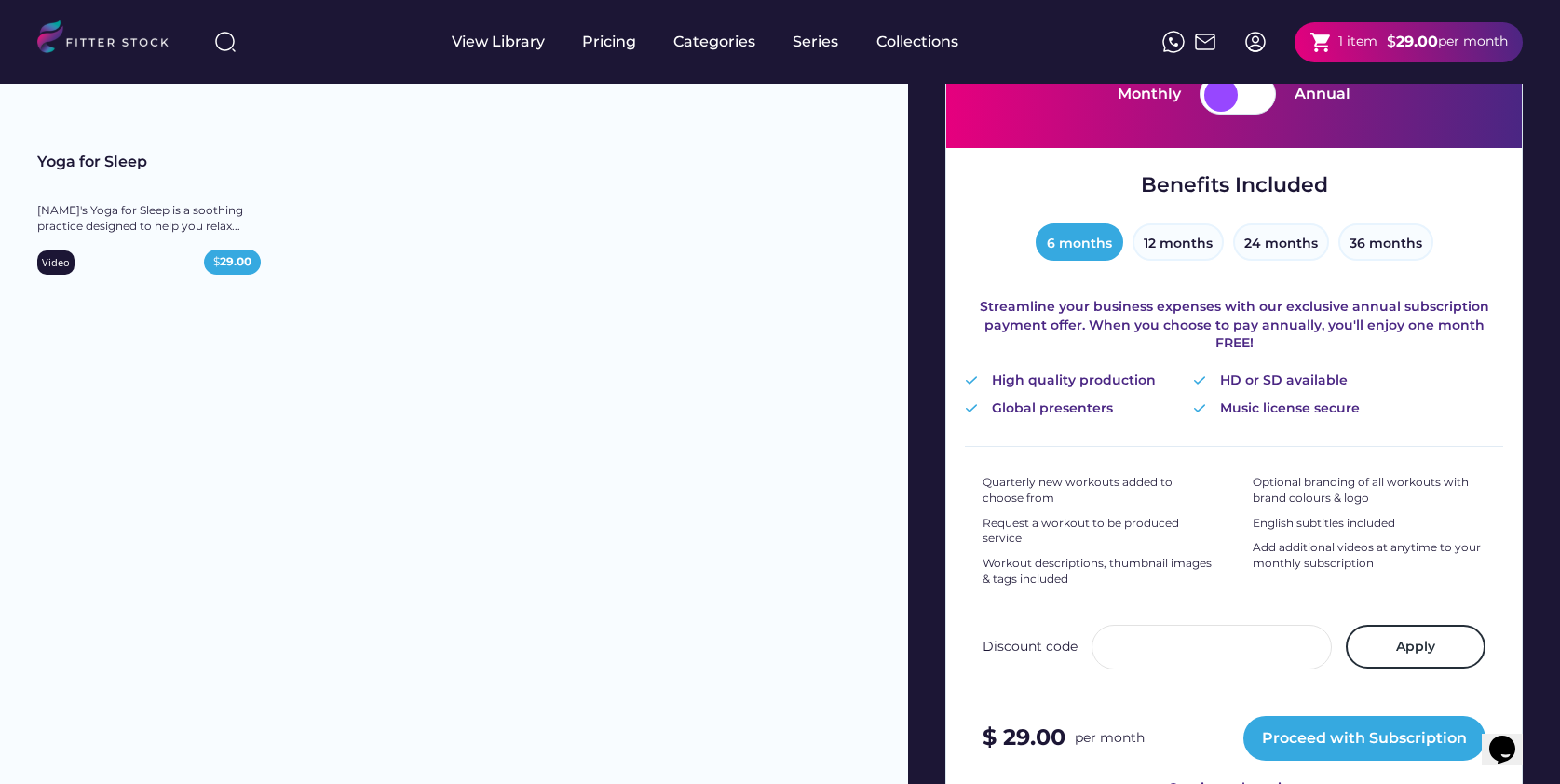scroll, scrollTop: 207, scrollLeft: 0, axis: vertical 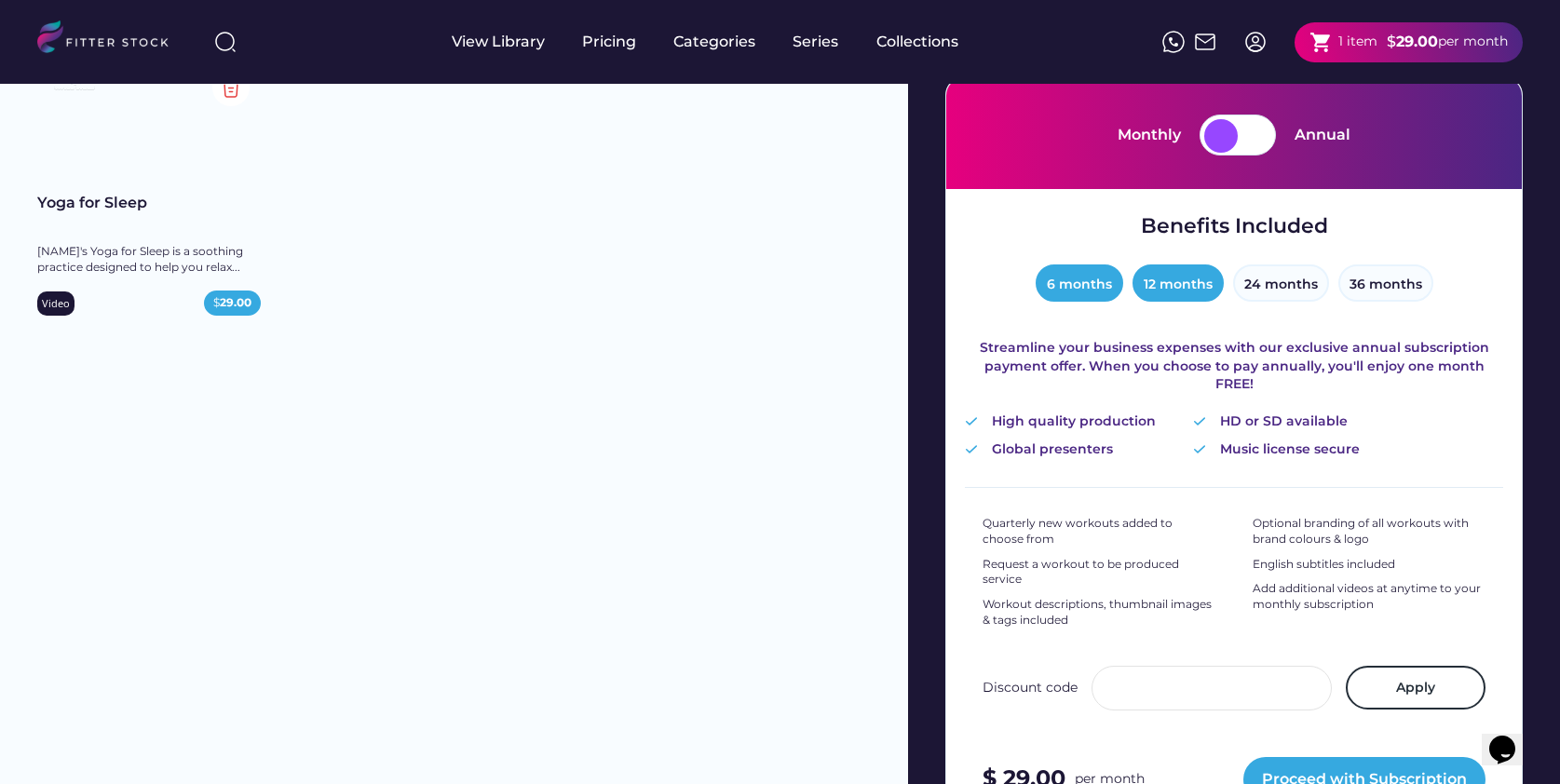 click on "12 months" at bounding box center [1178, 283] 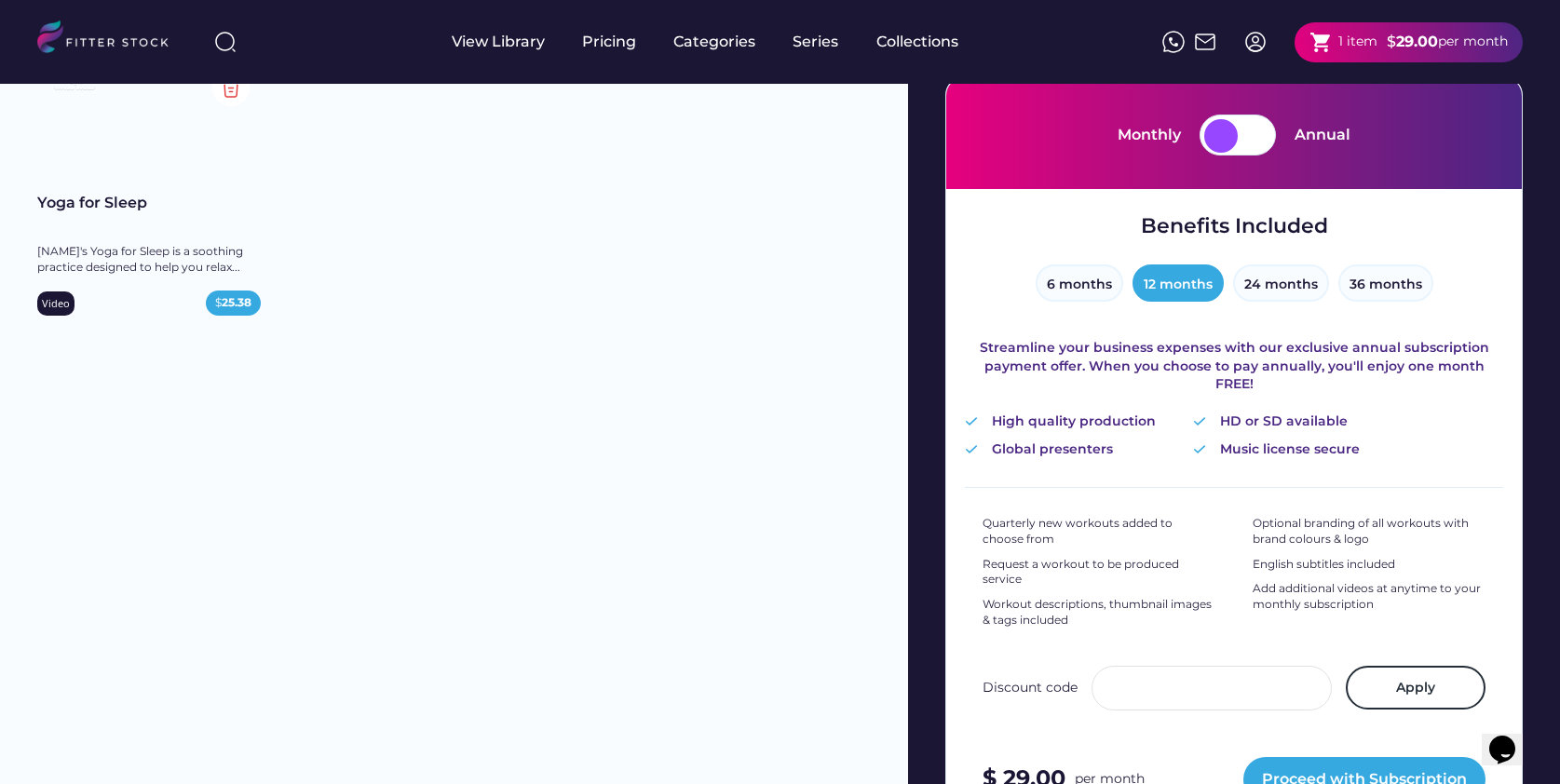 click at bounding box center (1255, 136) 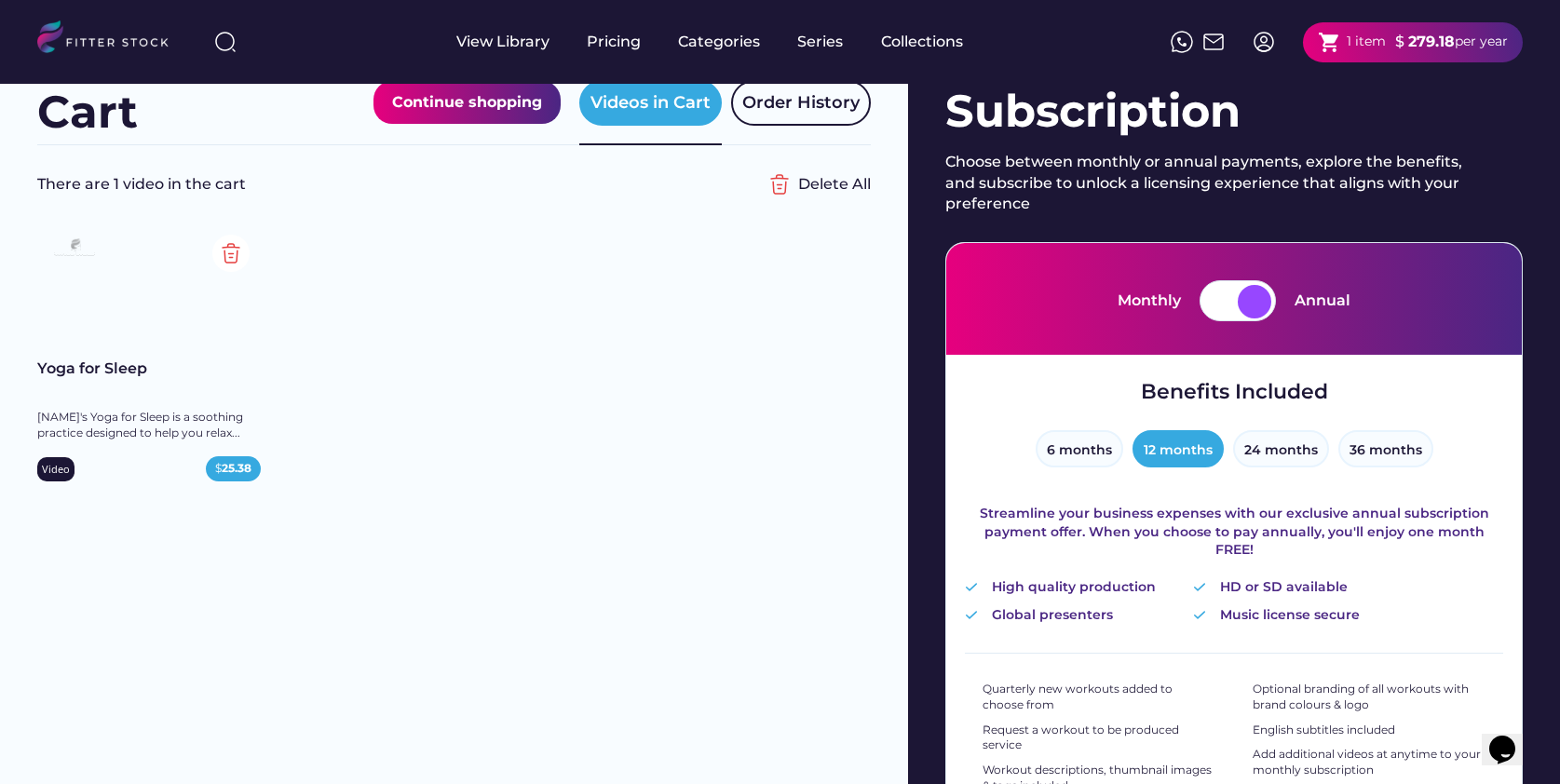 scroll, scrollTop: 0, scrollLeft: 0, axis: both 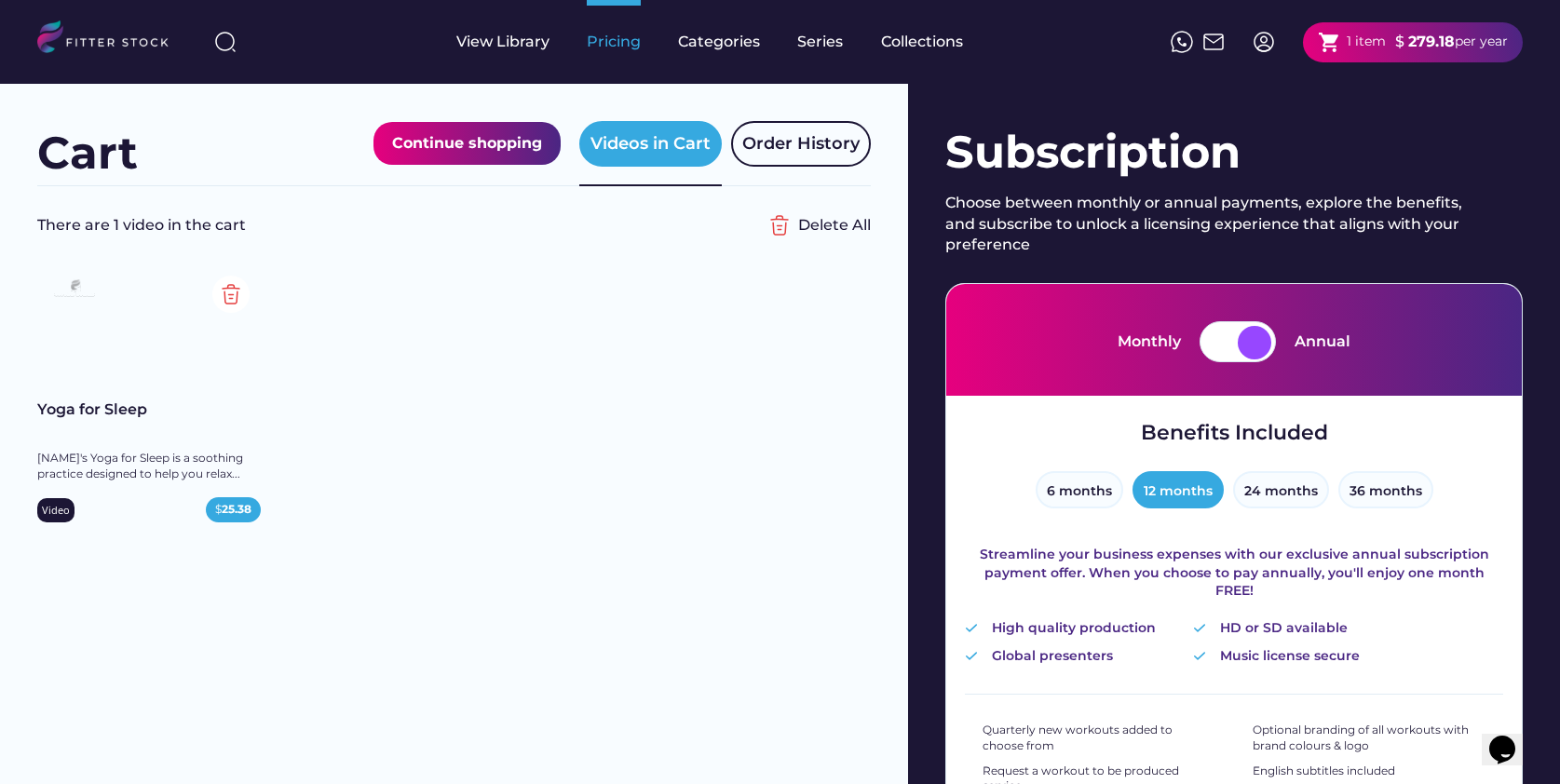 click on "Pricing" at bounding box center (614, 42) 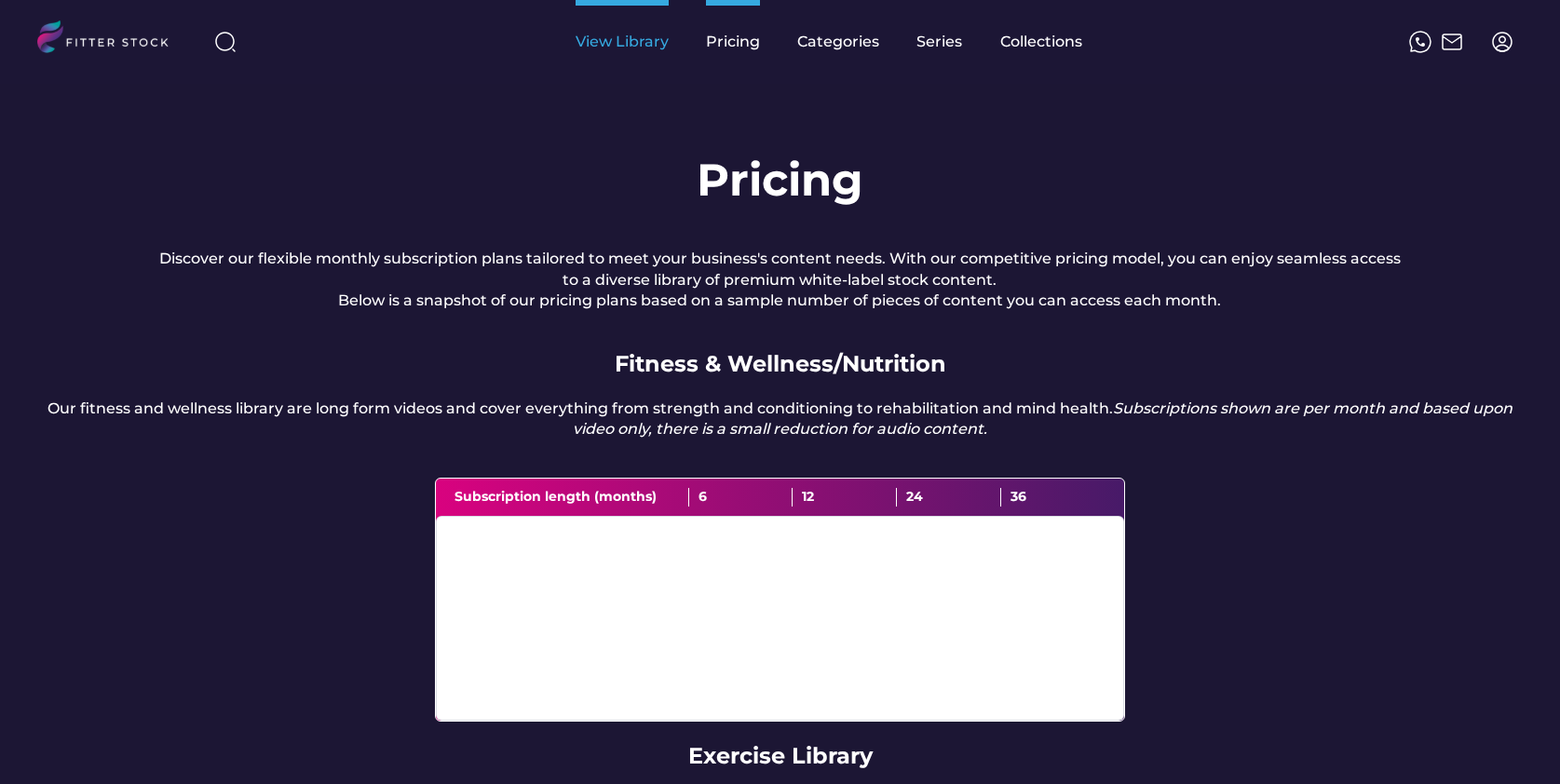 scroll, scrollTop: 0, scrollLeft: 0, axis: both 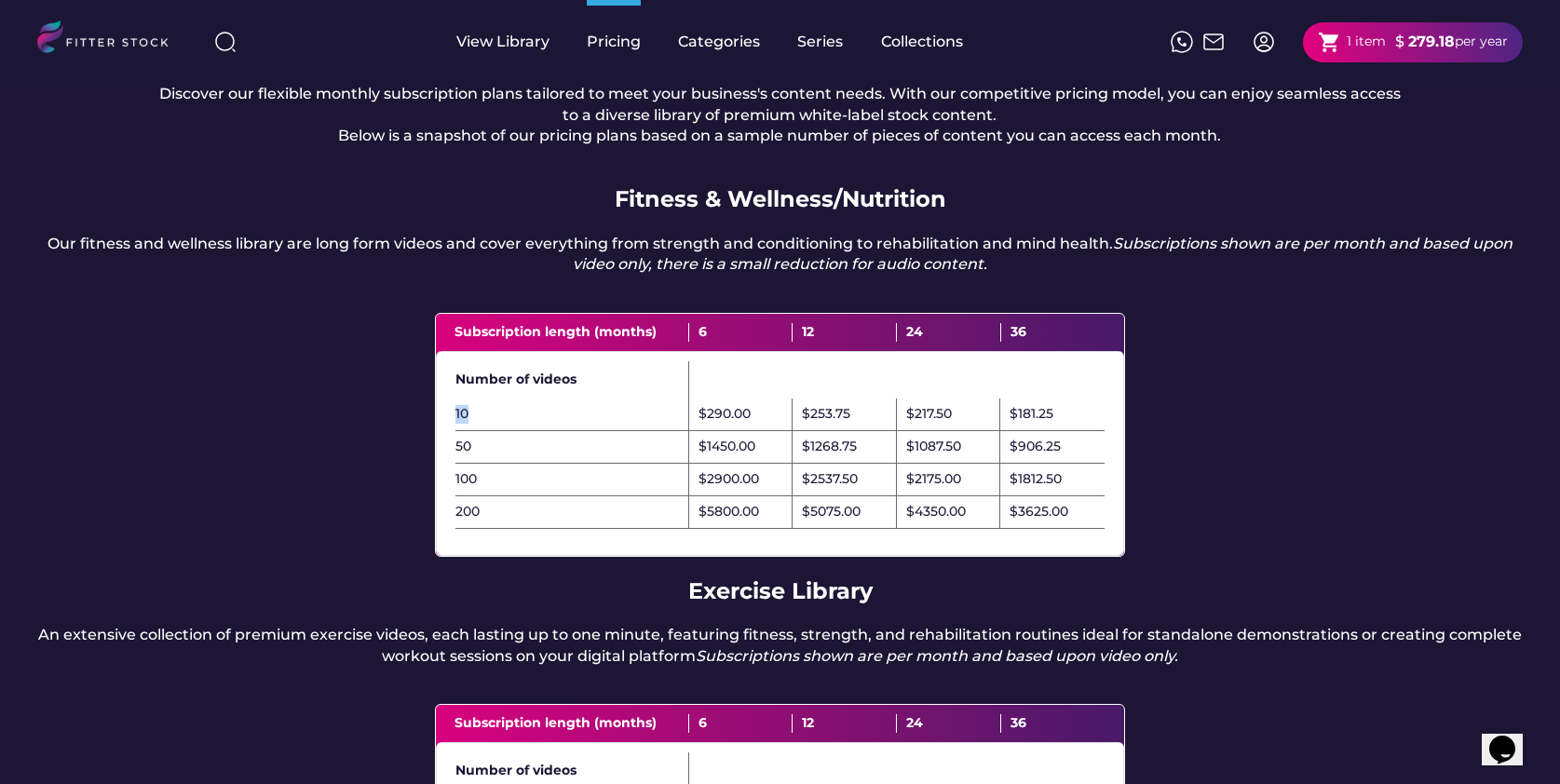 drag, startPoint x: 476, startPoint y: 429, endPoint x: 446, endPoint y: 433, distance: 30.26549 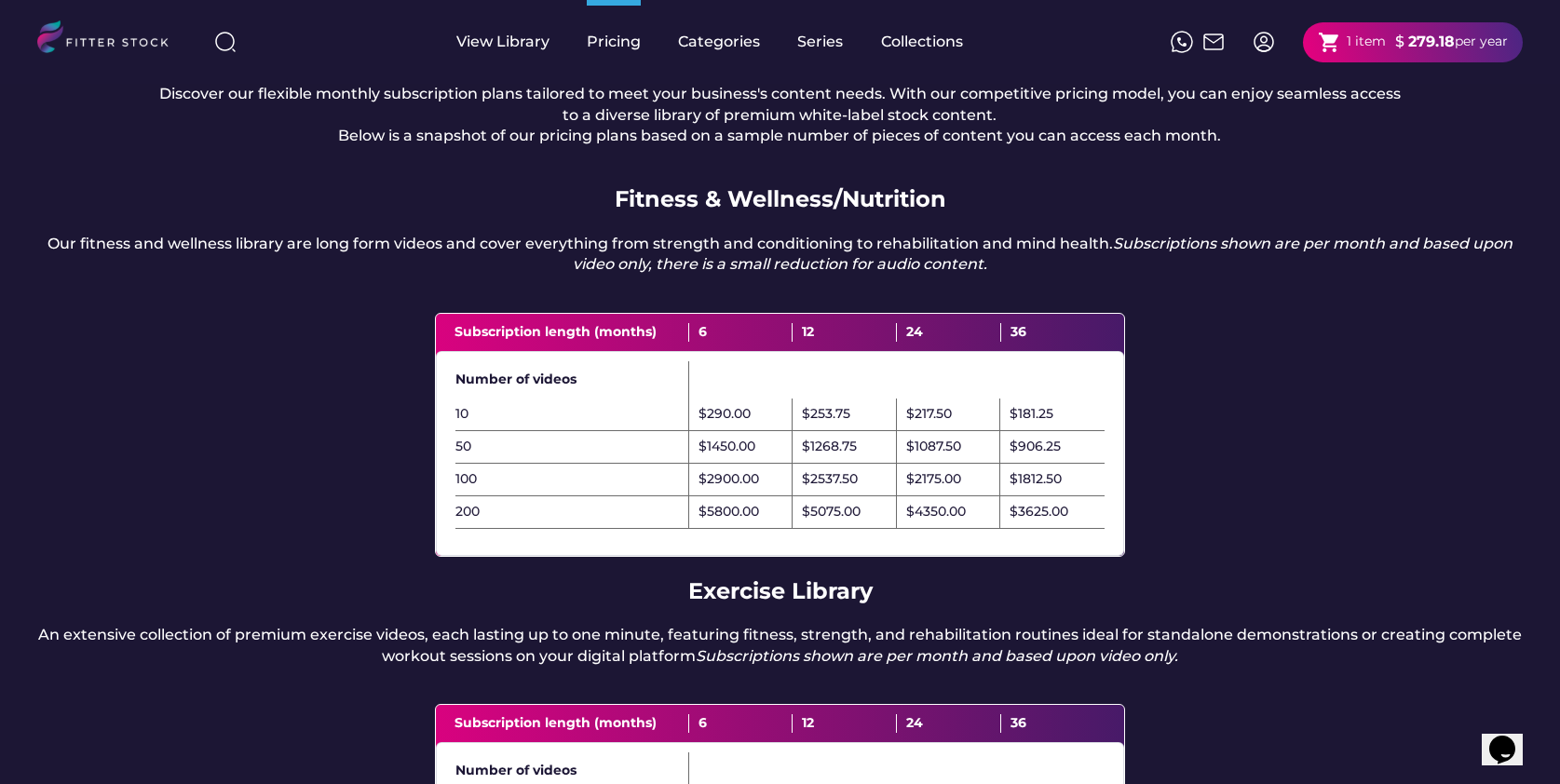 click on "Pricing Discover our flexible monthly subscription plans tailored to meet your business's content needs. With our competitive pricing model, you can enjoy seamless access to a diverse library of premium white-label stock content.
Below is a snapshot of our pricing plans based on a sample number of pieces of content you can access each month.  Fitness & Wellness/Nutrition Our fitness and wellness library are long form videos and cover everything from strength and conditioning to rehabilitation and mind health.
Subscriptions shown are per month and based upon video only, there is a small reduction for audio content. Subscription length (months) 6 12 24 36 Number of videos 10 $290.00 $253.75 $217.50 $181.25 50 $1450.00 $1268.75 $1087.50 $906.25 100 $2900.00 $2537.50 $2175.00 $1812.50 200 $5800.00 $5075.00 $4350.00 $3625.00 Exercise Library Subscriptions shown are per month and based upon video only. Subscription length (months) 6 12 24 36 Number of videos 25 $45.31 $36.25 $30.81 $26.10 50 $90.63 $72.50 $61.63" at bounding box center [780, 520] 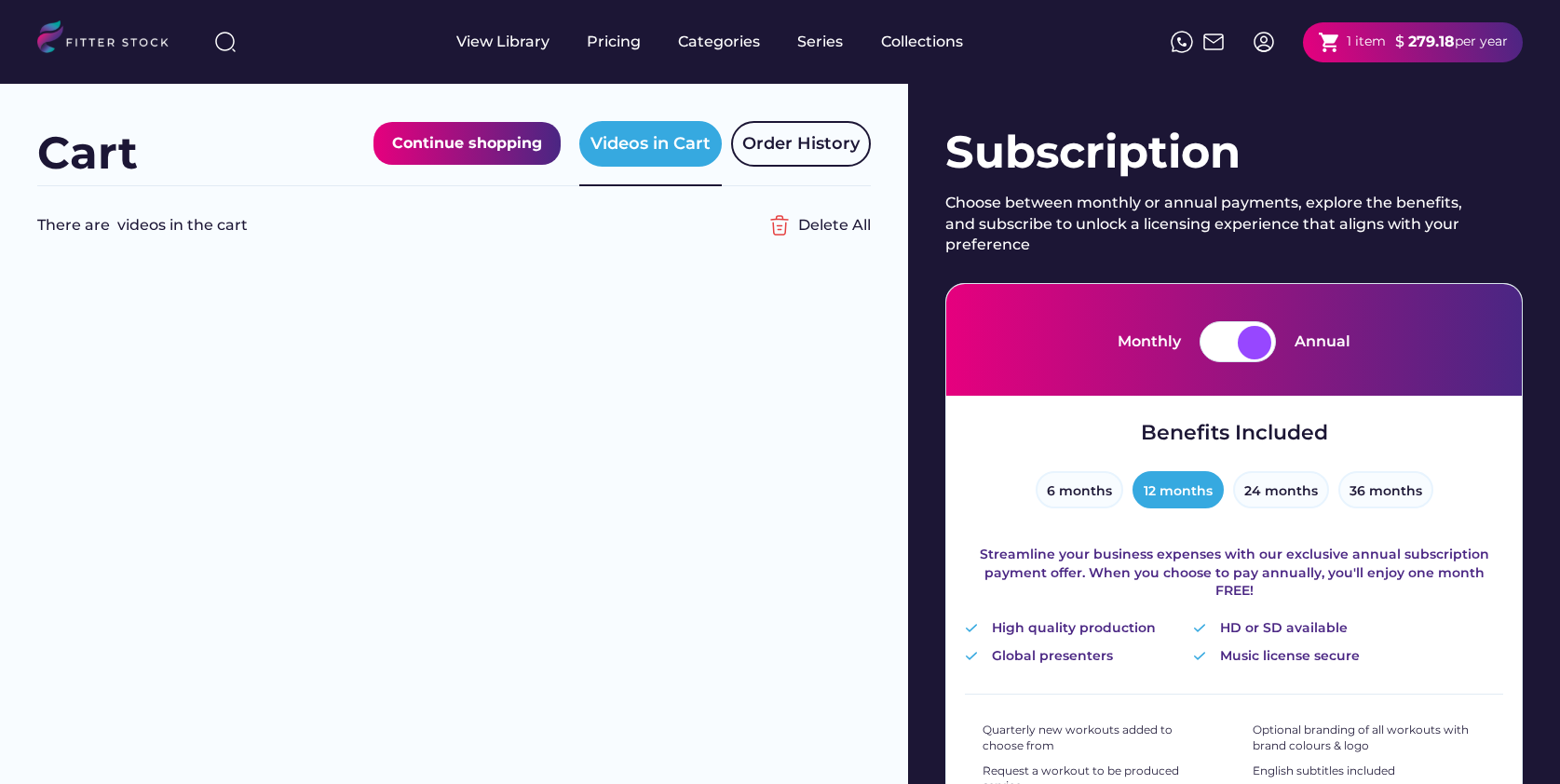 scroll, scrollTop: 589, scrollLeft: 0, axis: vertical 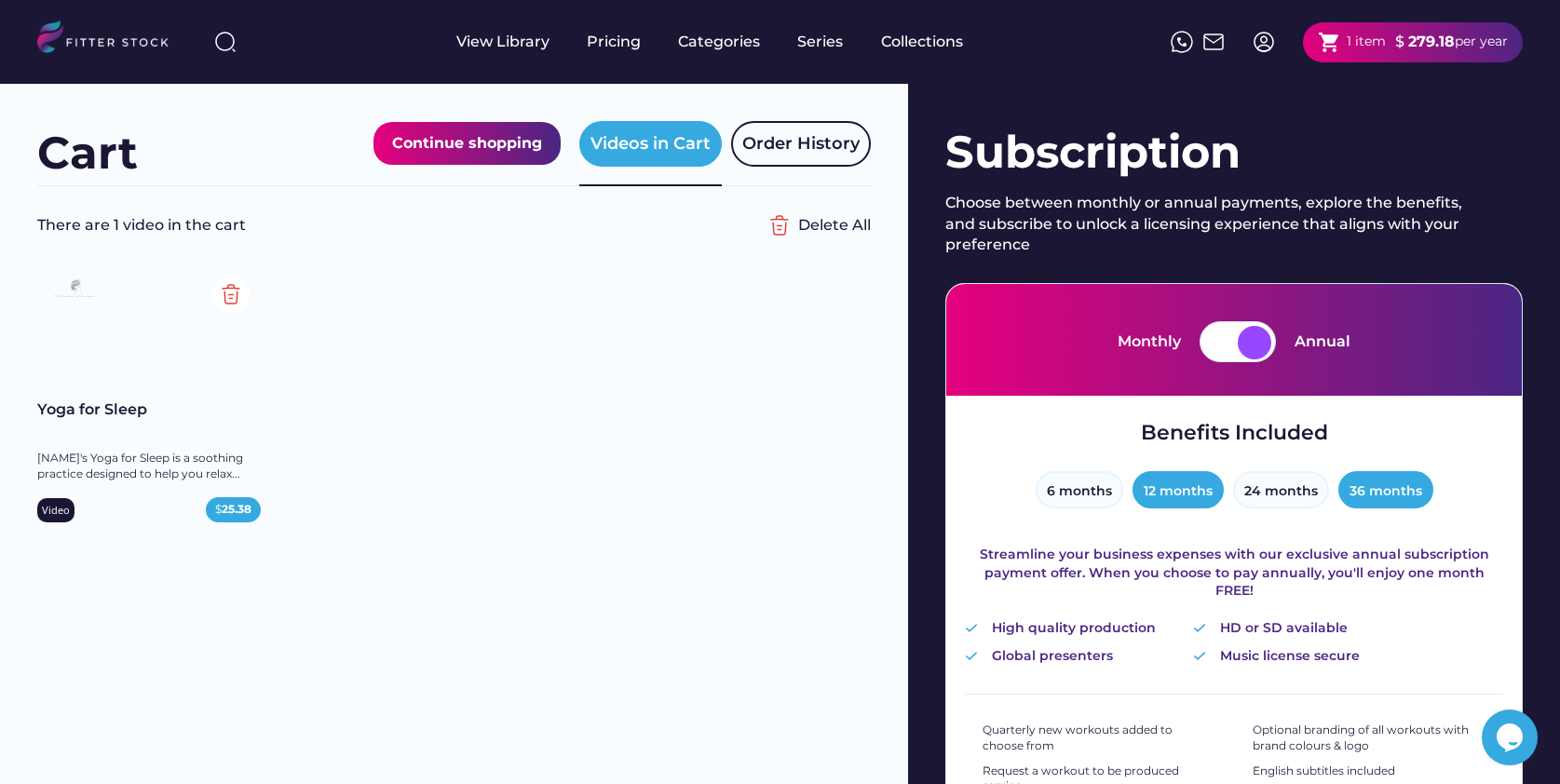 click on "36 months" at bounding box center (1386, 490) 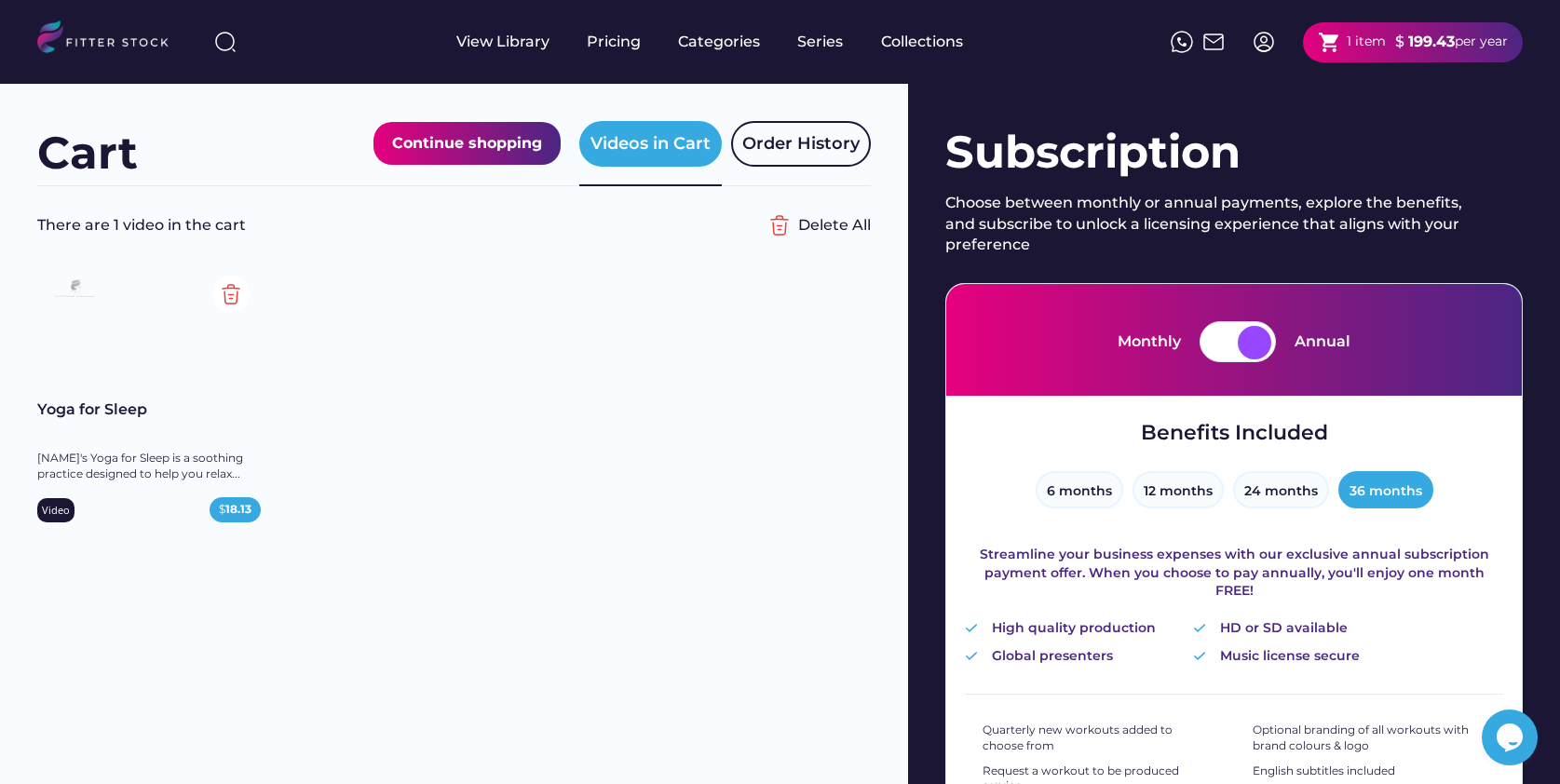 type 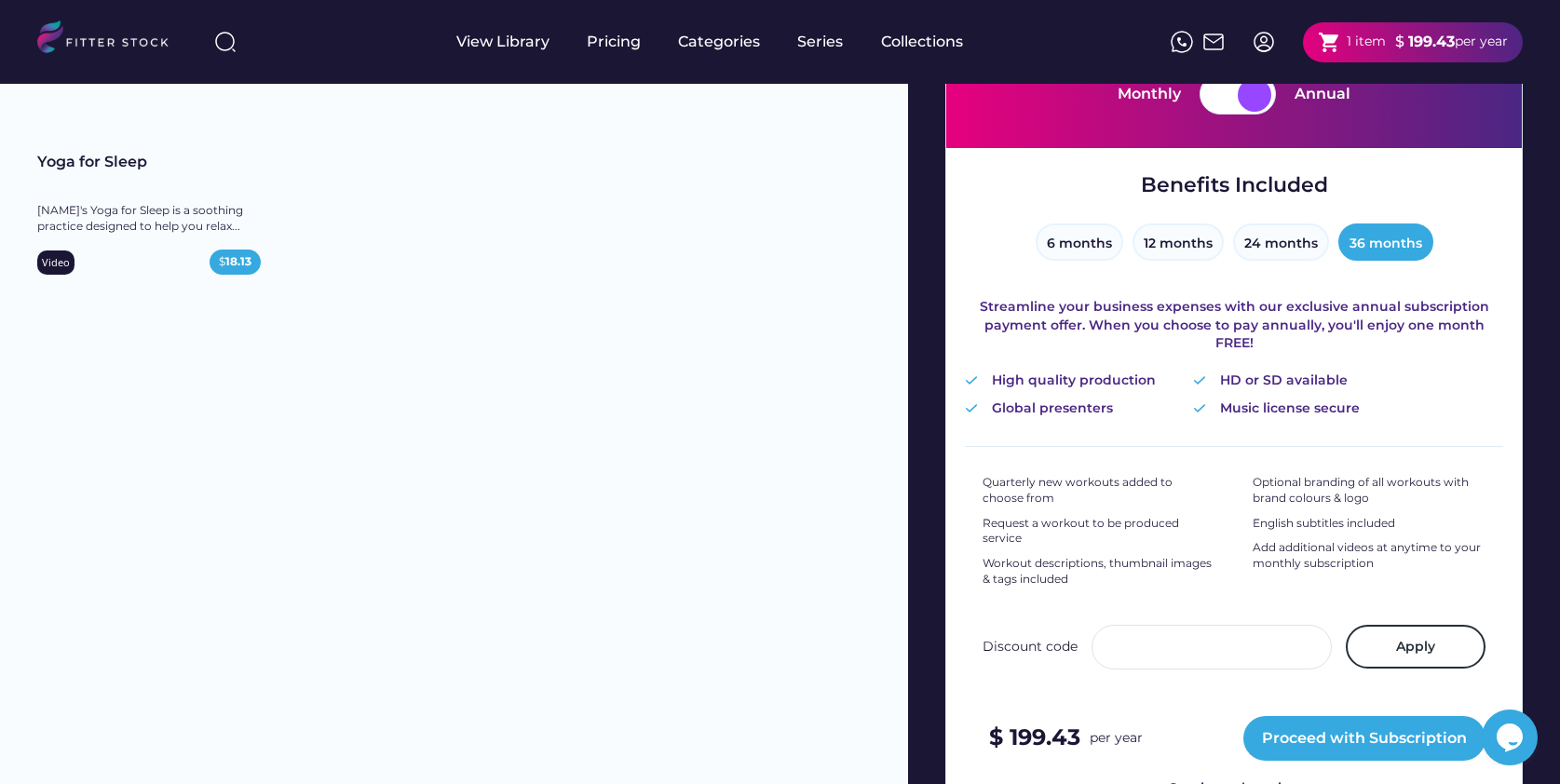 scroll, scrollTop: 290, scrollLeft: 0, axis: vertical 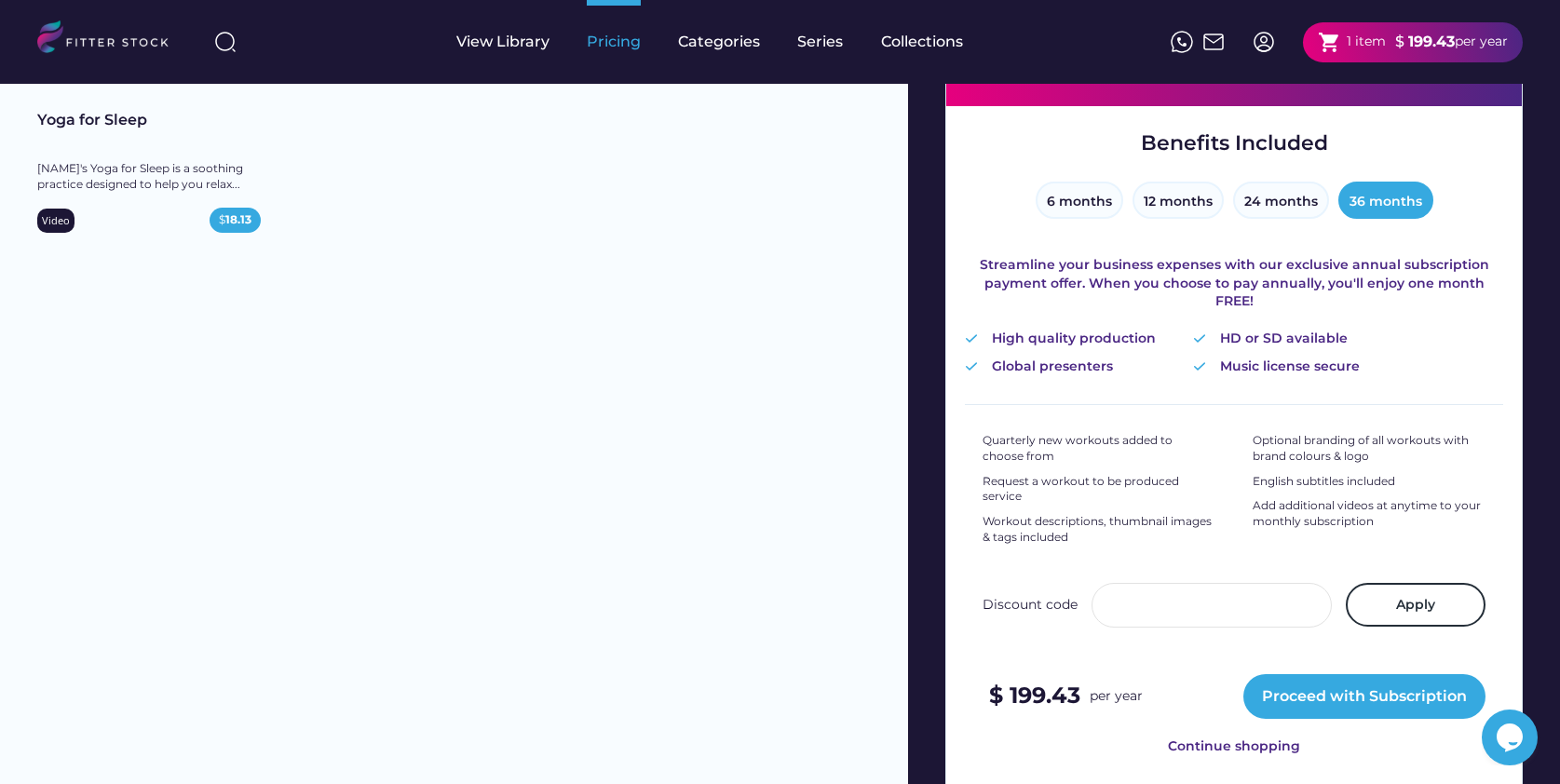 click on "Pricing" at bounding box center [614, 42] 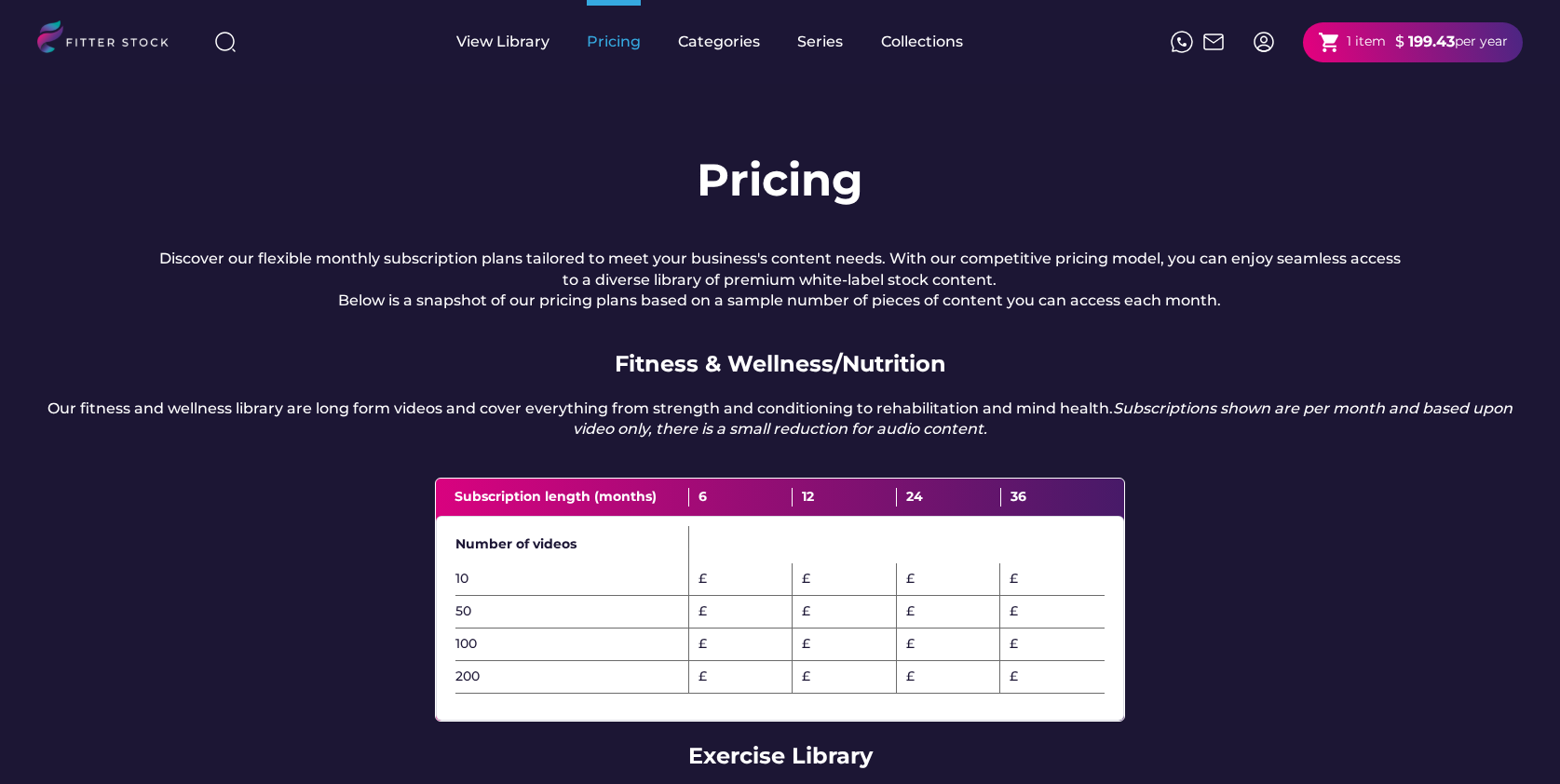 scroll, scrollTop: 0, scrollLeft: 0, axis: both 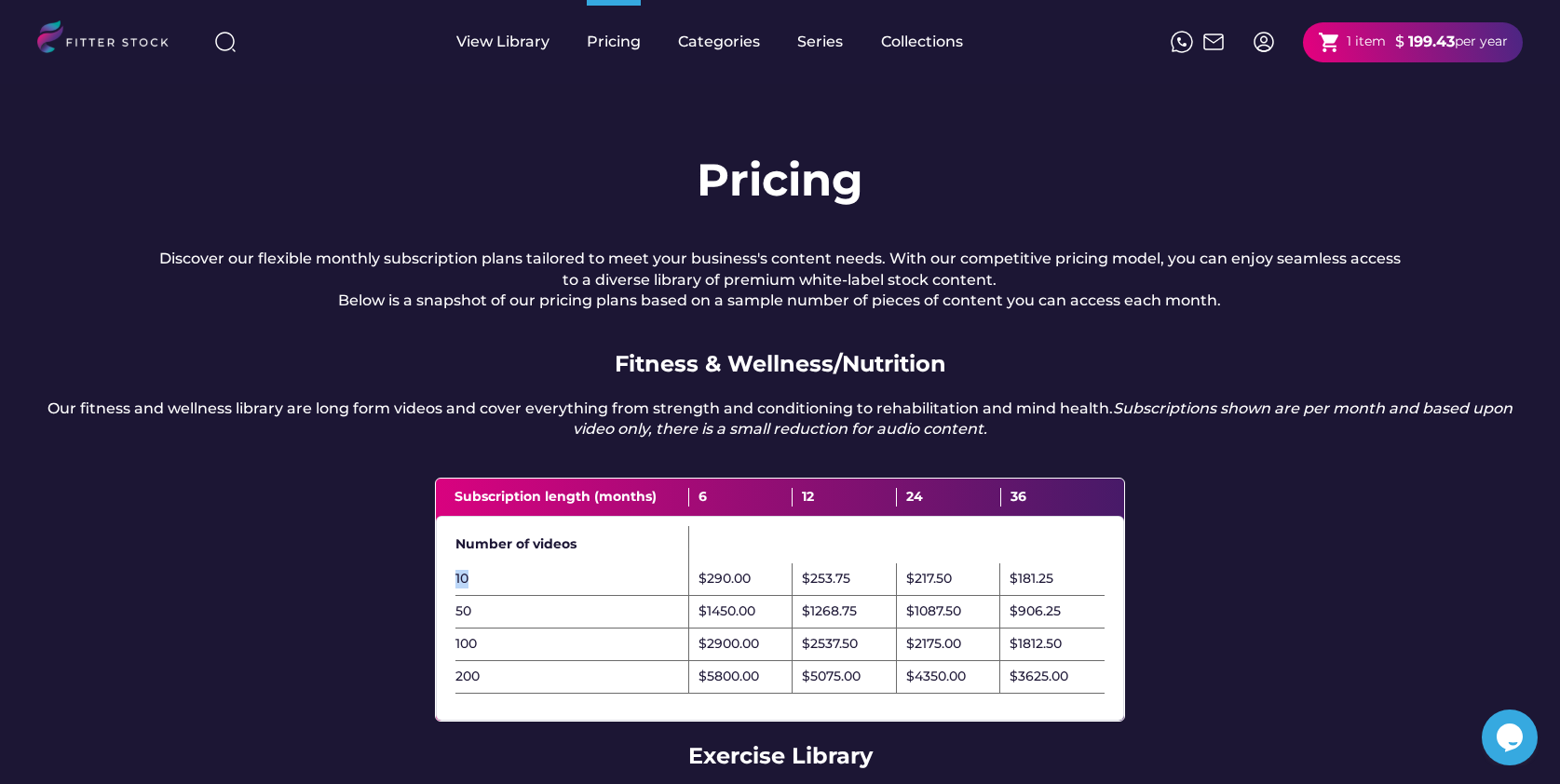 drag, startPoint x: 456, startPoint y: 600, endPoint x: 474, endPoint y: 600, distance: 18 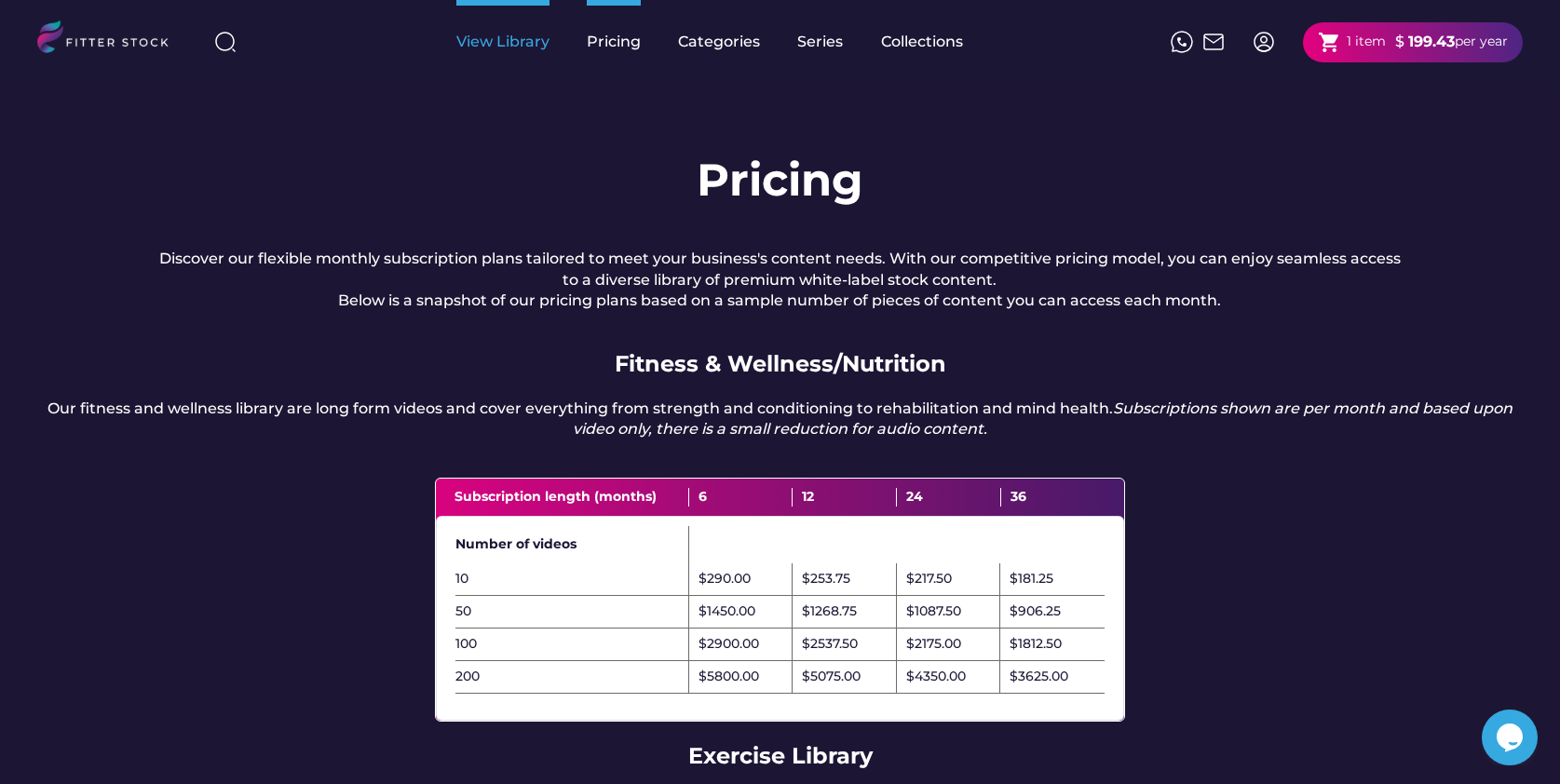 click on "View Library" at bounding box center [503, 42] 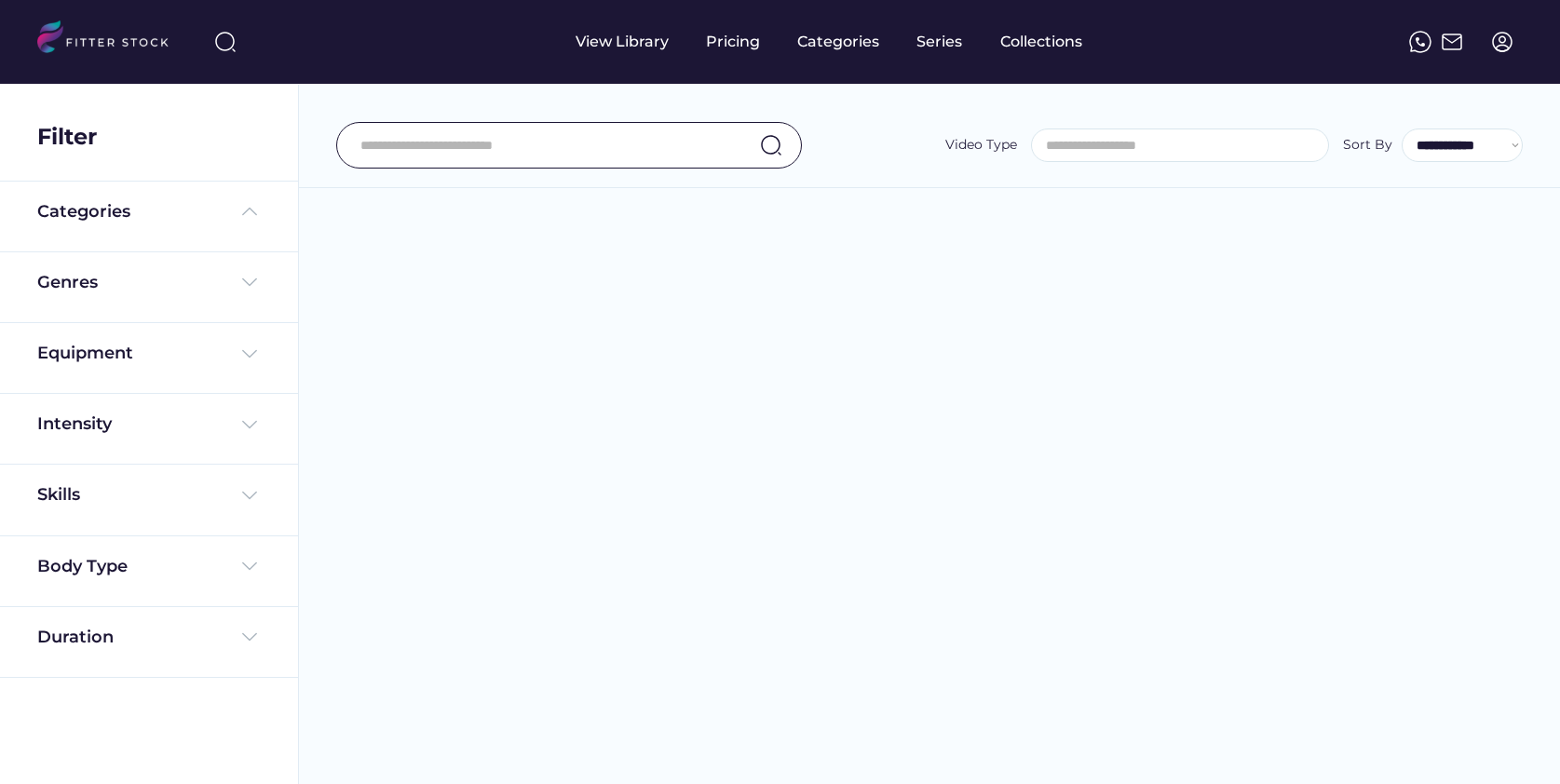 select 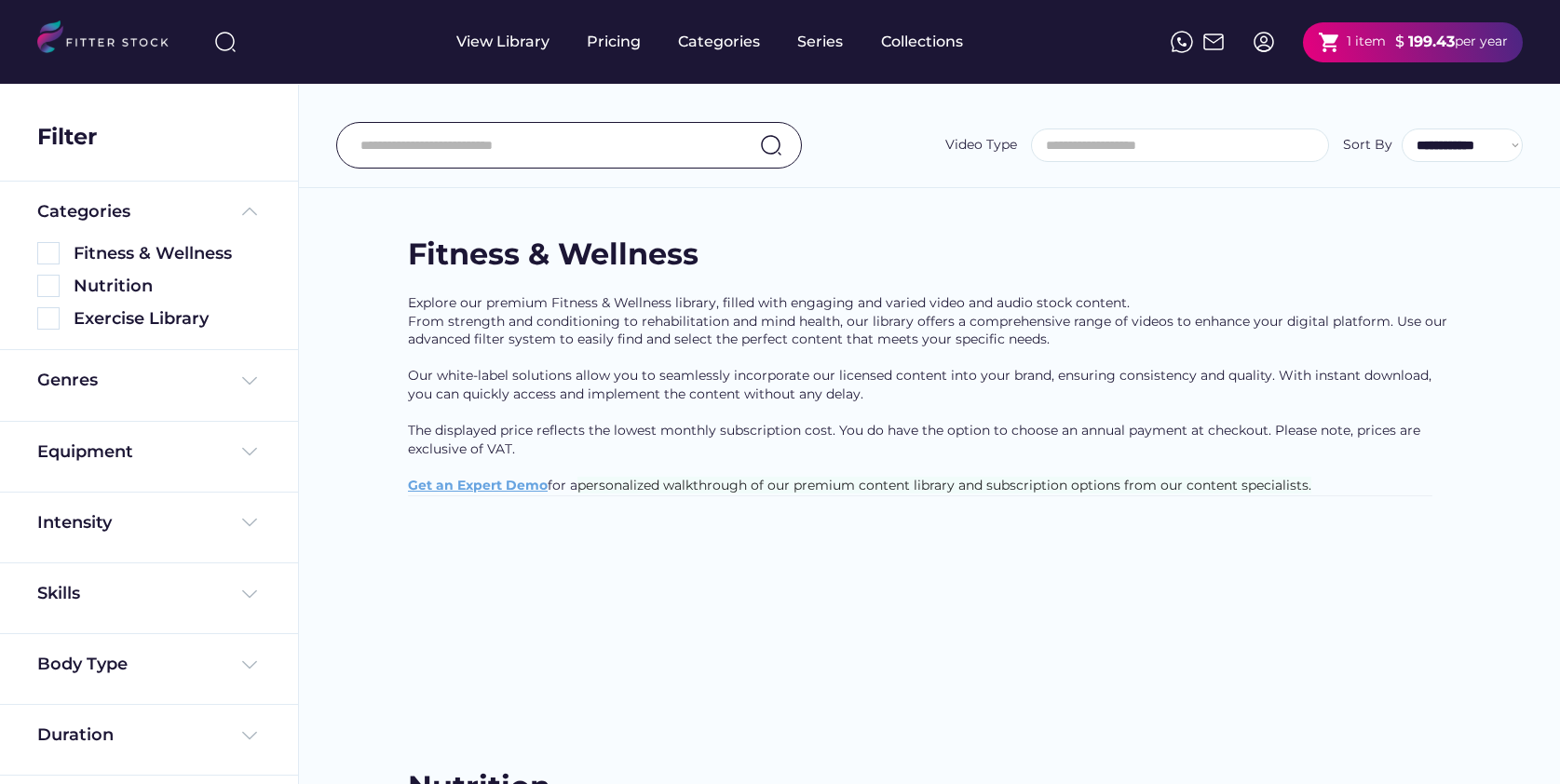 type on "****" 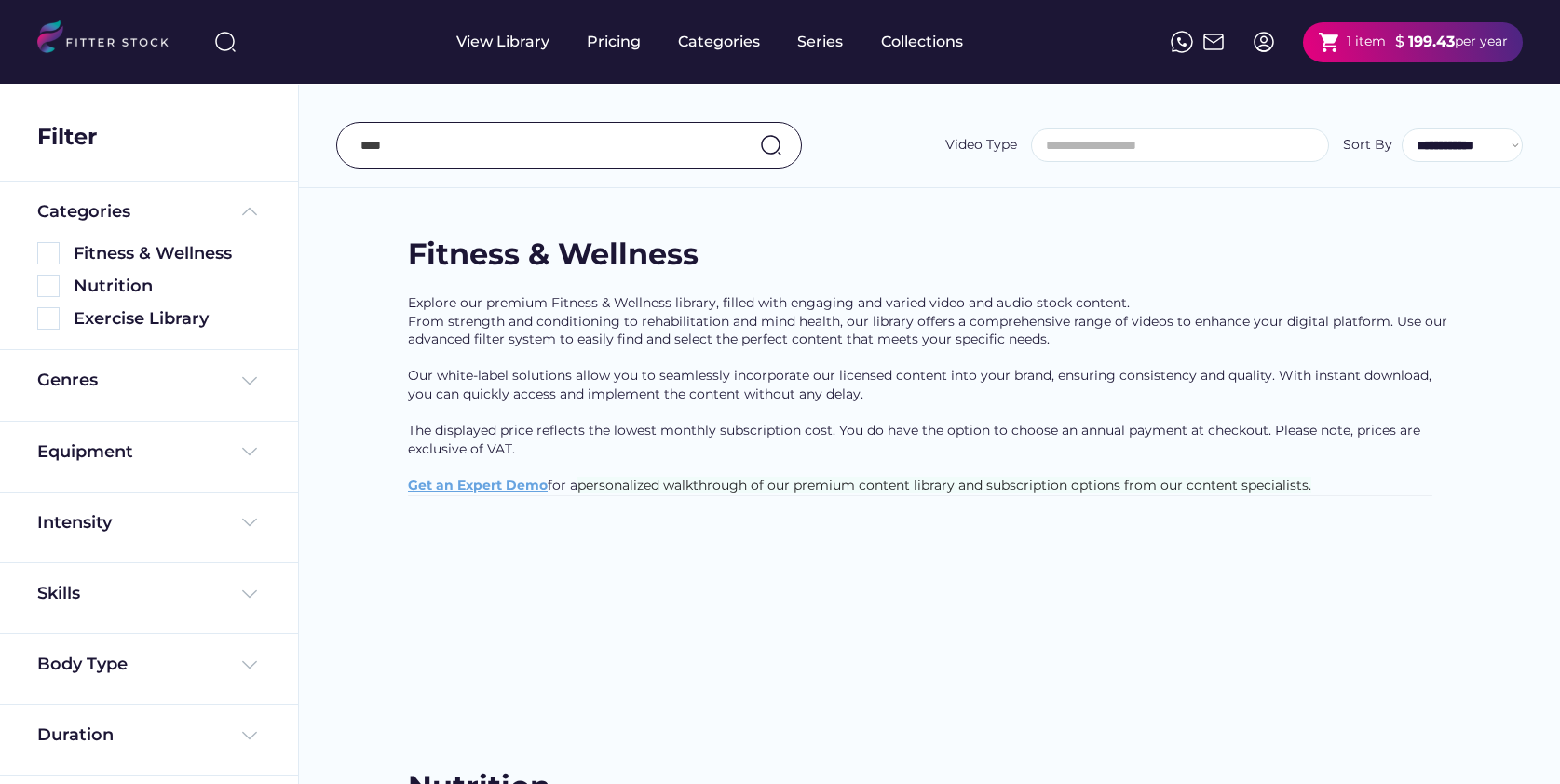 select on "**********" 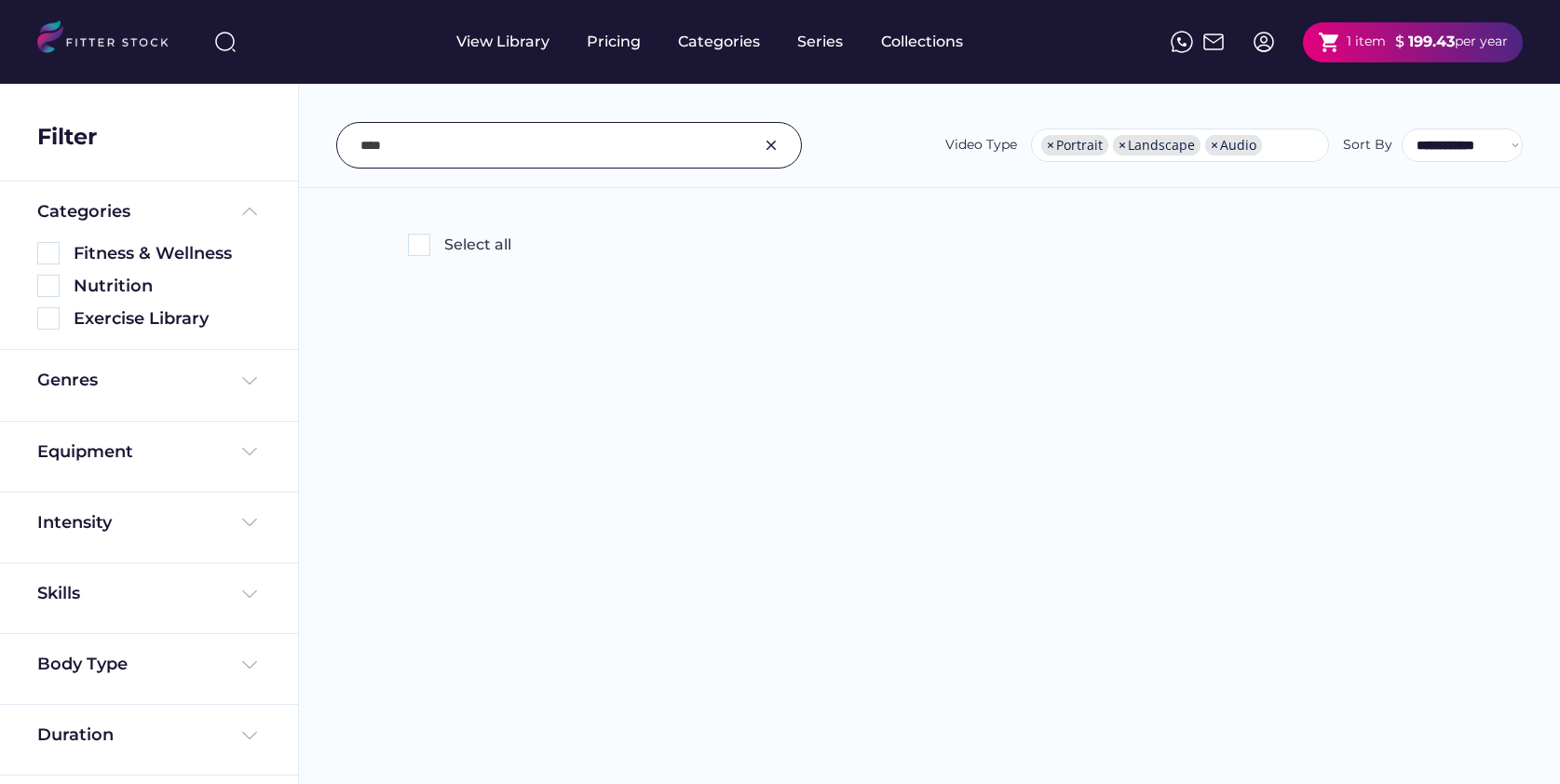 scroll, scrollTop: 31, scrollLeft: 0, axis: vertical 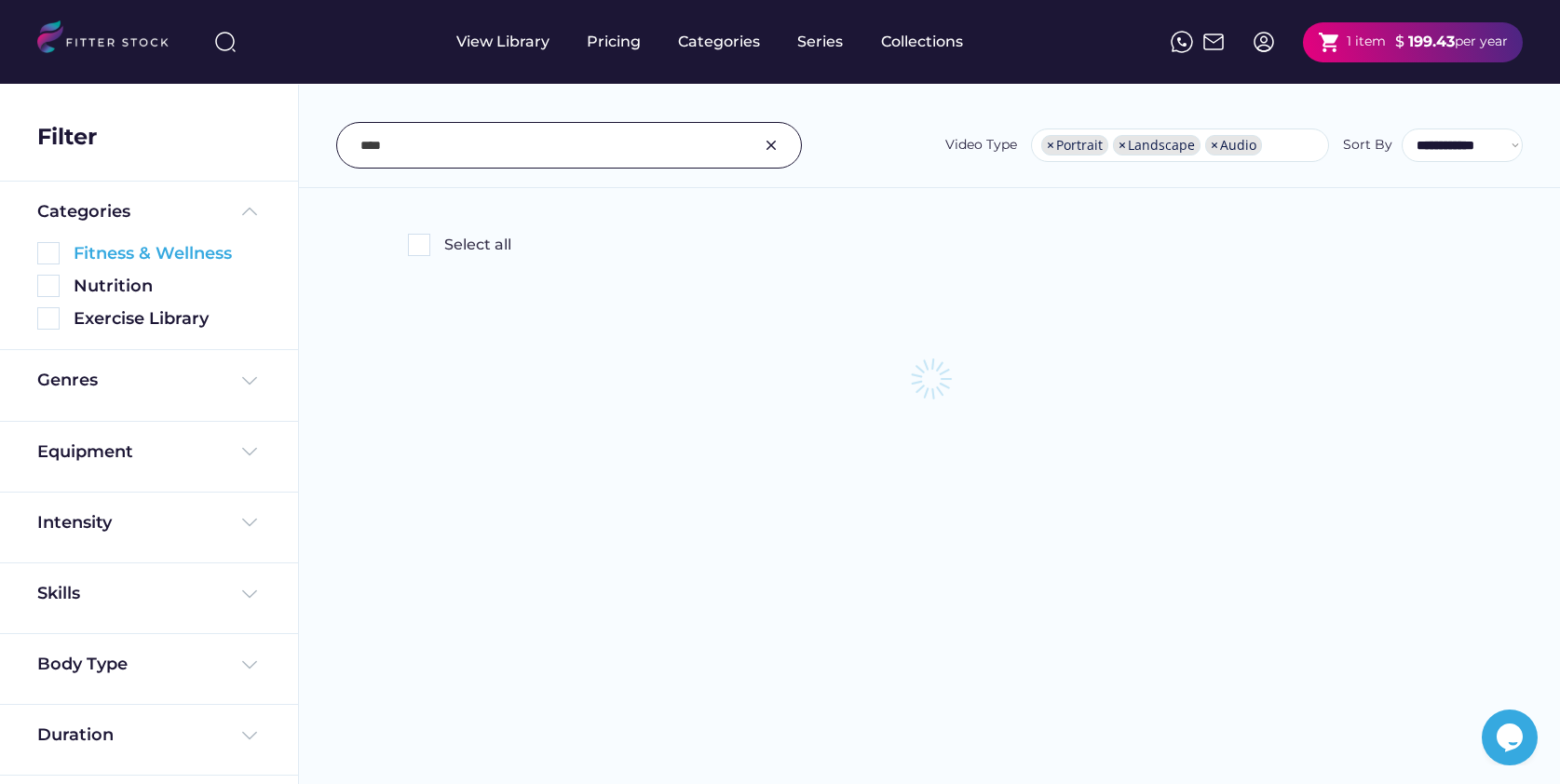 click at bounding box center [48, 253] 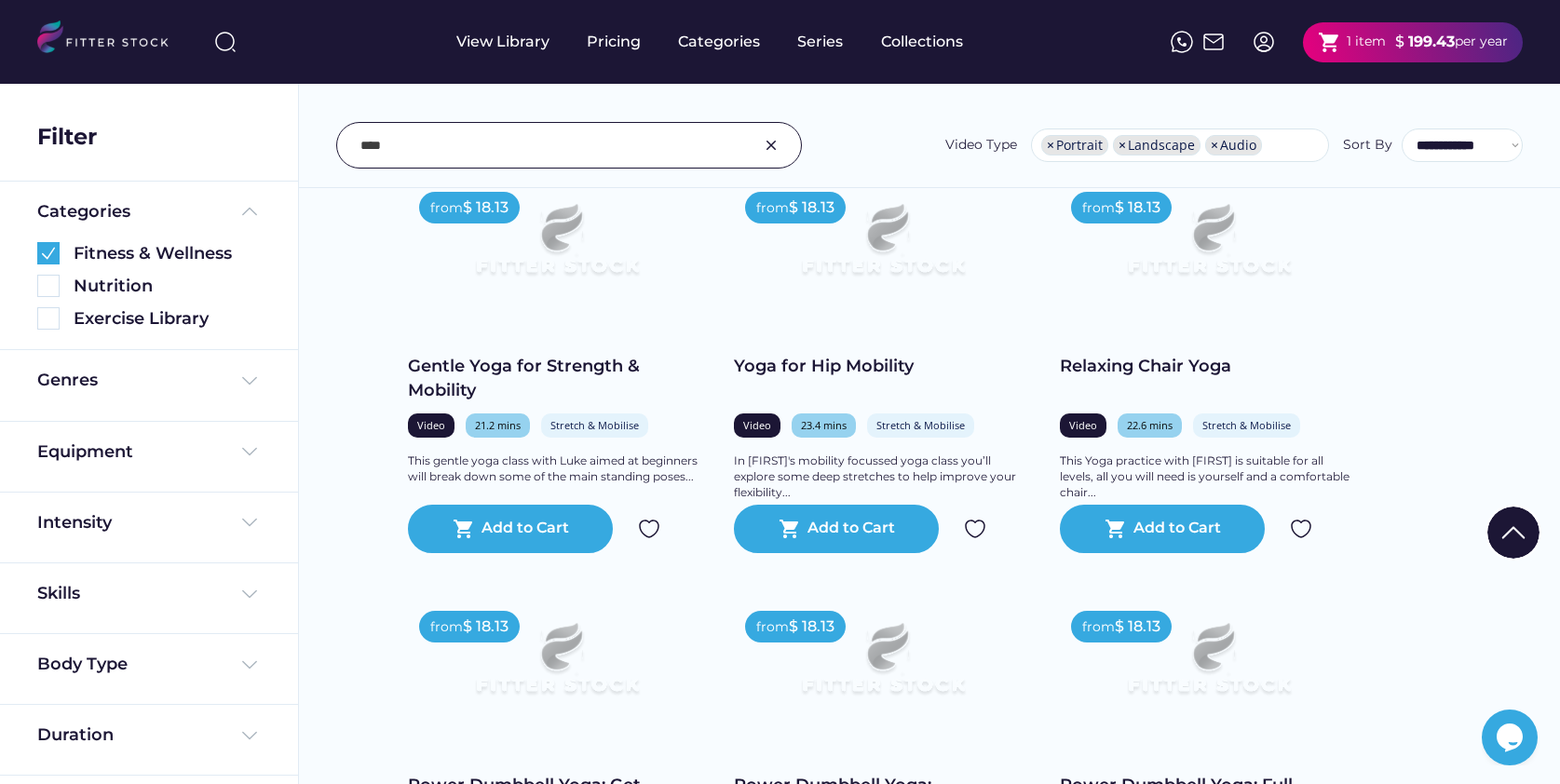 scroll, scrollTop: 372, scrollLeft: 0, axis: vertical 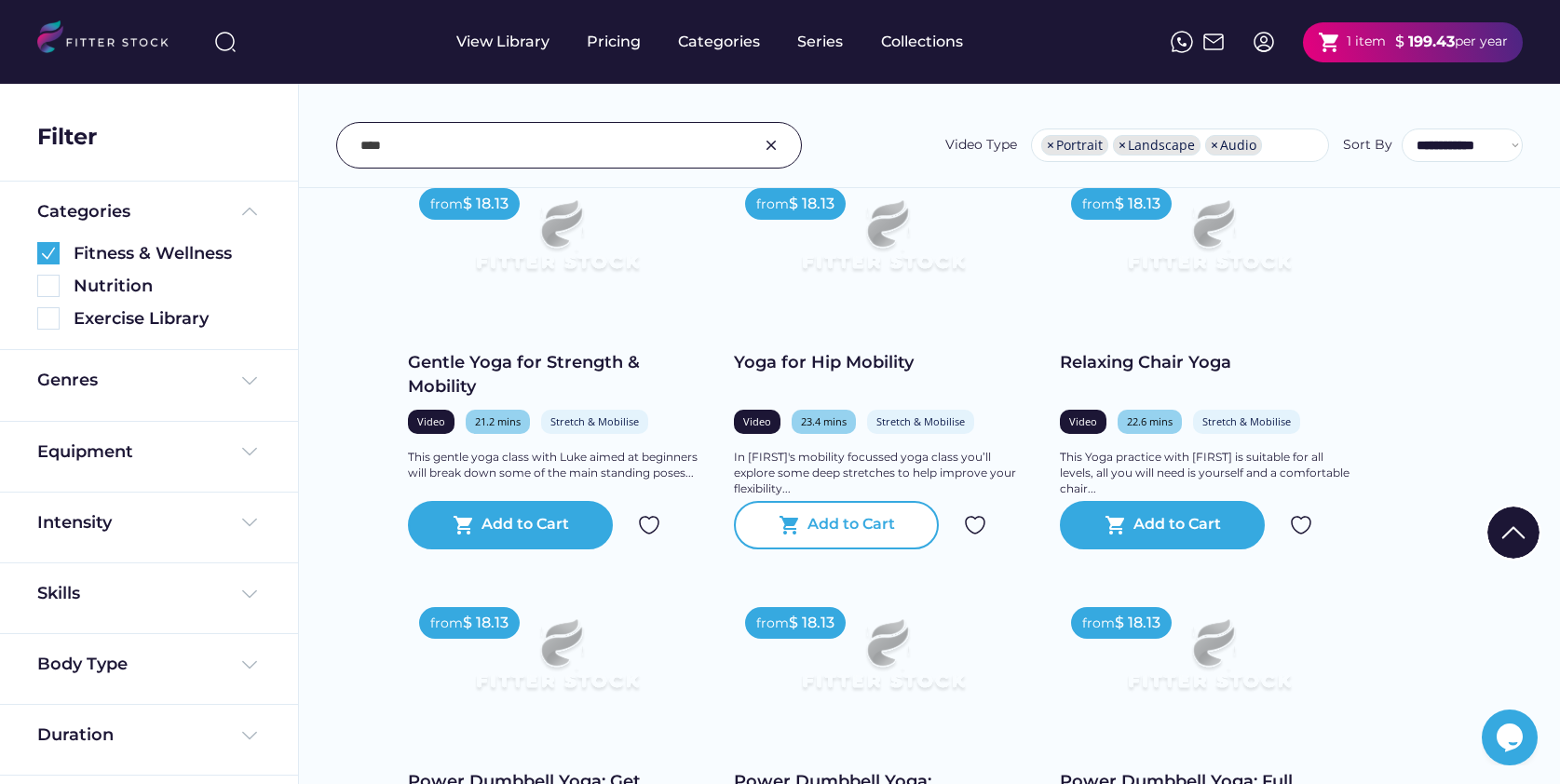 click on "Add to Cart" at bounding box center [851, 525] 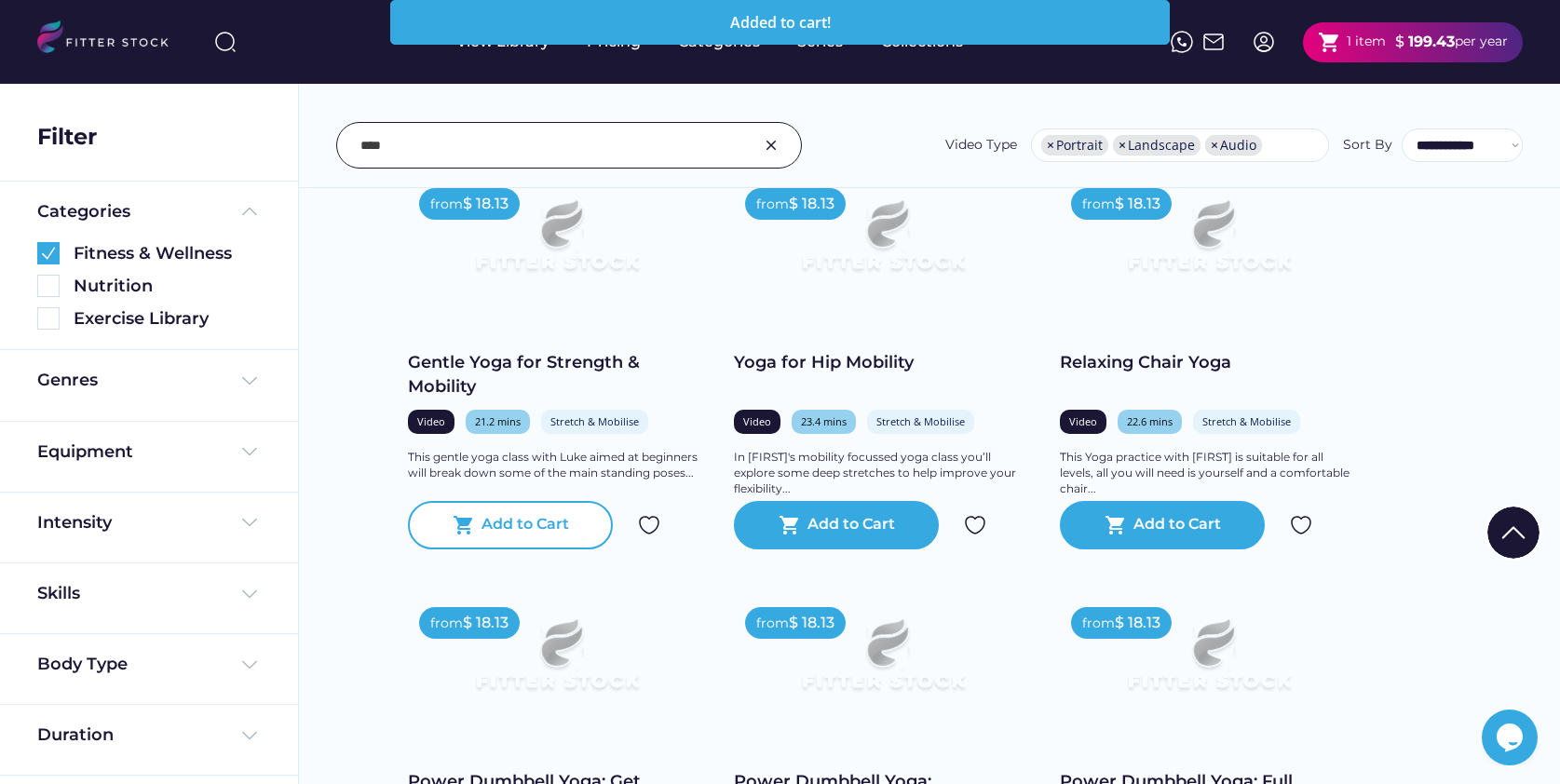 click on "Add to Cart" at bounding box center (525, 525) 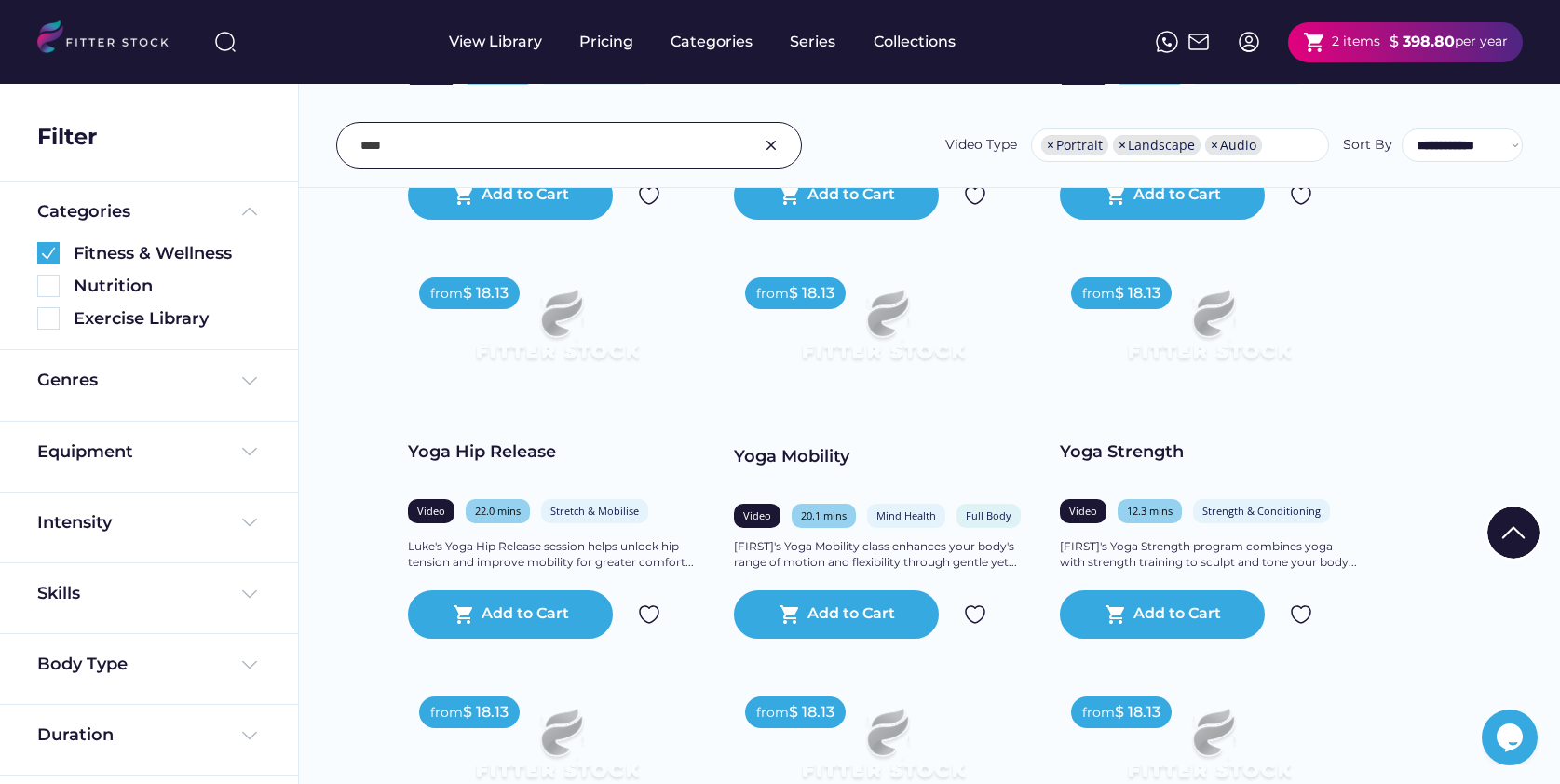 scroll, scrollTop: 1583, scrollLeft: 0, axis: vertical 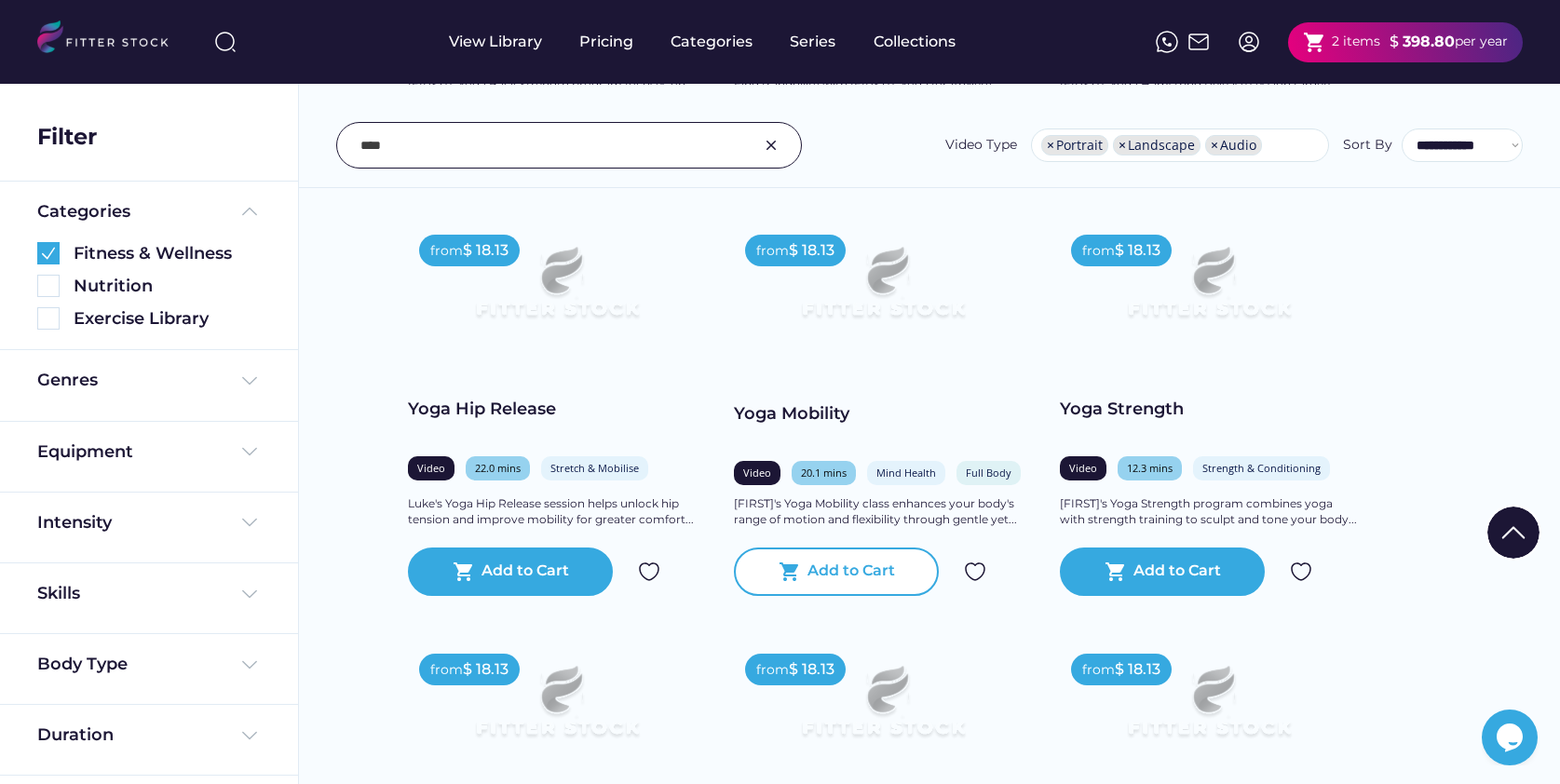 click on "Add to Cart" at bounding box center [851, 572] 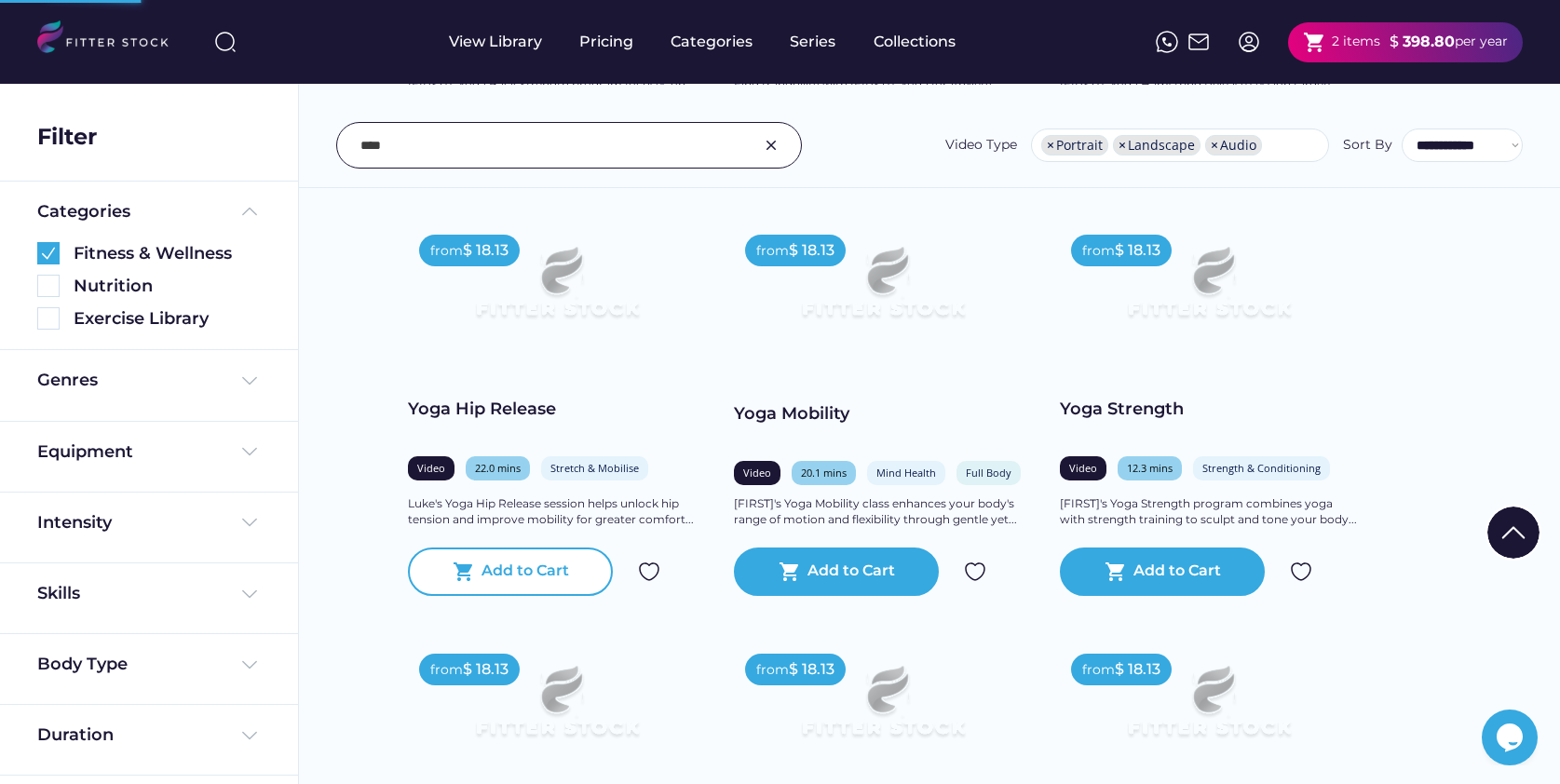 click on "shopping_cart
Add to Cart" at bounding box center [510, 572] 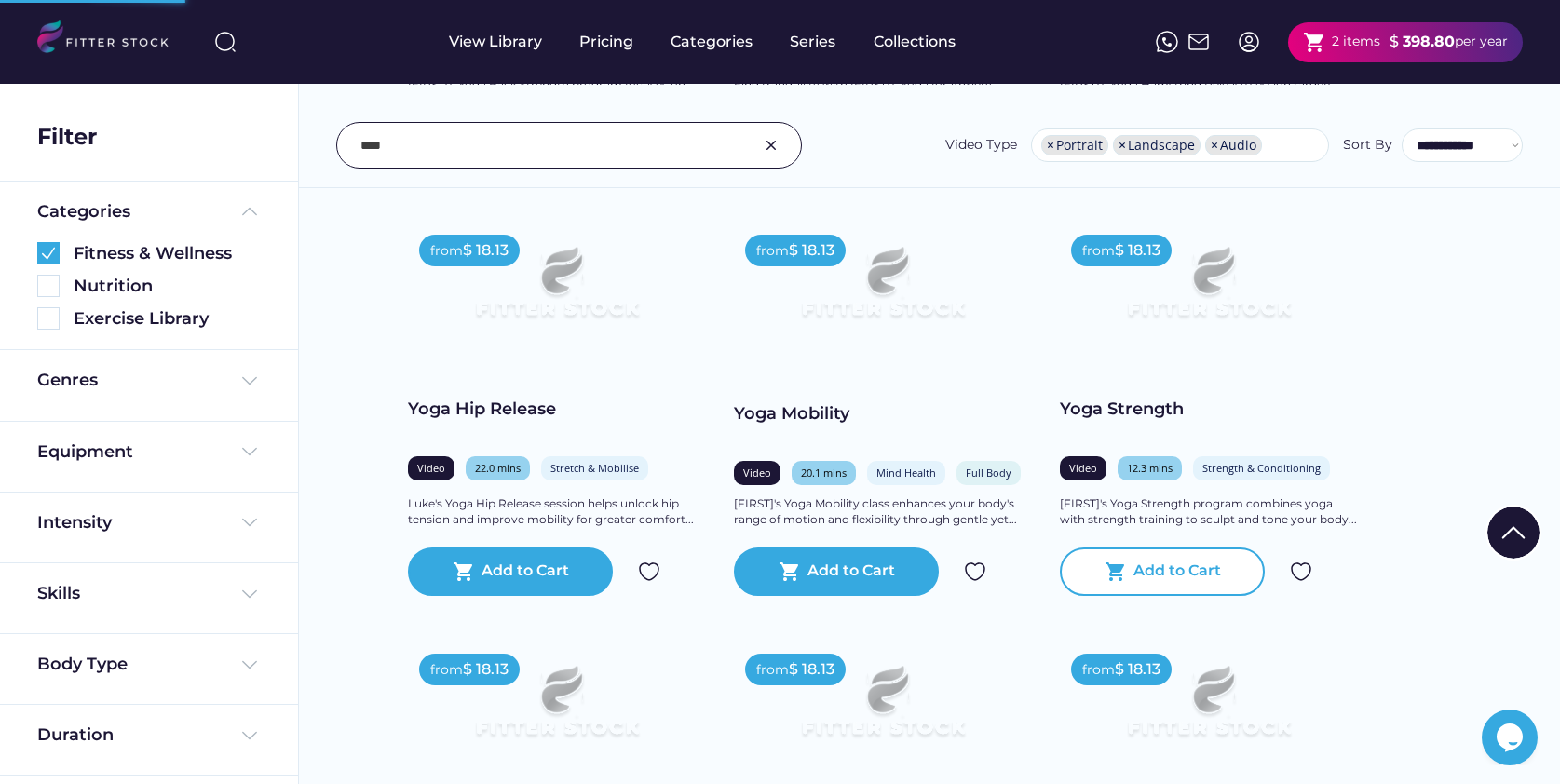click on "Add to Cart" at bounding box center (1177, 572) 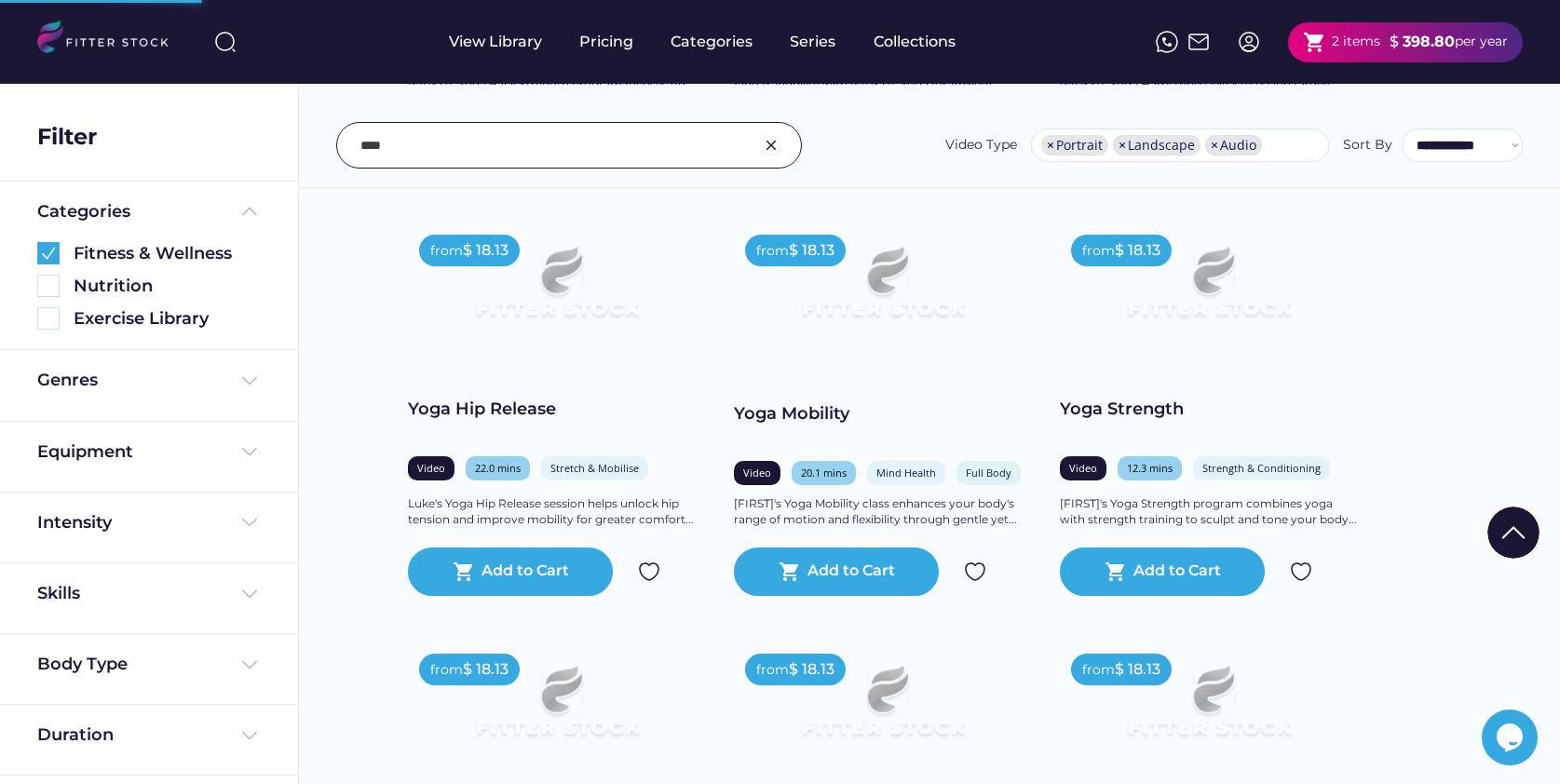 click at bounding box center [883, 710] 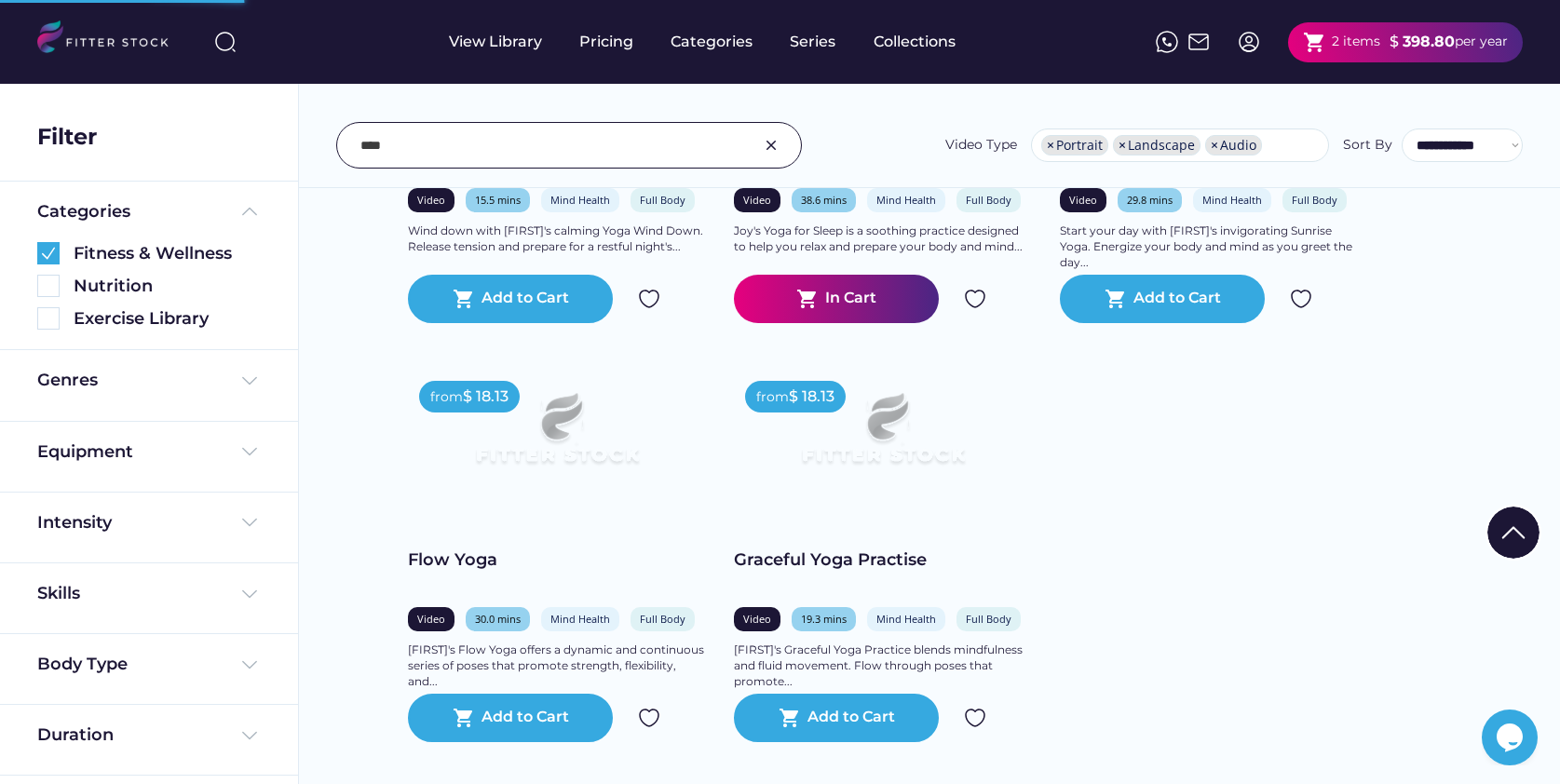 scroll, scrollTop: 2285, scrollLeft: 0, axis: vertical 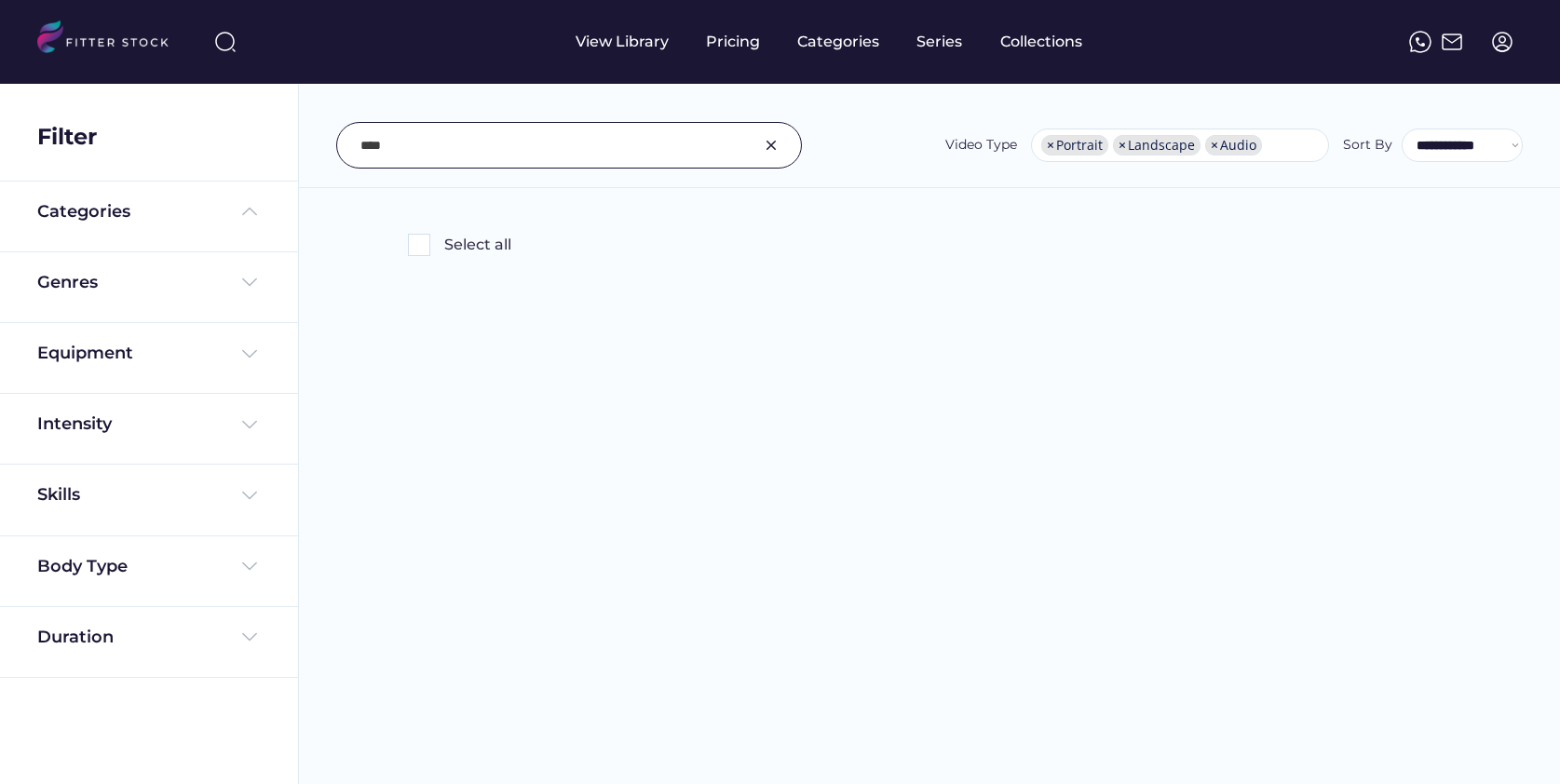 select on "**********" 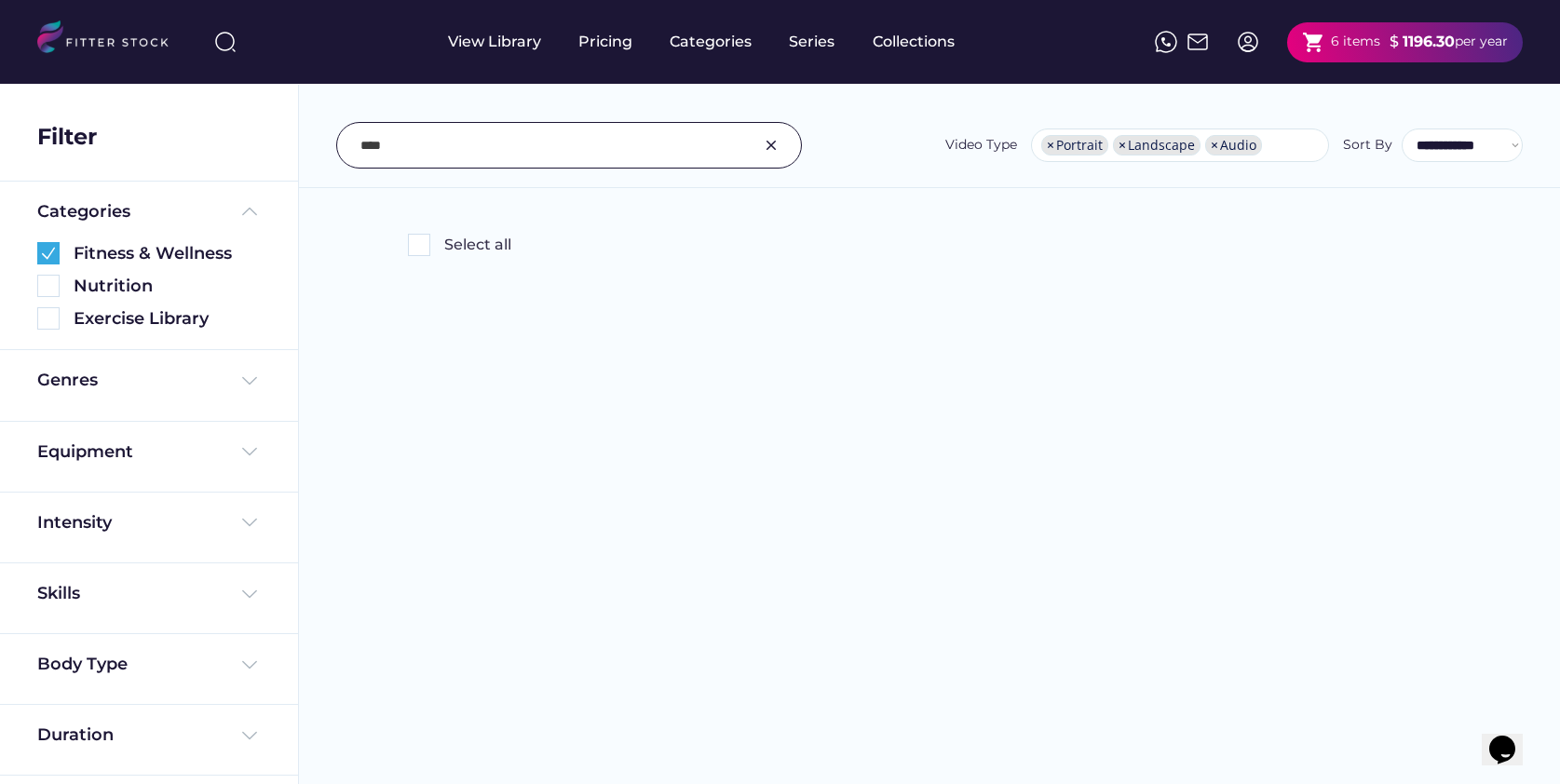 scroll, scrollTop: 0, scrollLeft: 0, axis: both 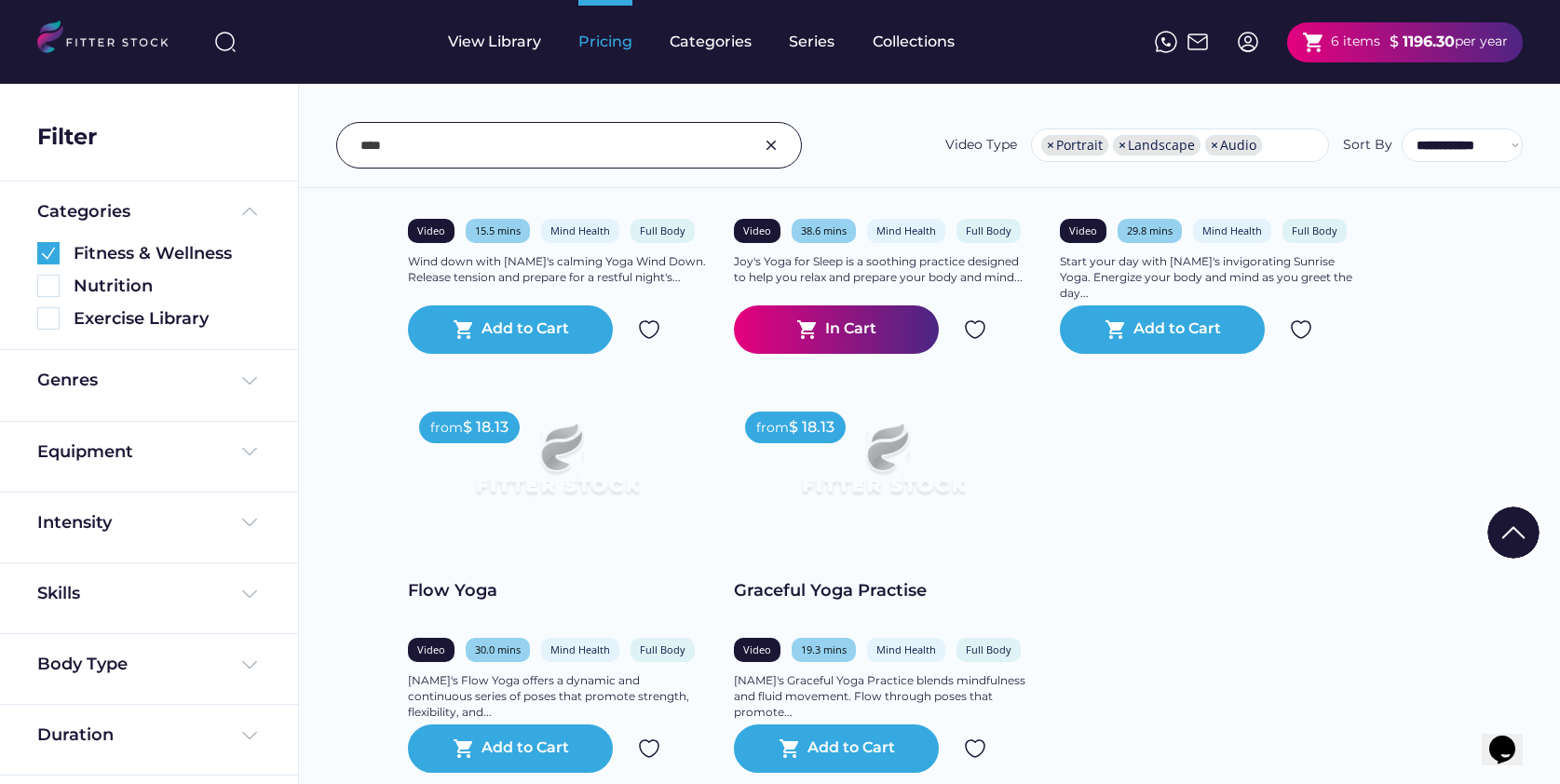 click on "Pricing" at bounding box center (605, 42) 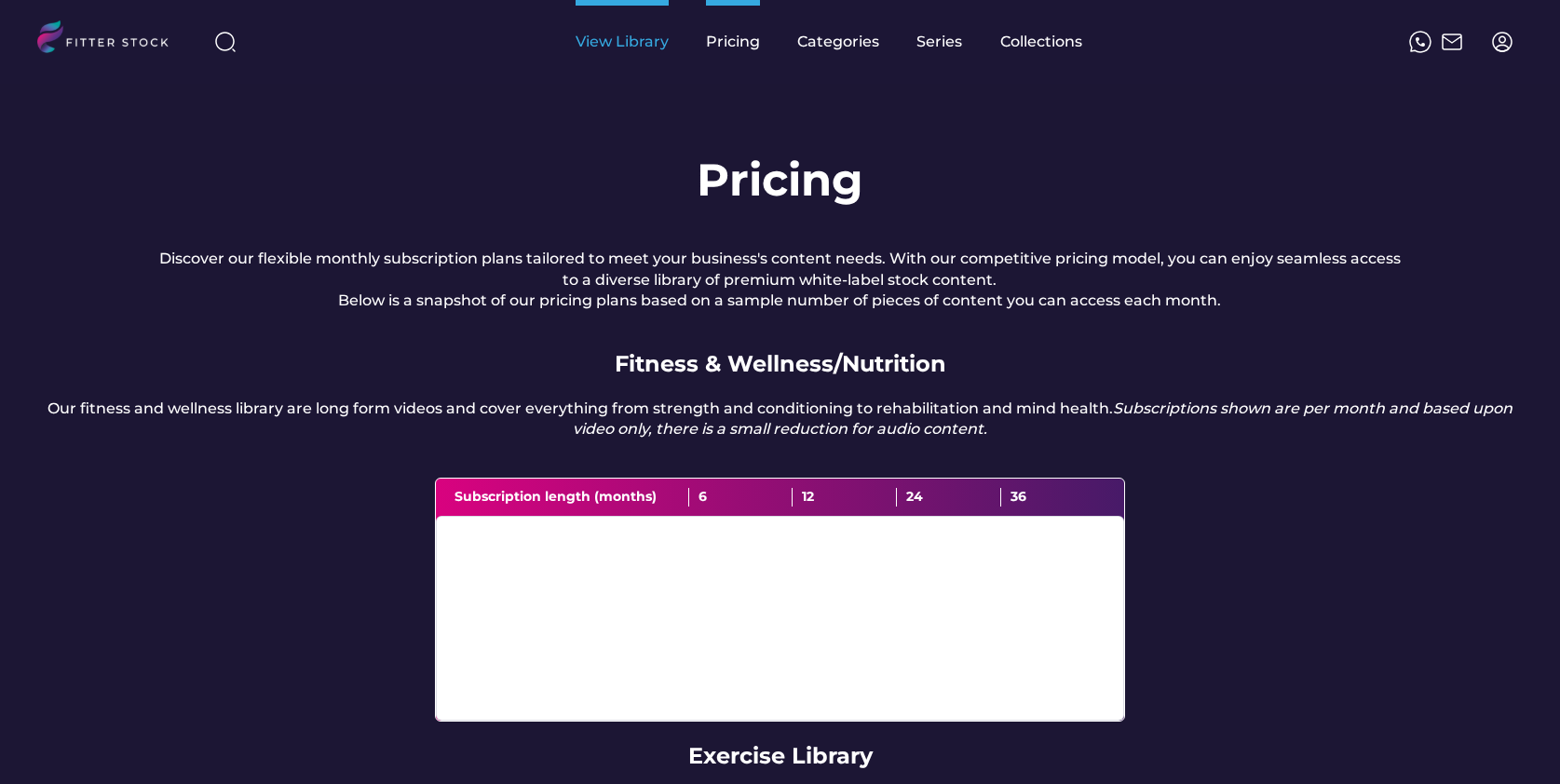 scroll, scrollTop: 0, scrollLeft: 0, axis: both 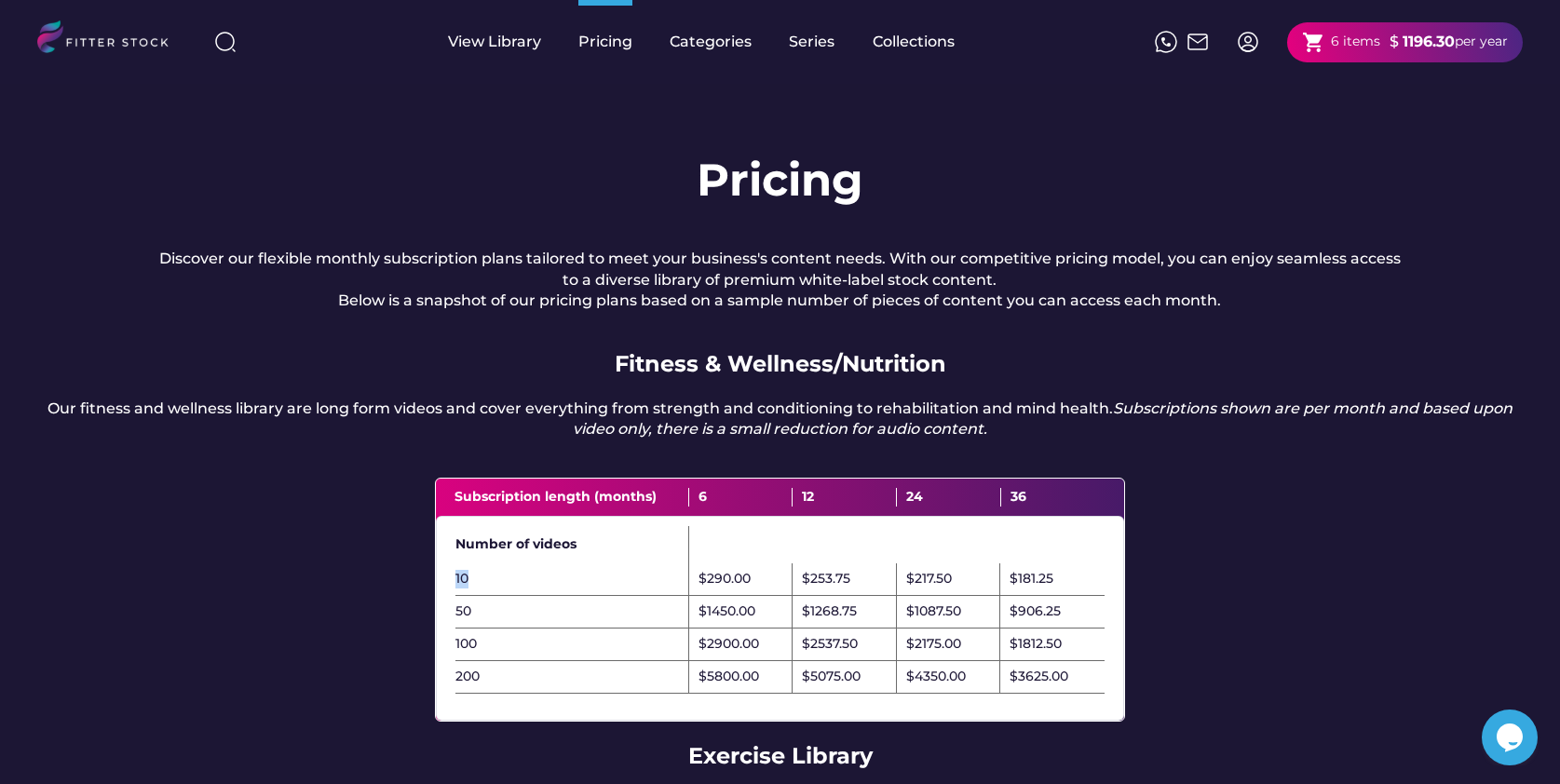 drag, startPoint x: 485, startPoint y: 604, endPoint x: 445, endPoint y: 598, distance: 40.4475 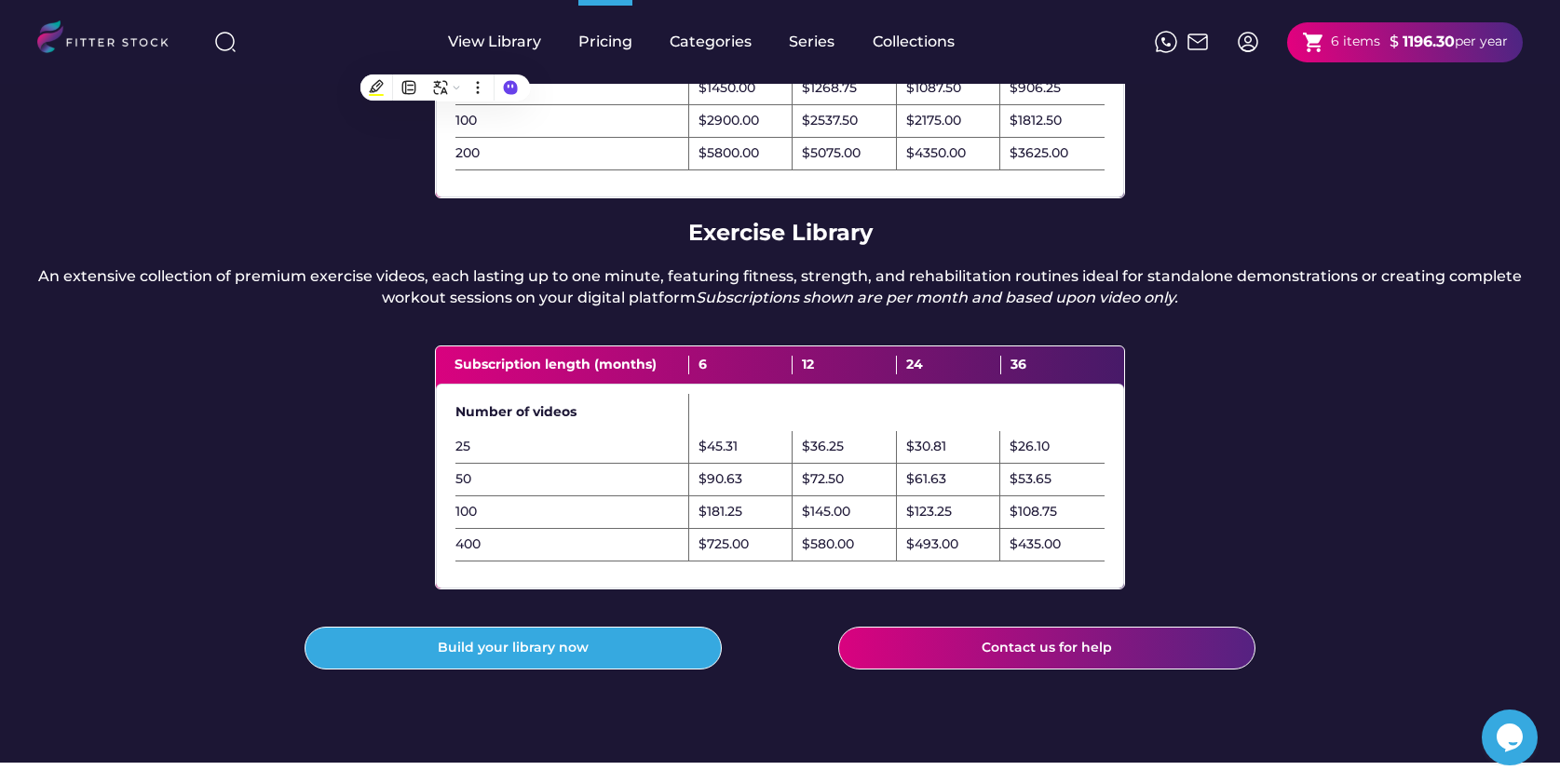 scroll, scrollTop: 537, scrollLeft: 0, axis: vertical 